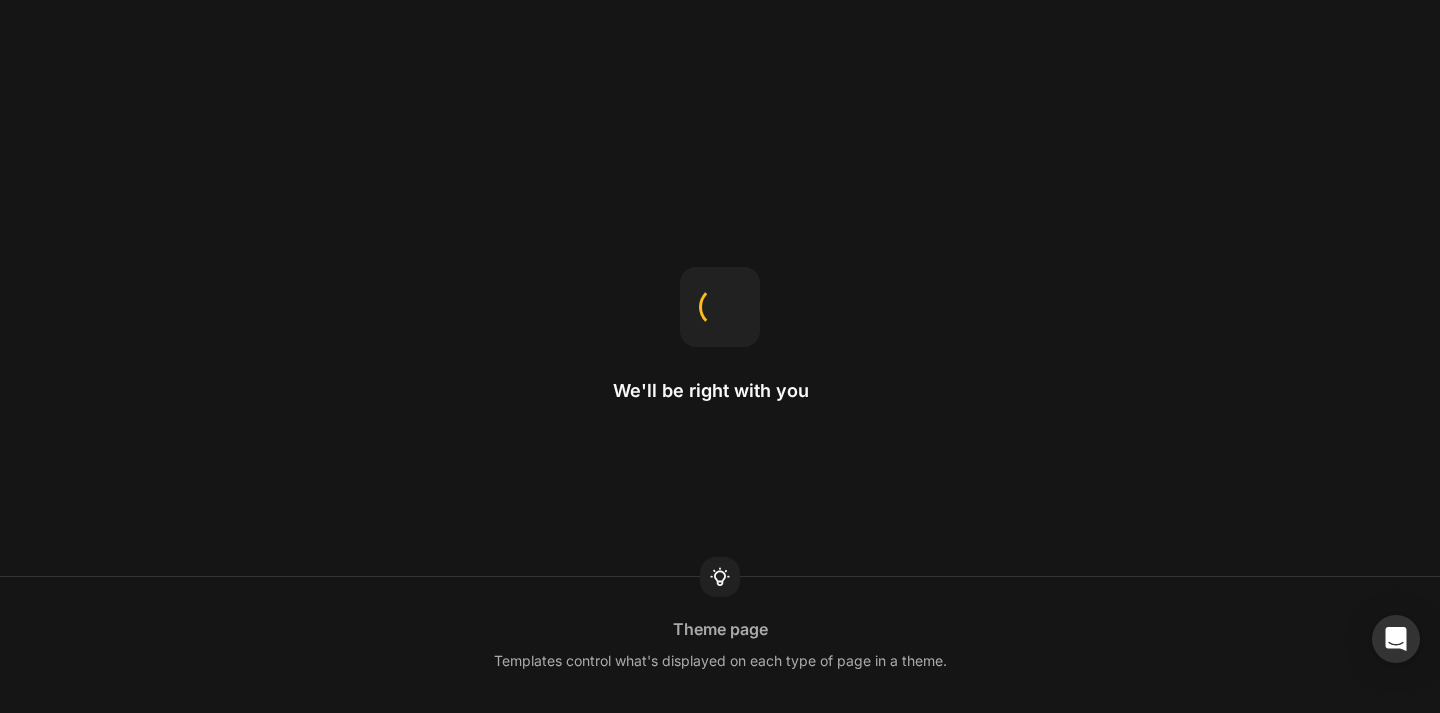 scroll, scrollTop: 0, scrollLeft: 0, axis: both 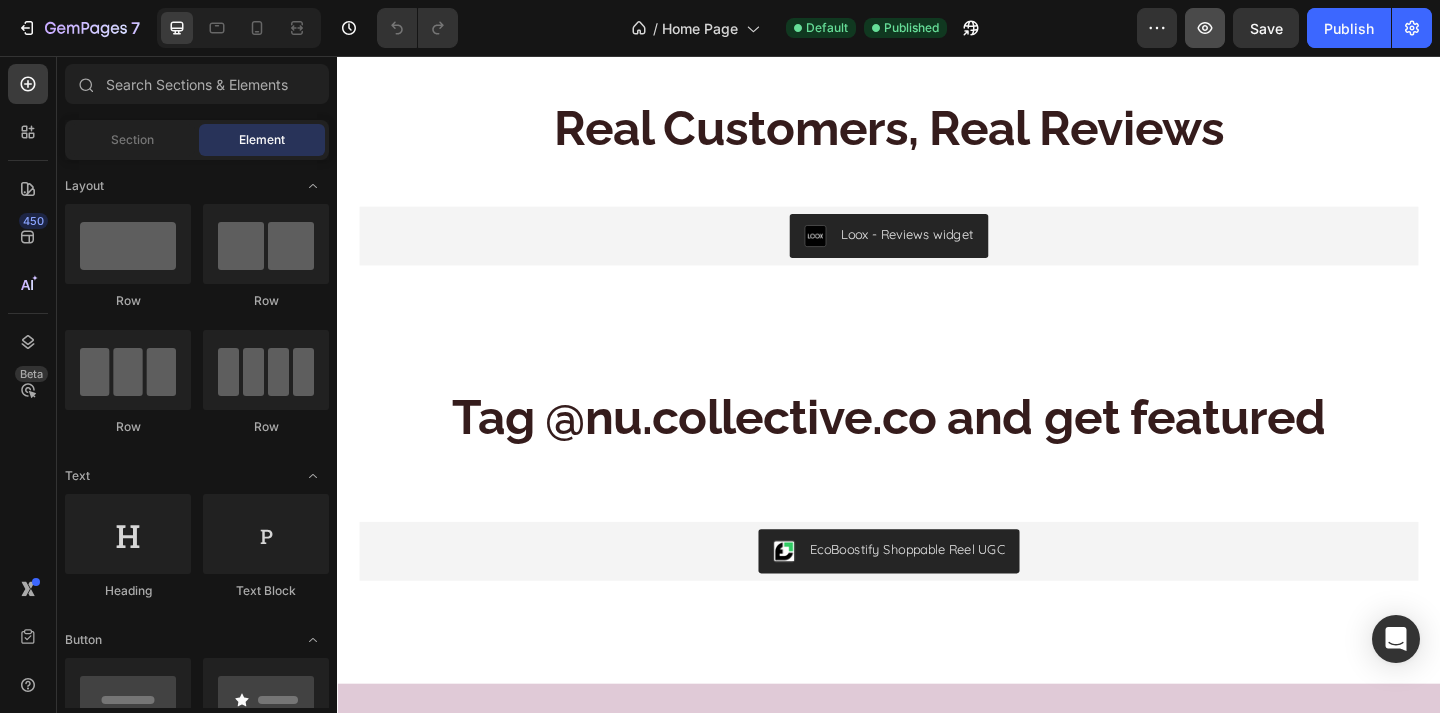 click 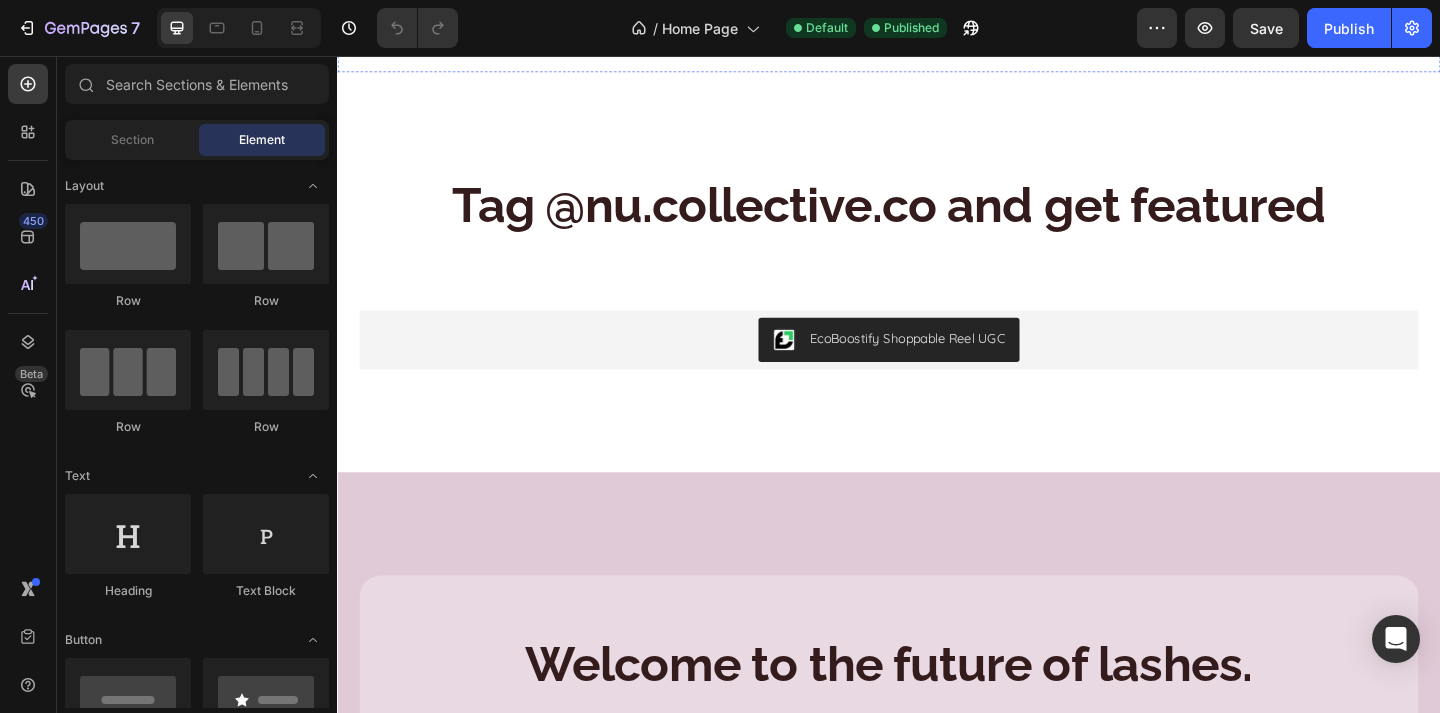 scroll, scrollTop: 6179, scrollLeft: 0, axis: vertical 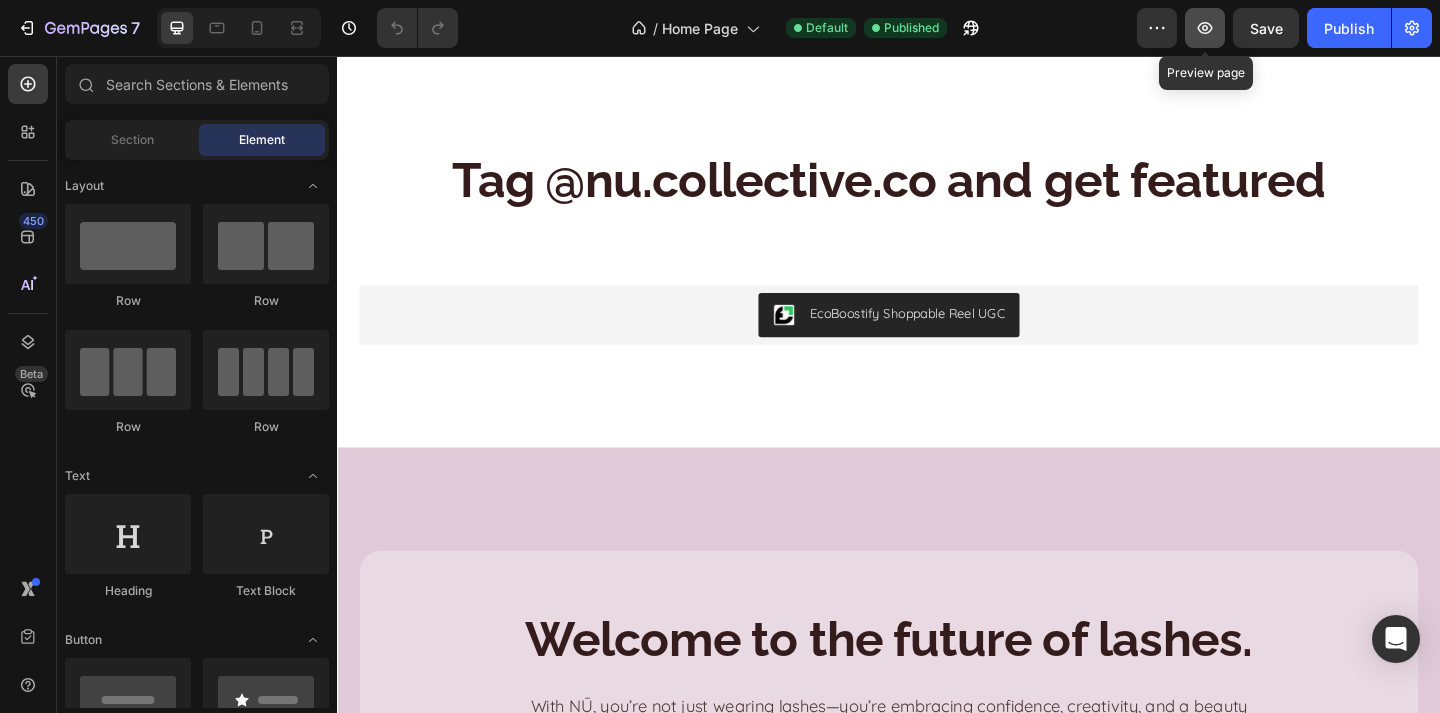 click 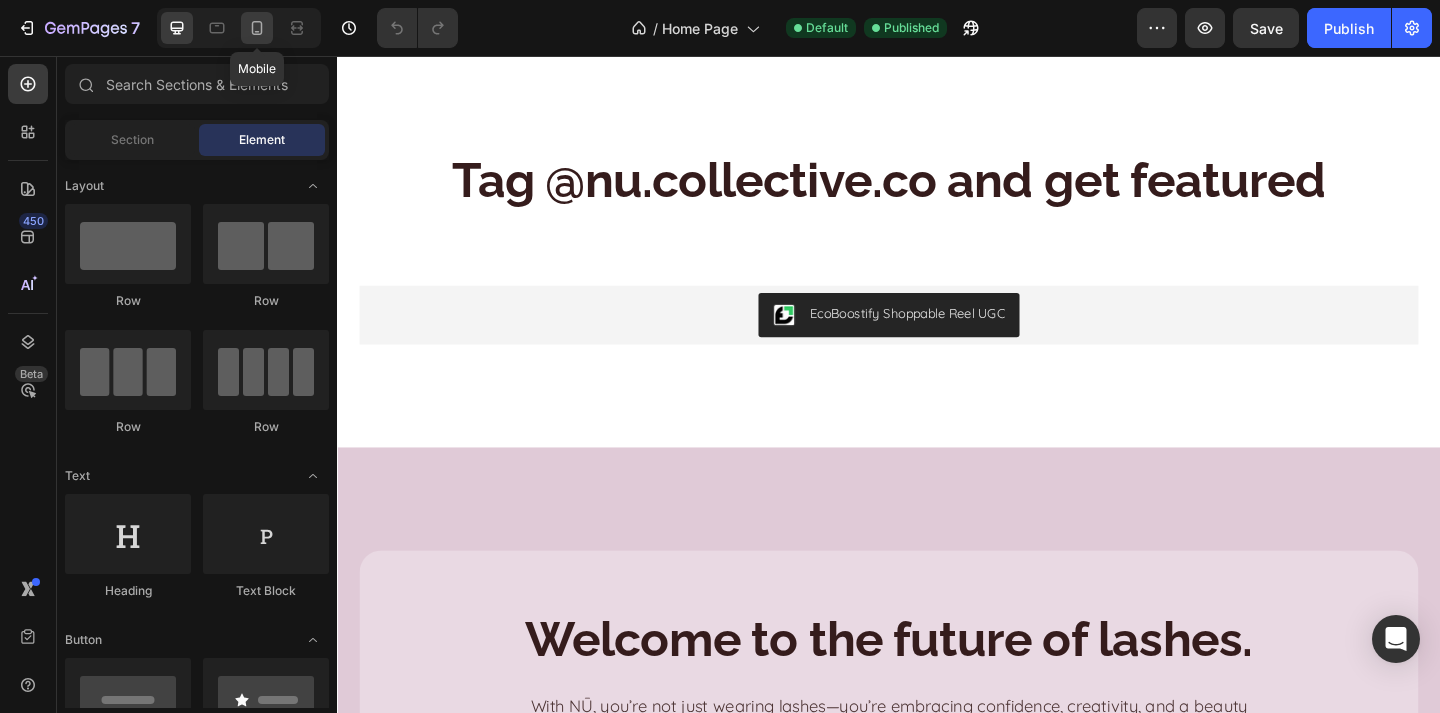 click 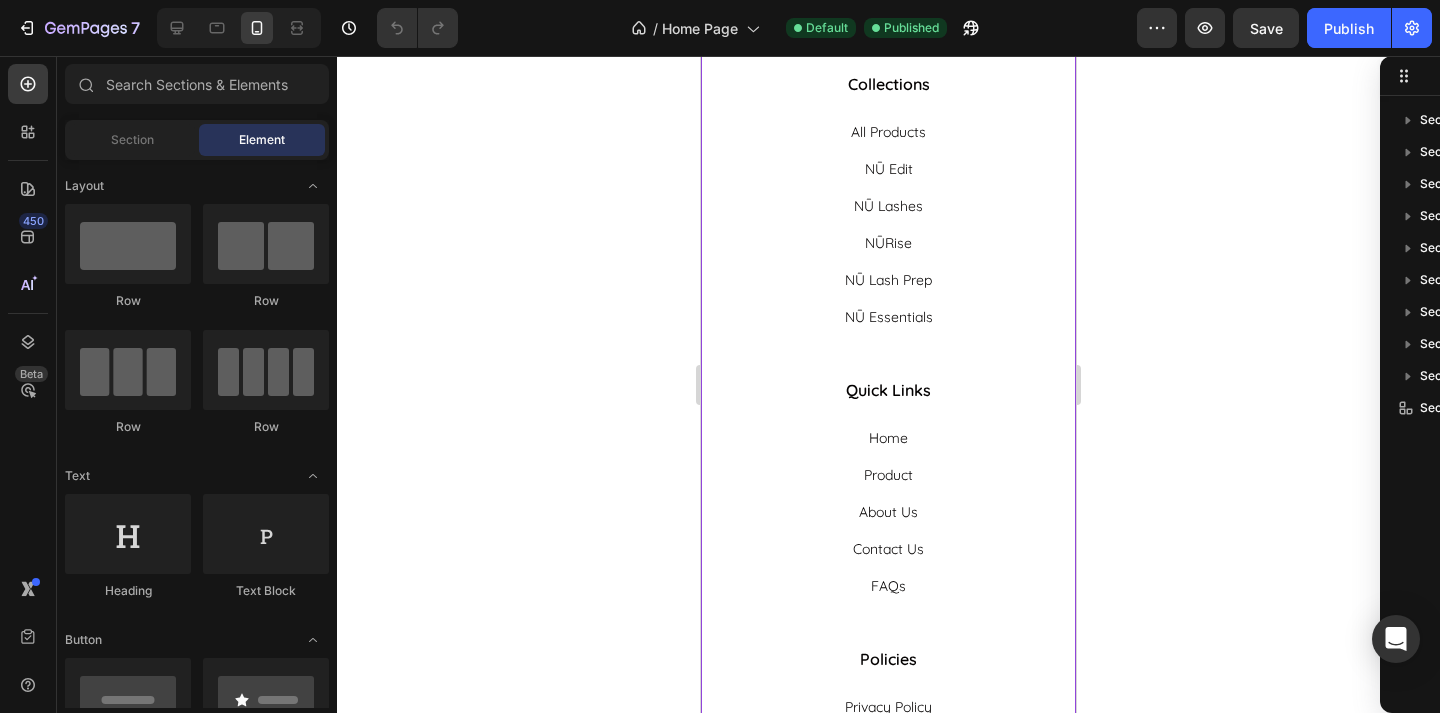scroll, scrollTop: 8227, scrollLeft: 0, axis: vertical 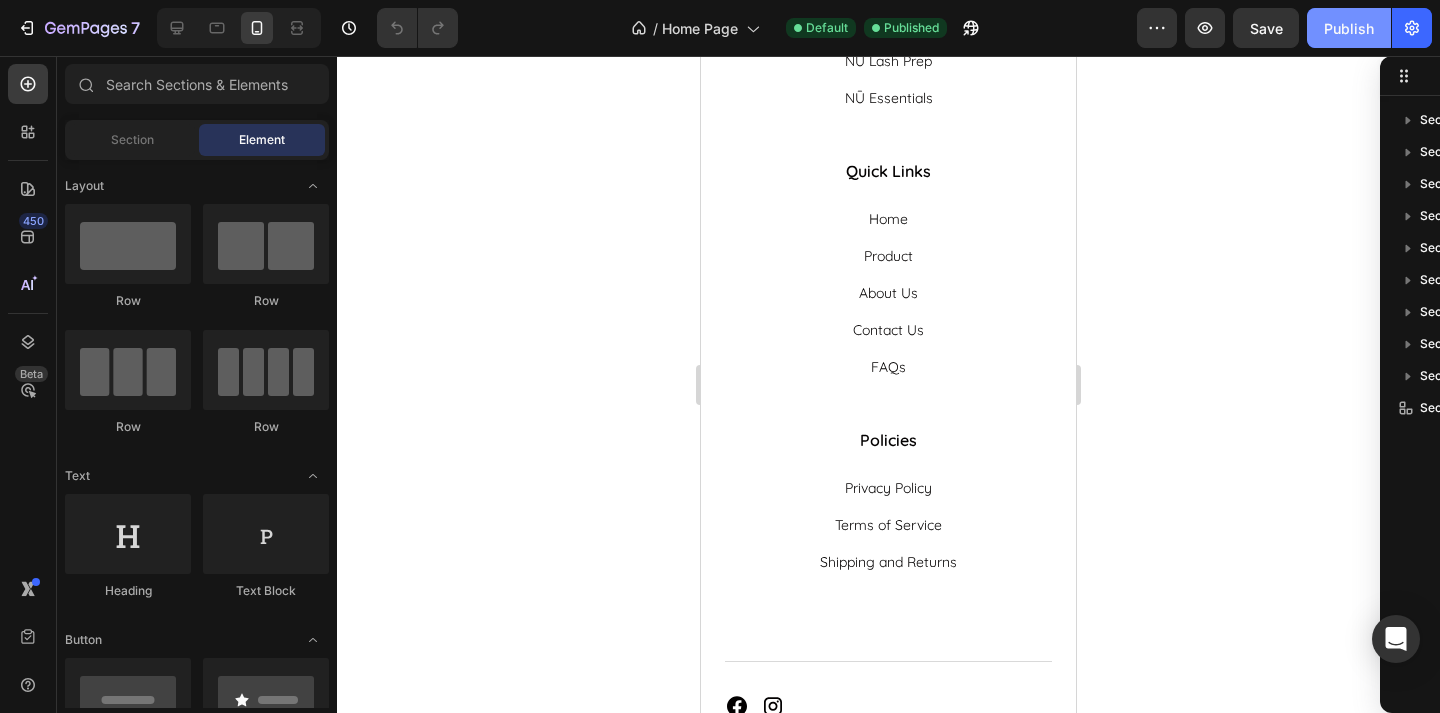 click on "Publish" at bounding box center [1349, 28] 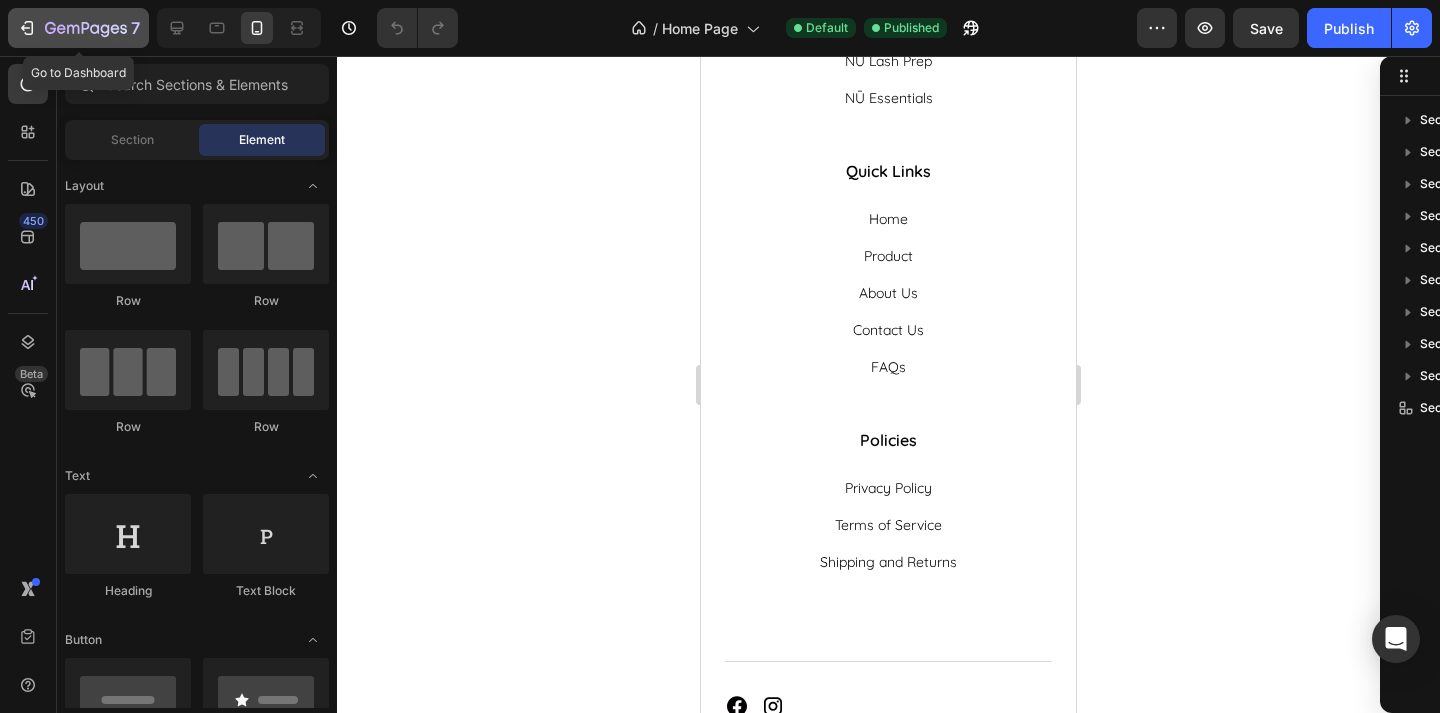 click 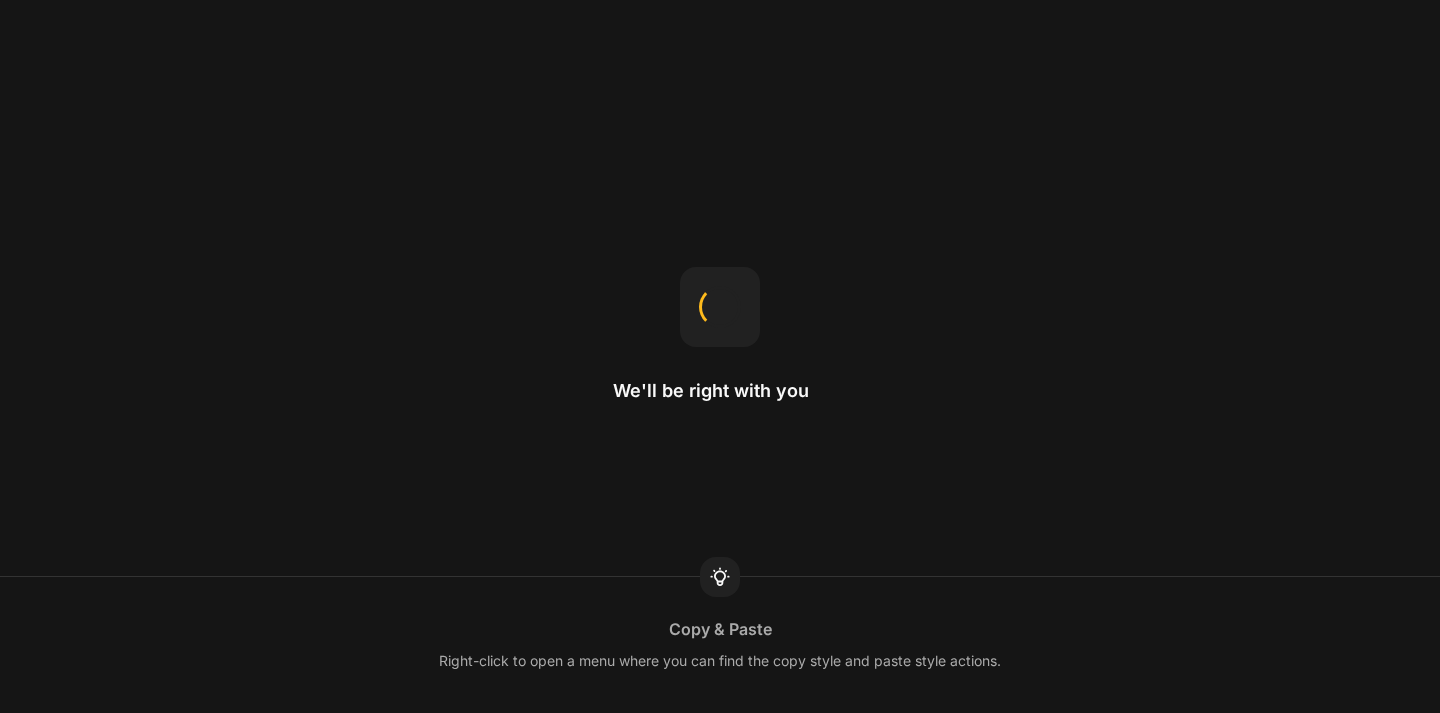 scroll, scrollTop: 0, scrollLeft: 0, axis: both 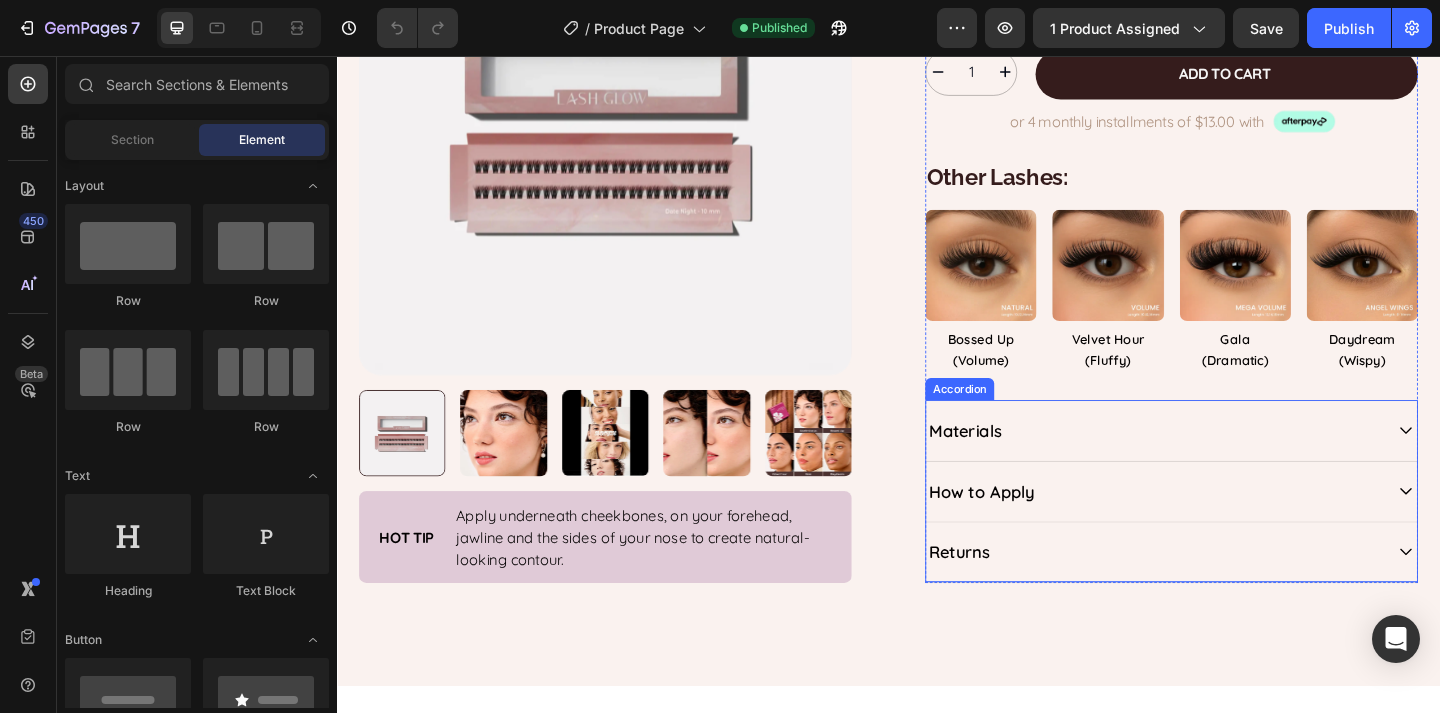 click on "Materials" at bounding box center (1225, 464) 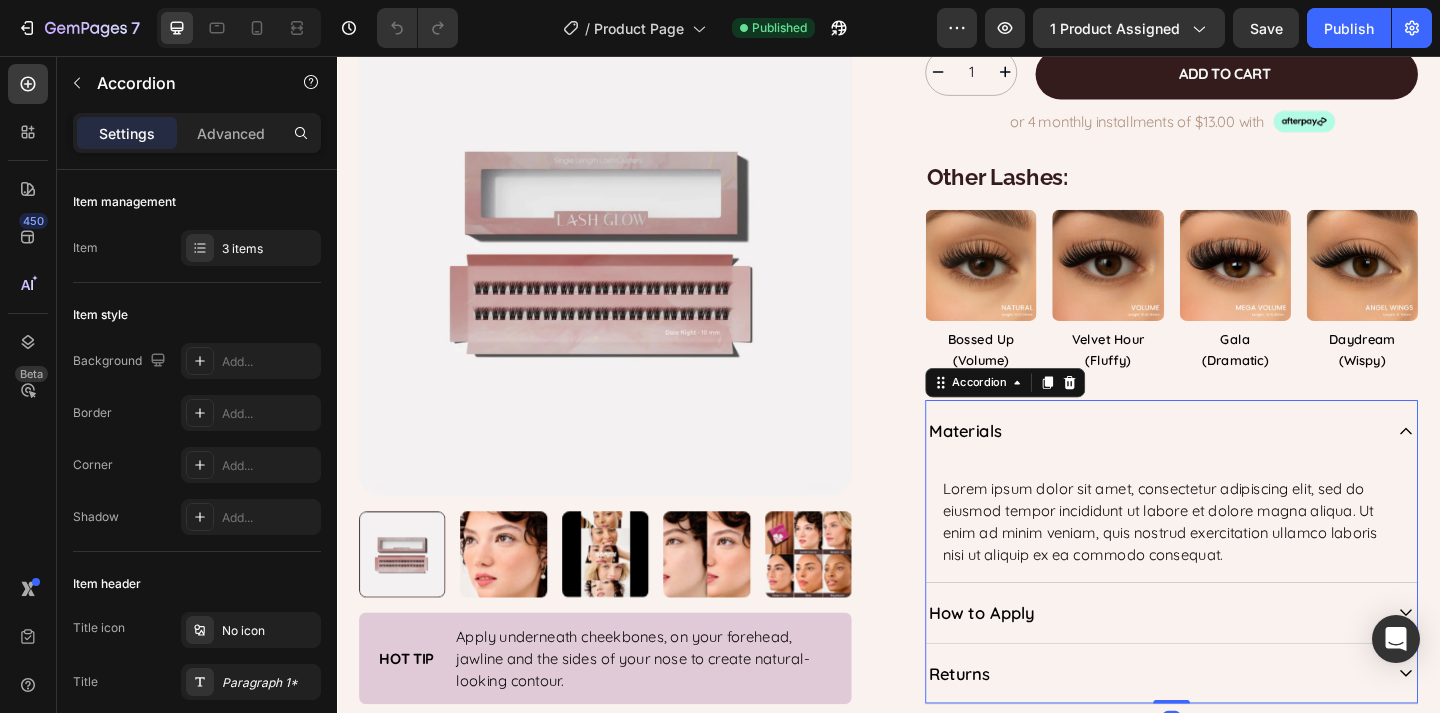 click on "Materials" at bounding box center [1225, 464] 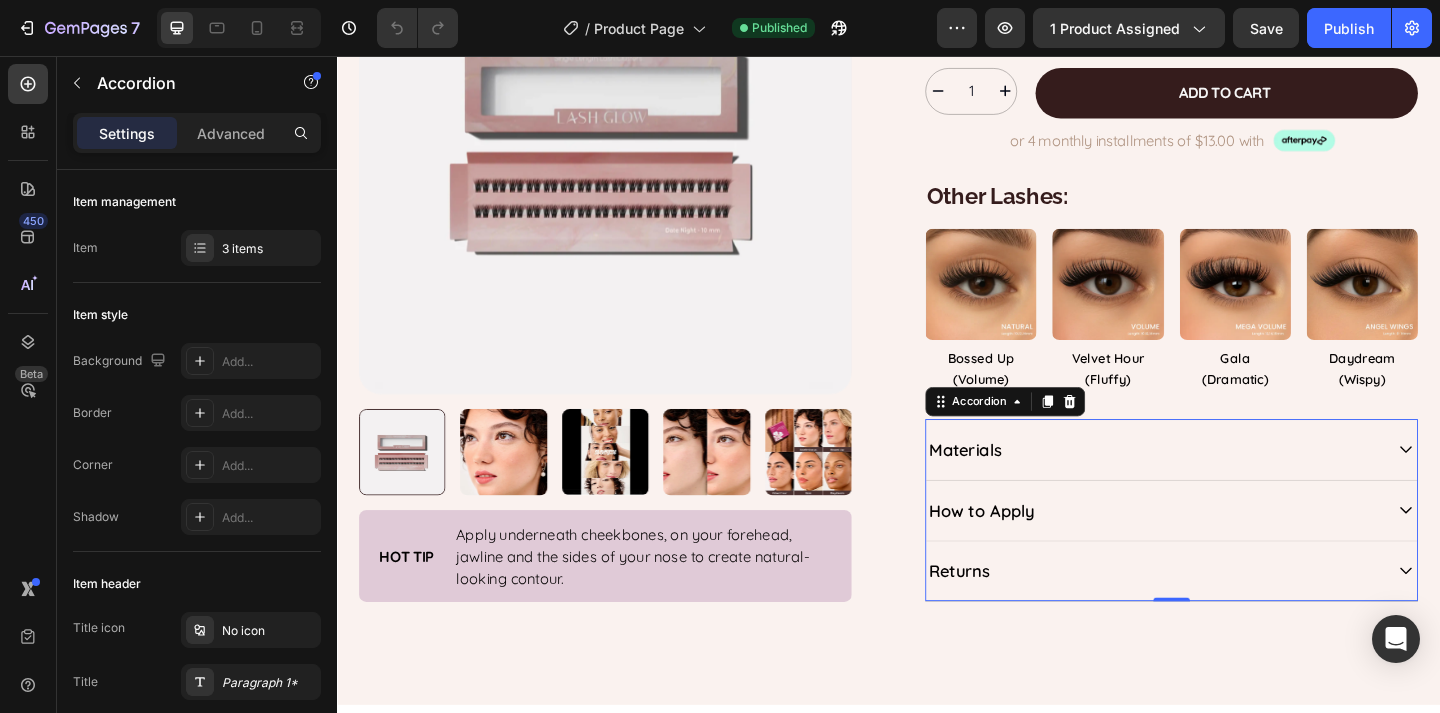 scroll, scrollTop: 542, scrollLeft: 0, axis: vertical 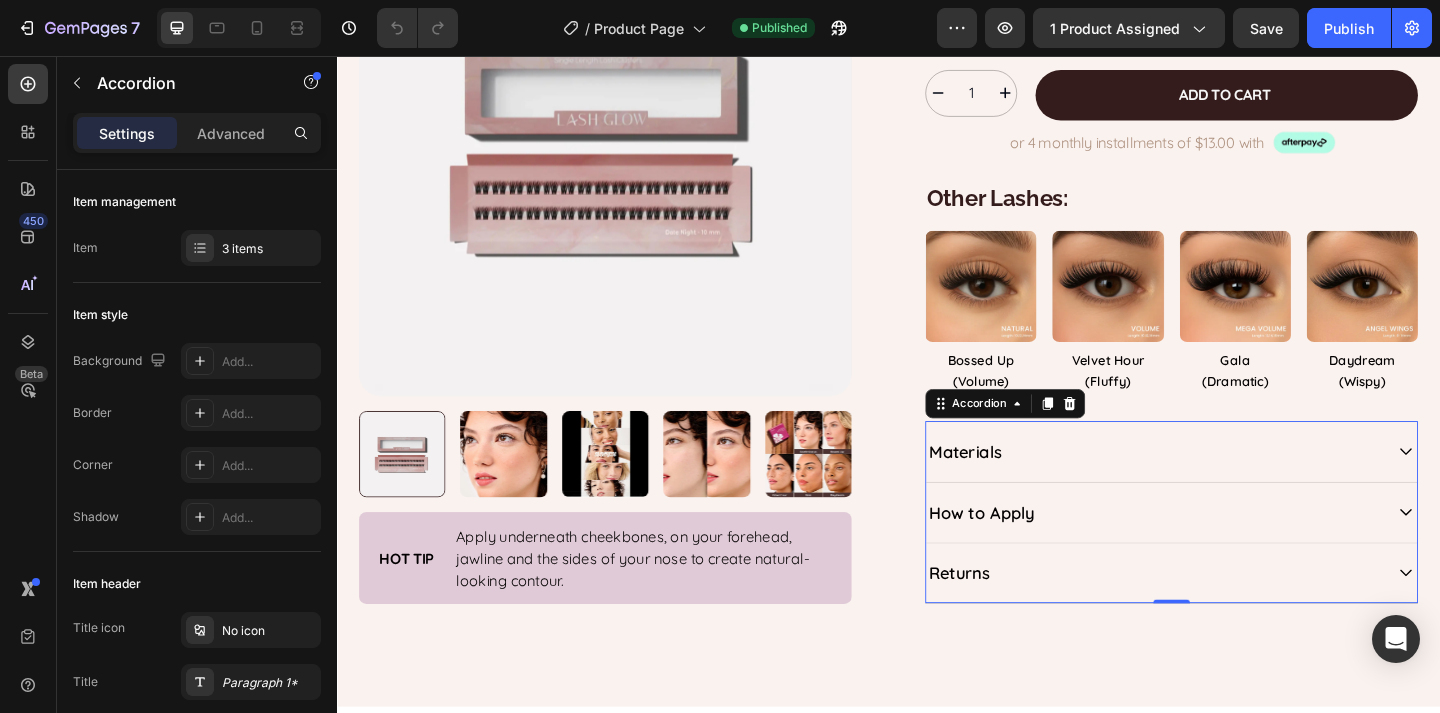 click on "Materials" at bounding box center (1021, 486) 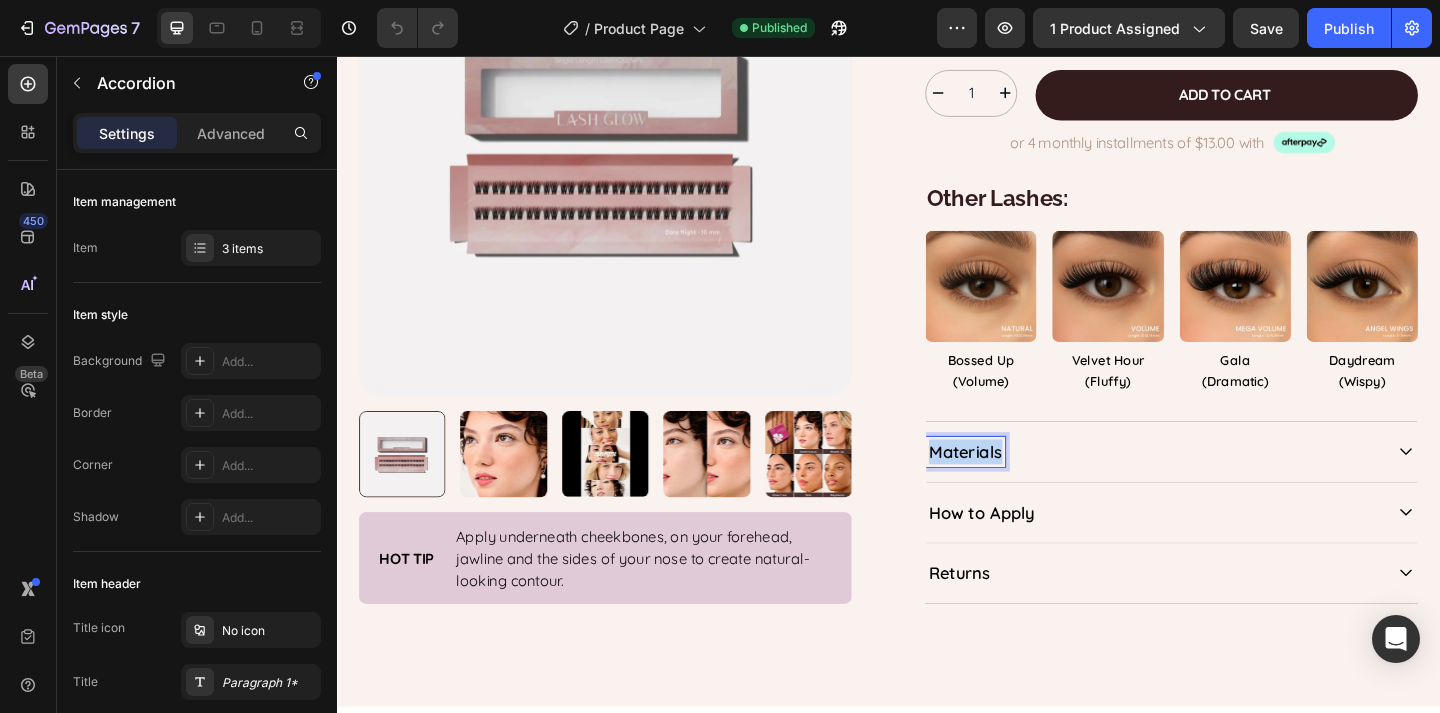 click on "Materials" at bounding box center (1021, 486) 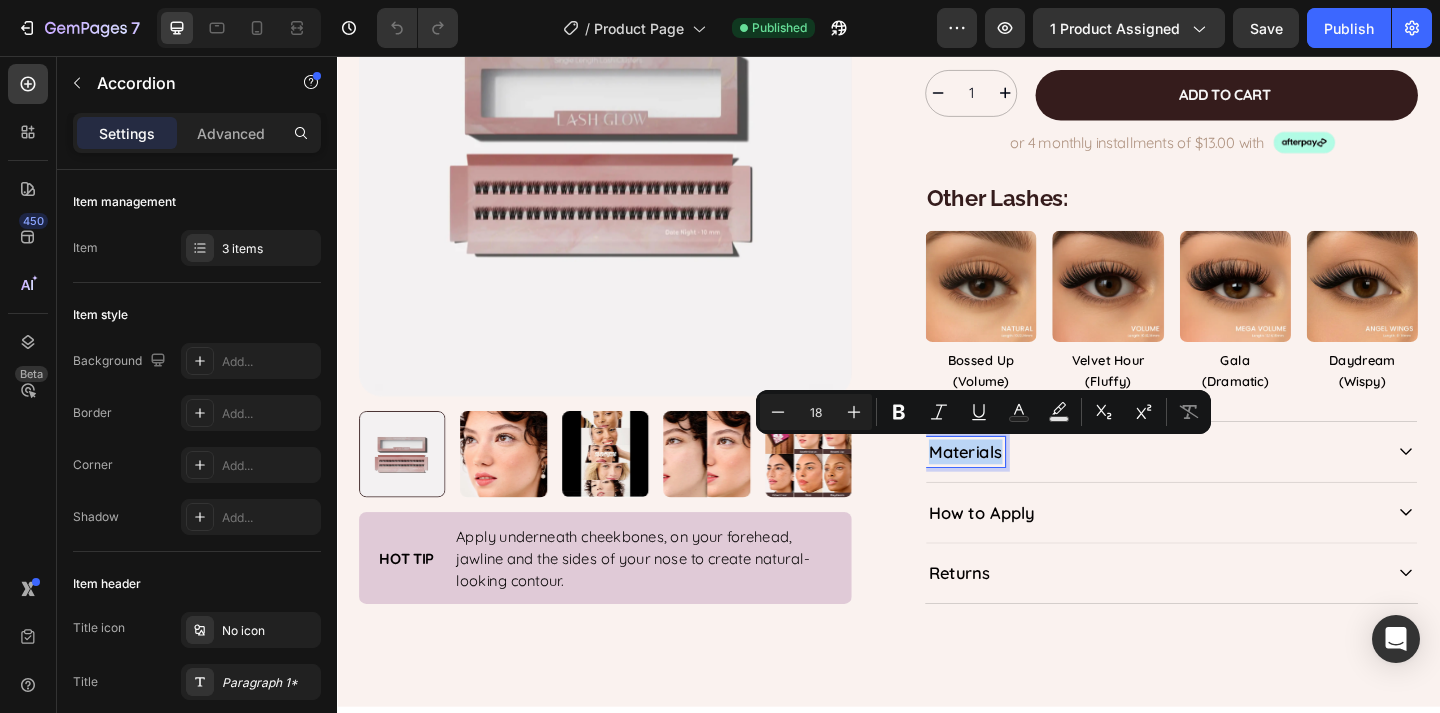 click on "Materials" at bounding box center [1021, 486] 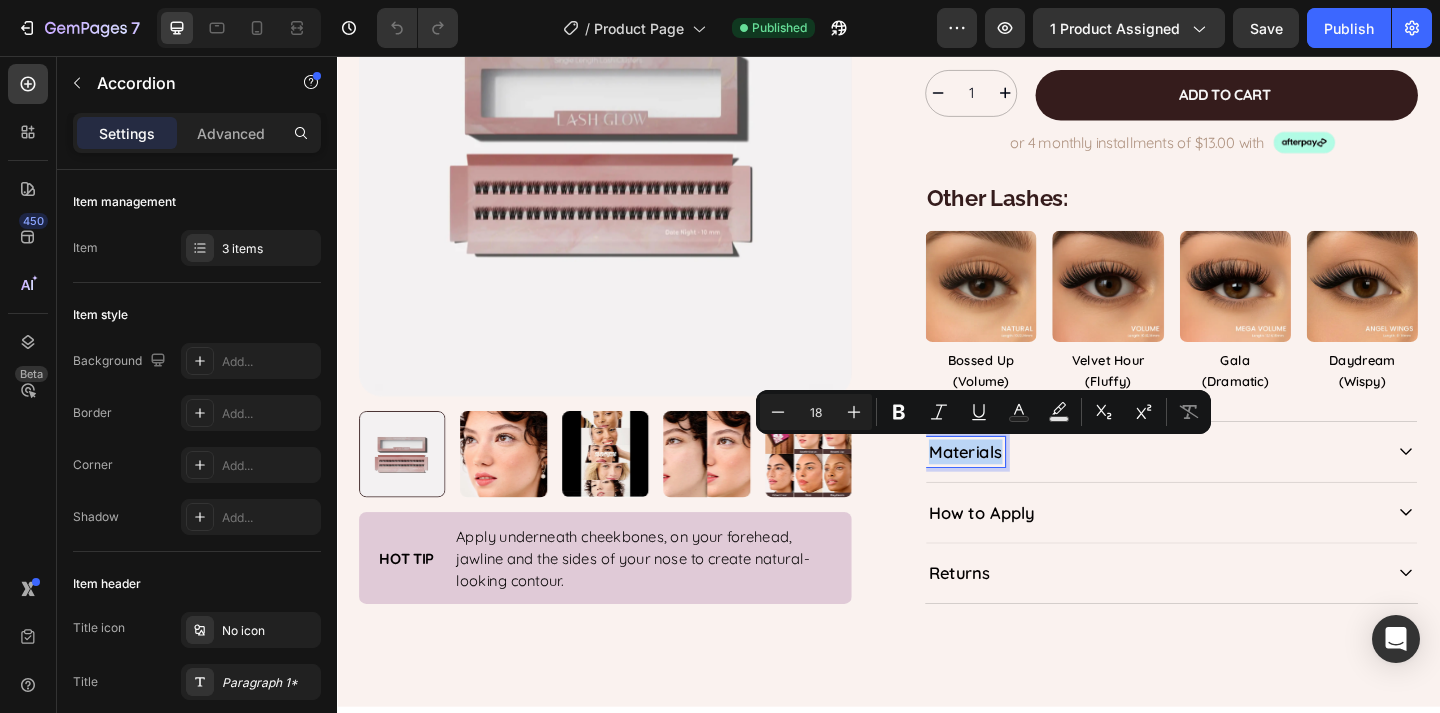 click on "How to Apply" at bounding box center [1225, 552] 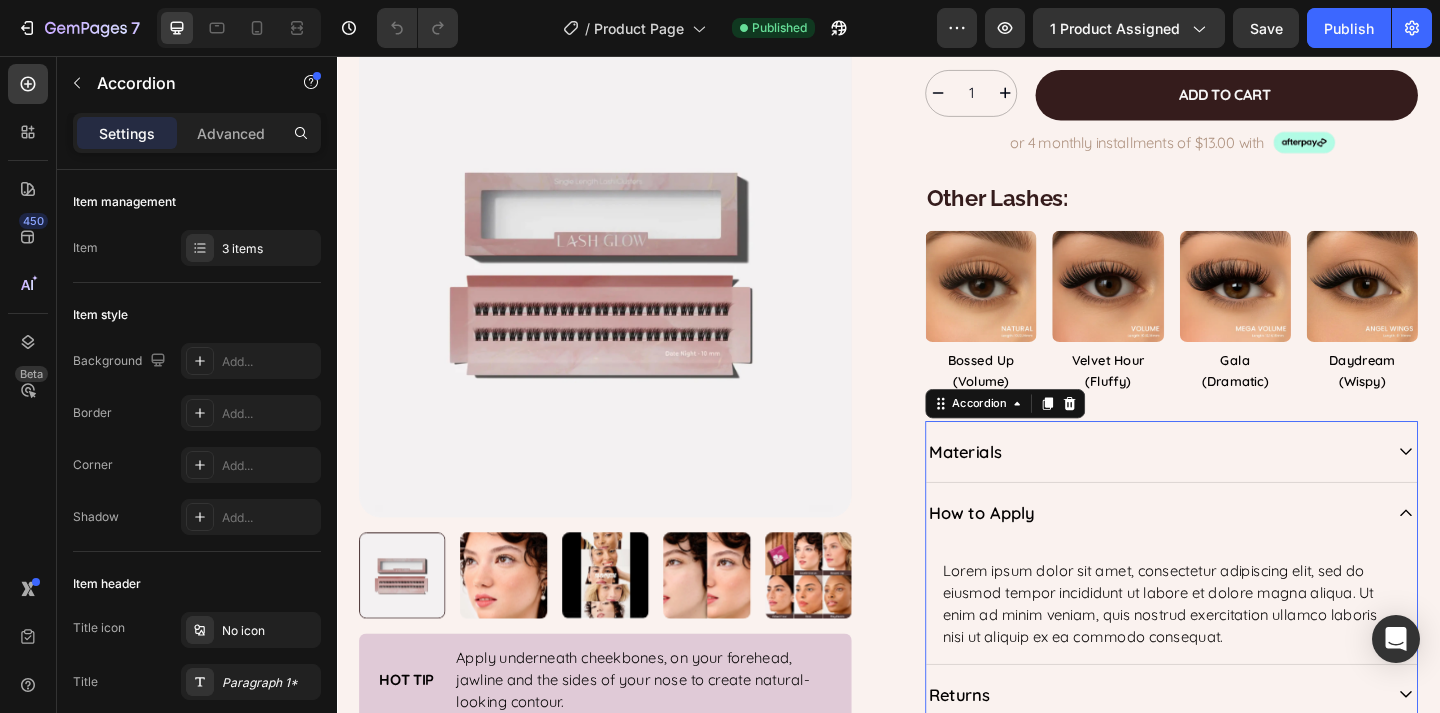 click on "How to Apply" at bounding box center [1038, 552] 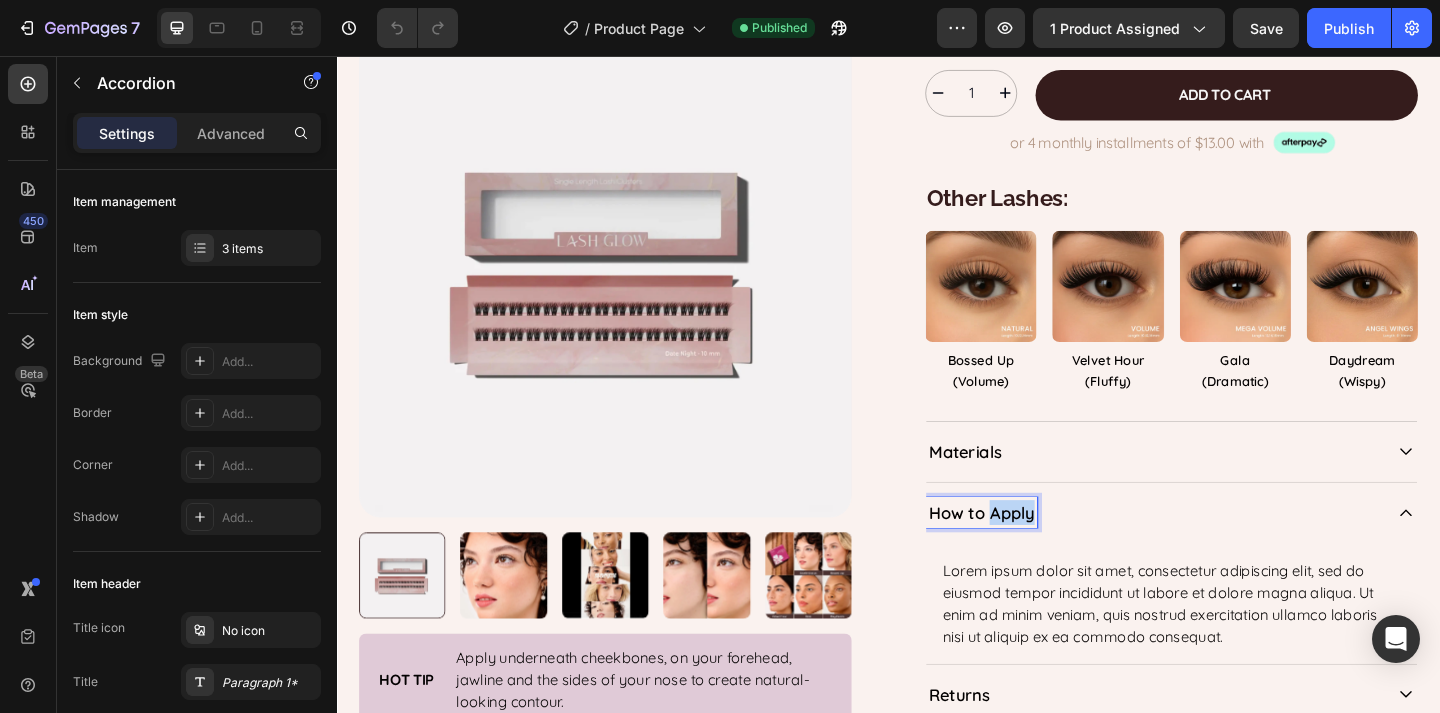 click on "How to Apply" at bounding box center [1038, 552] 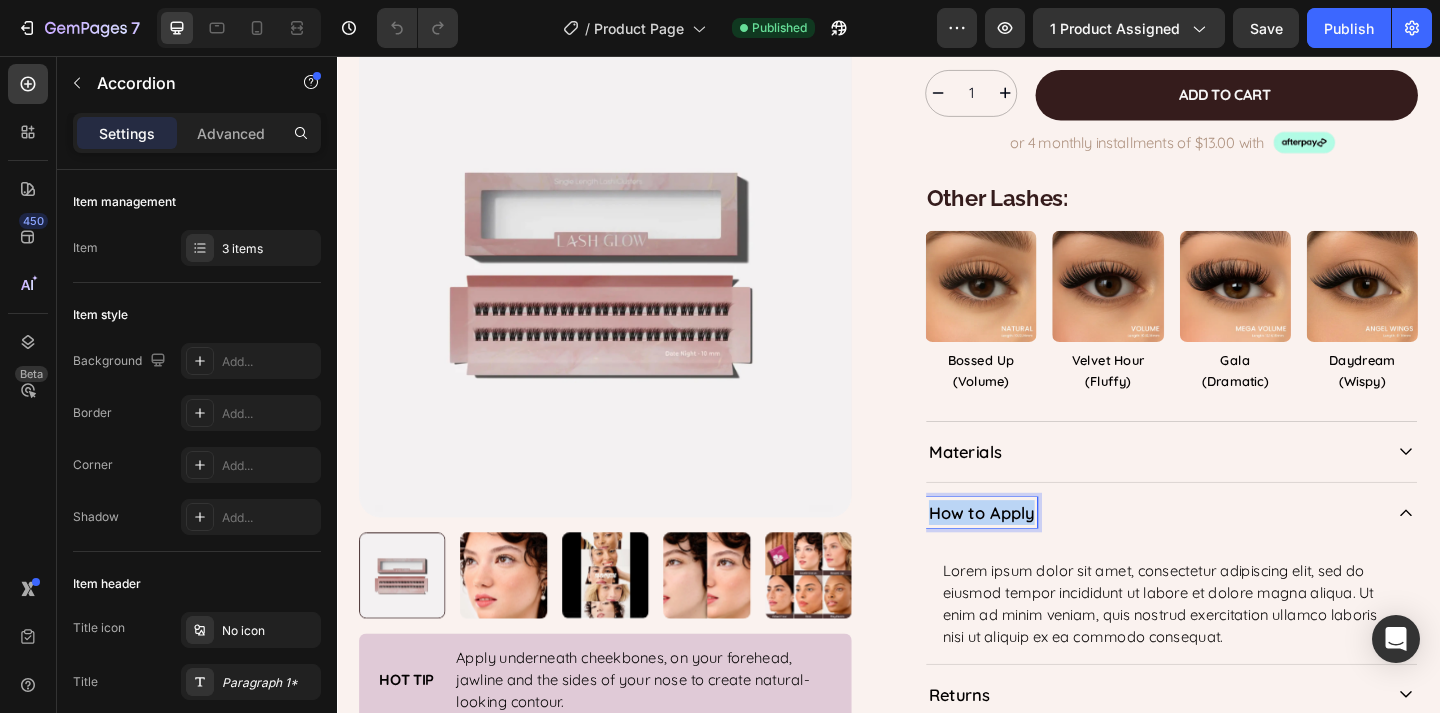 click on "How to Apply" at bounding box center [1038, 552] 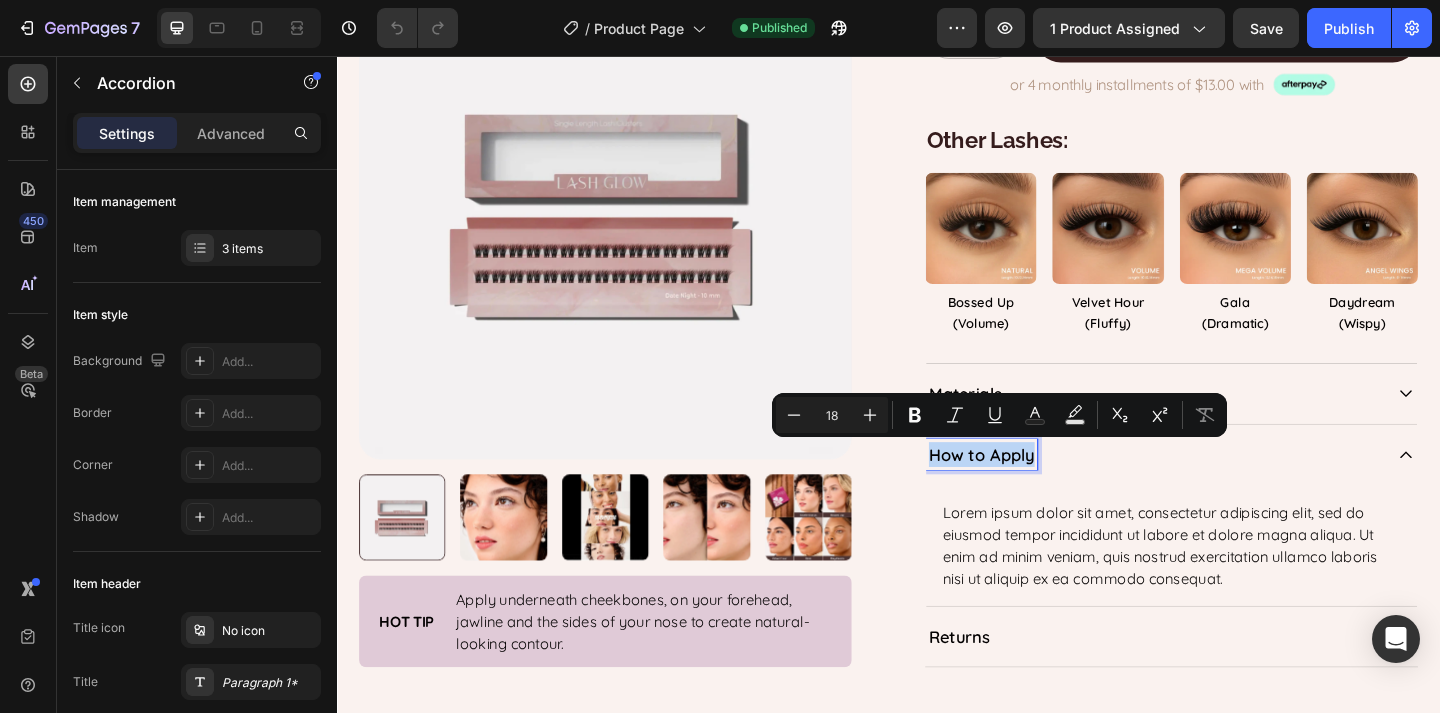 scroll, scrollTop: 742, scrollLeft: 0, axis: vertical 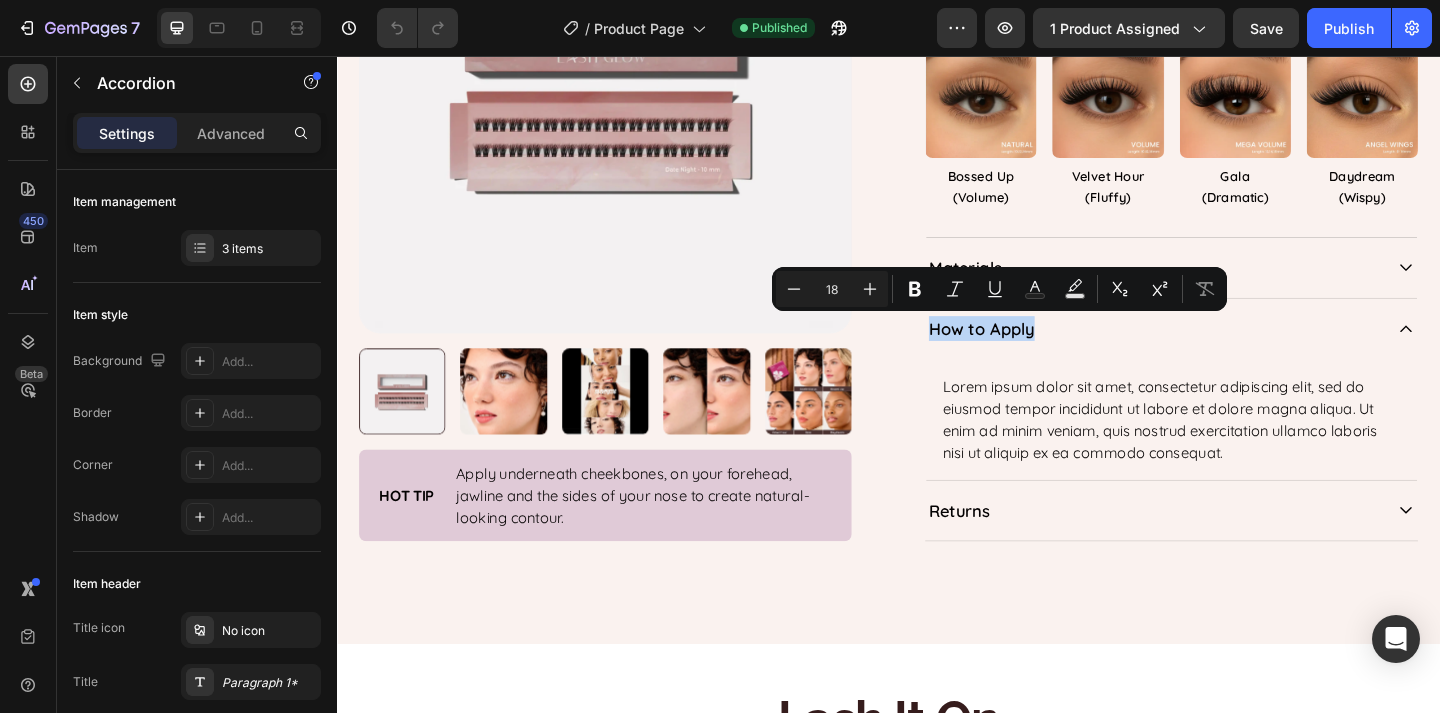 click on "Returns" at bounding box center (1225, 550) 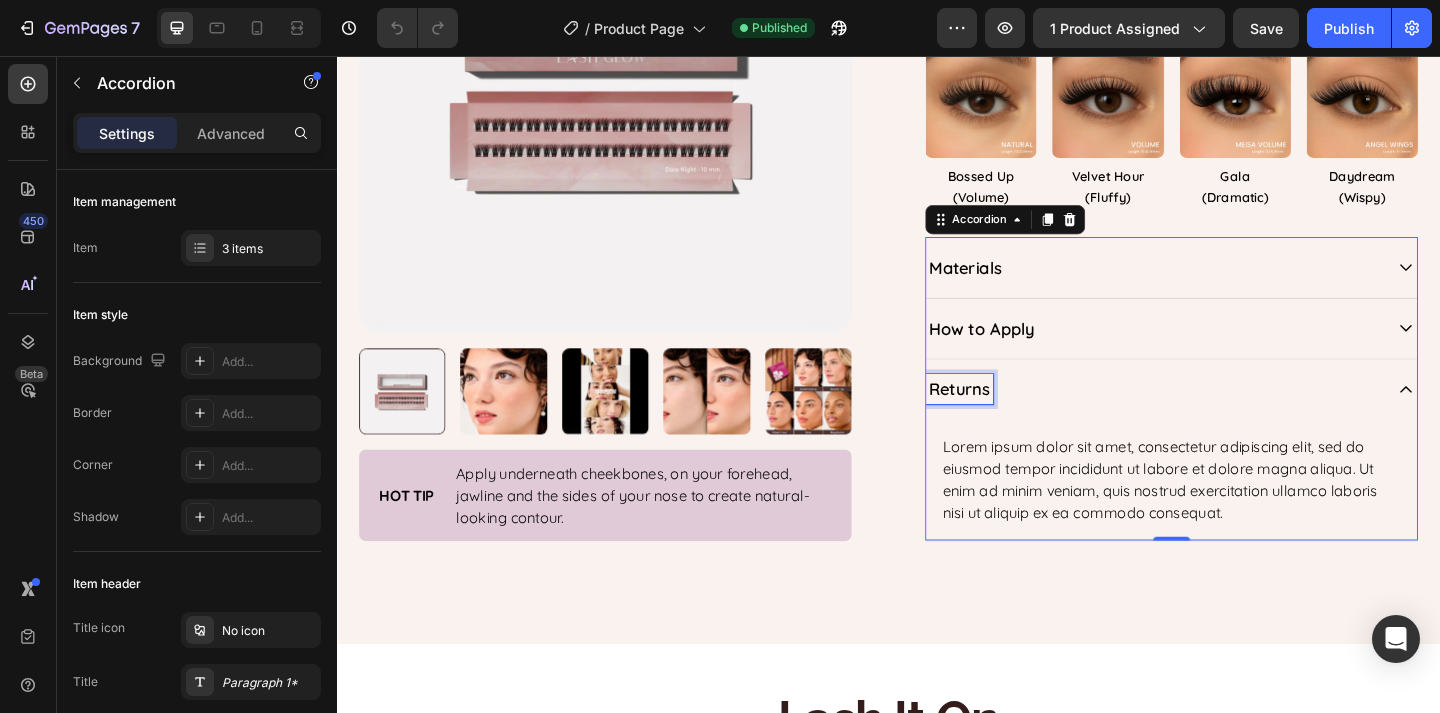 click on "Returns" at bounding box center [1014, 418] 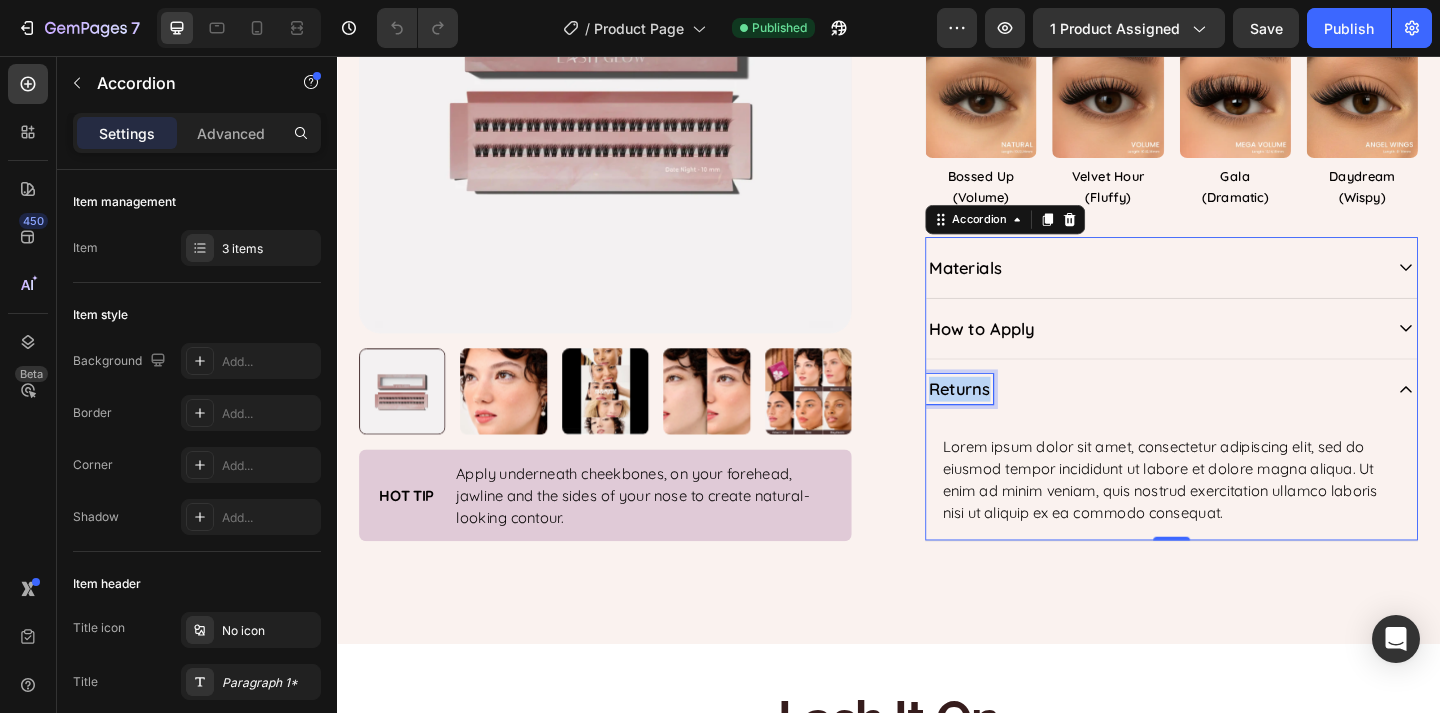 click on "Returns" at bounding box center [1014, 418] 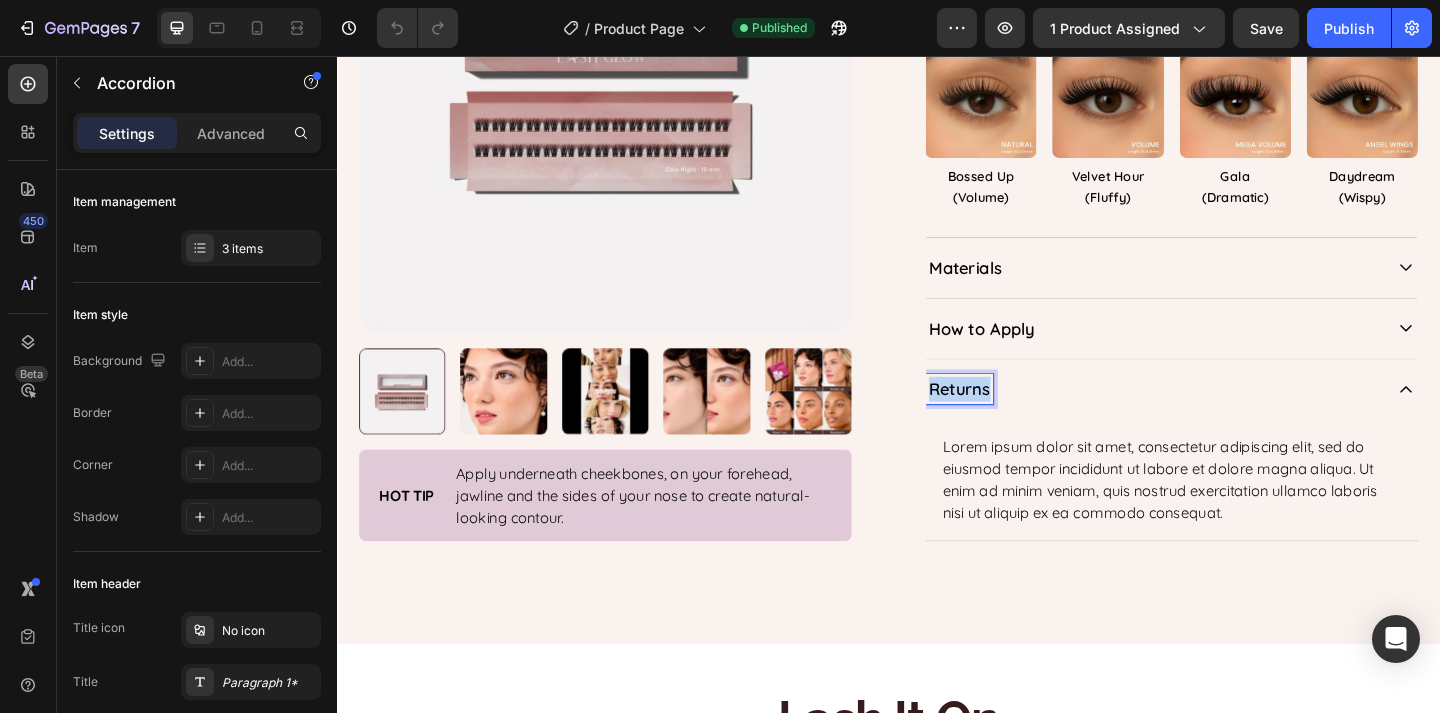 click on "Returns" at bounding box center [1014, 418] 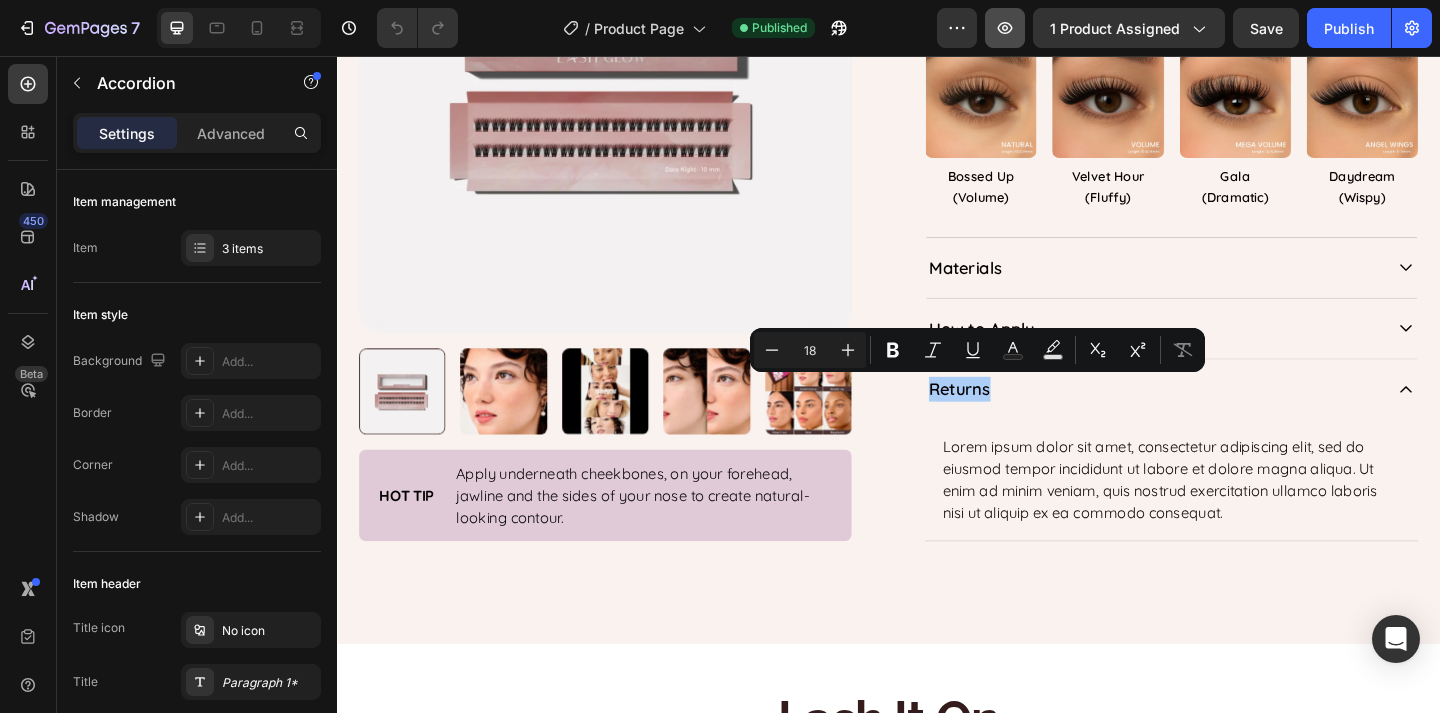click 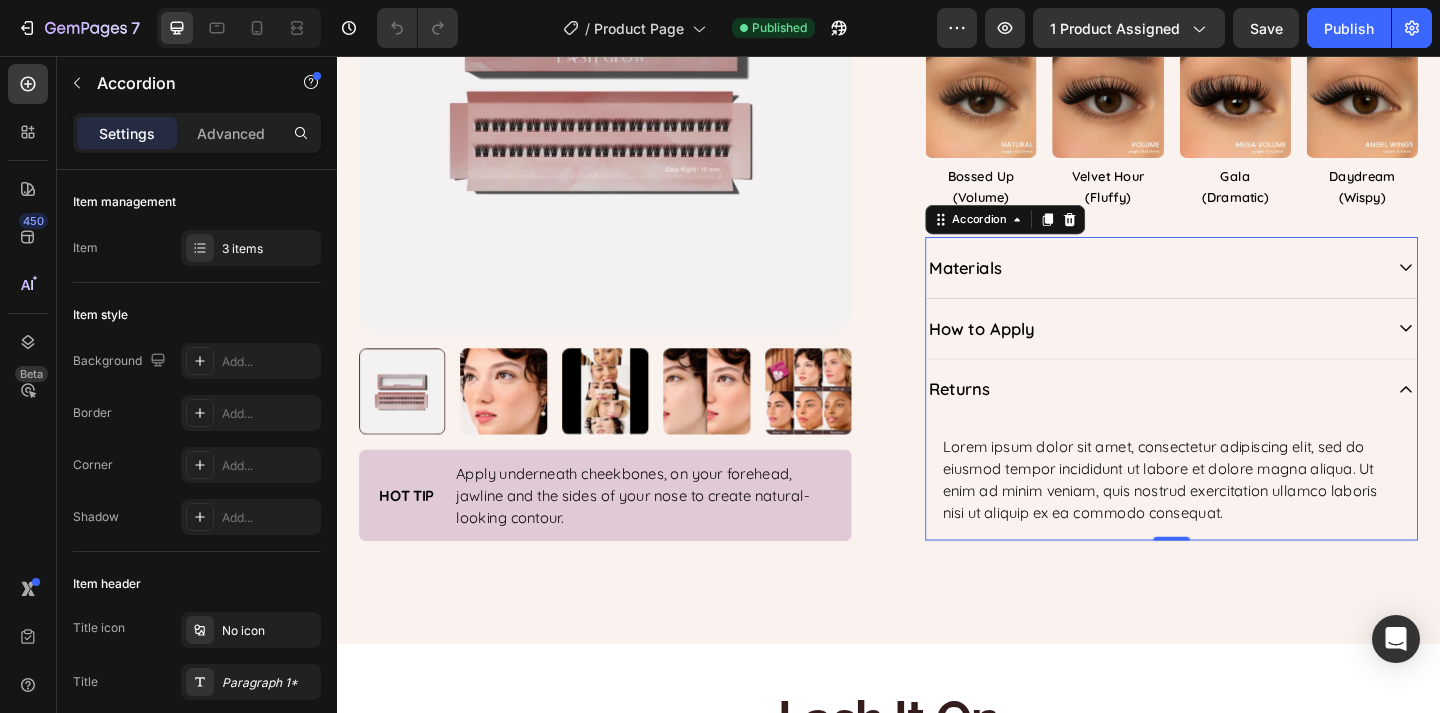 click on "Materials" at bounding box center [1225, 286] 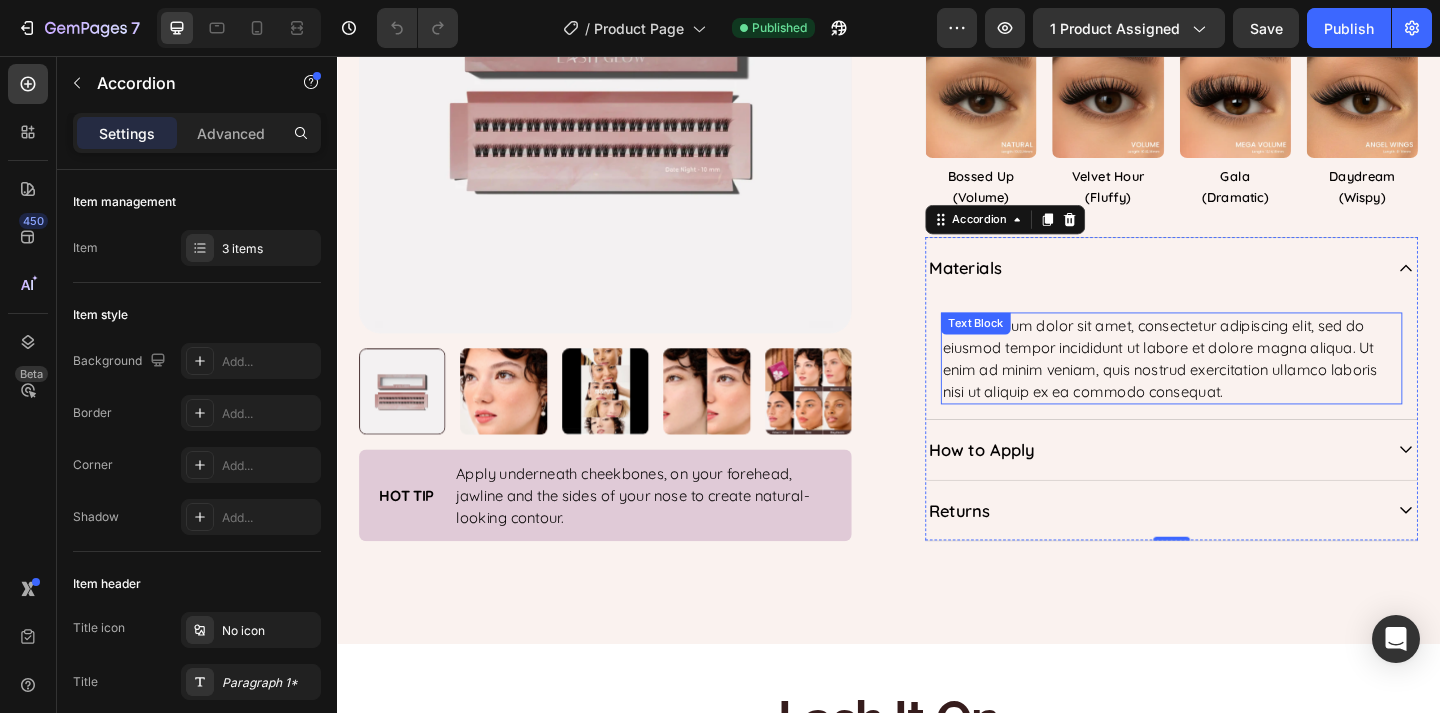 click on "Lorem ipsum dolor sit amet, consectetur adipiscing elit, sed do eiusmod tempor incididunt ut labore et dolore magna aliqua. Ut enim ad minim veniam, quis nostrud exercitation ullamco laboris nisi ut aliquip ex ea commodo consequat." at bounding box center [1245, 385] 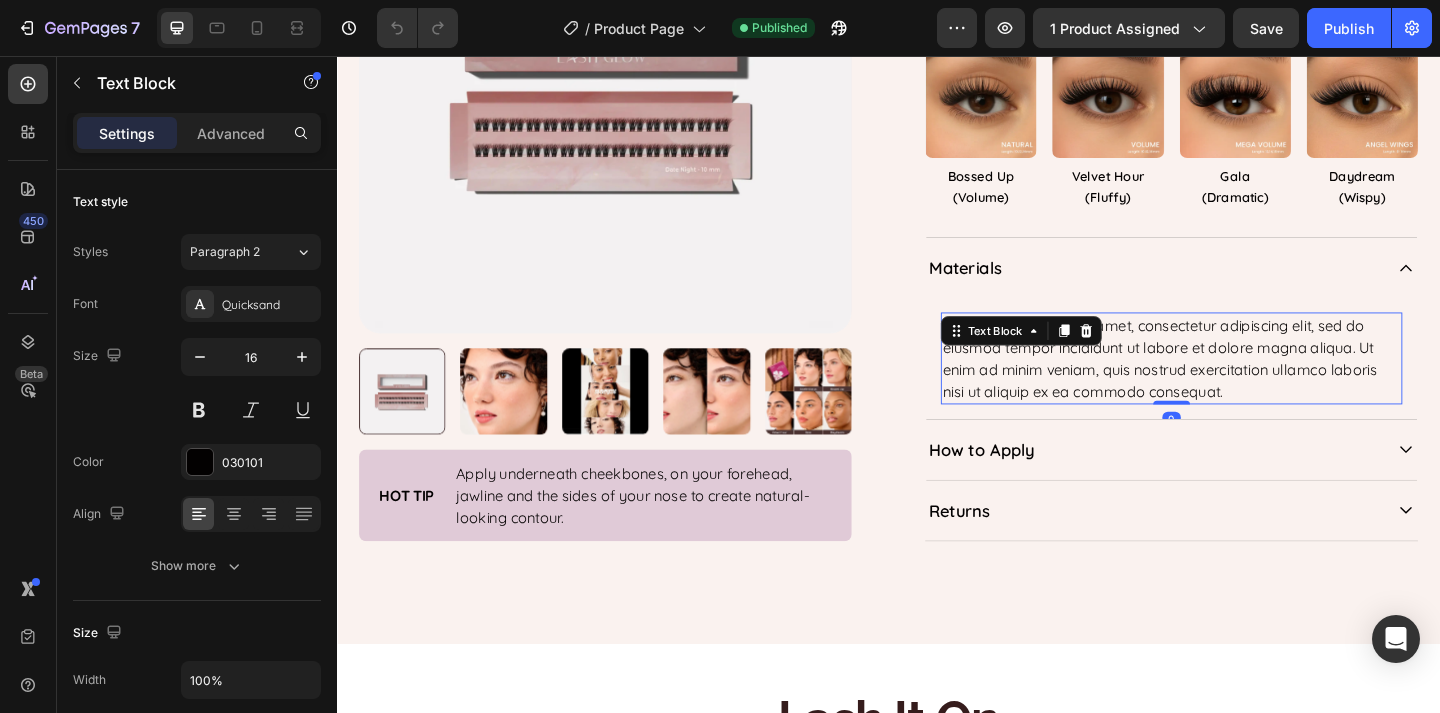click 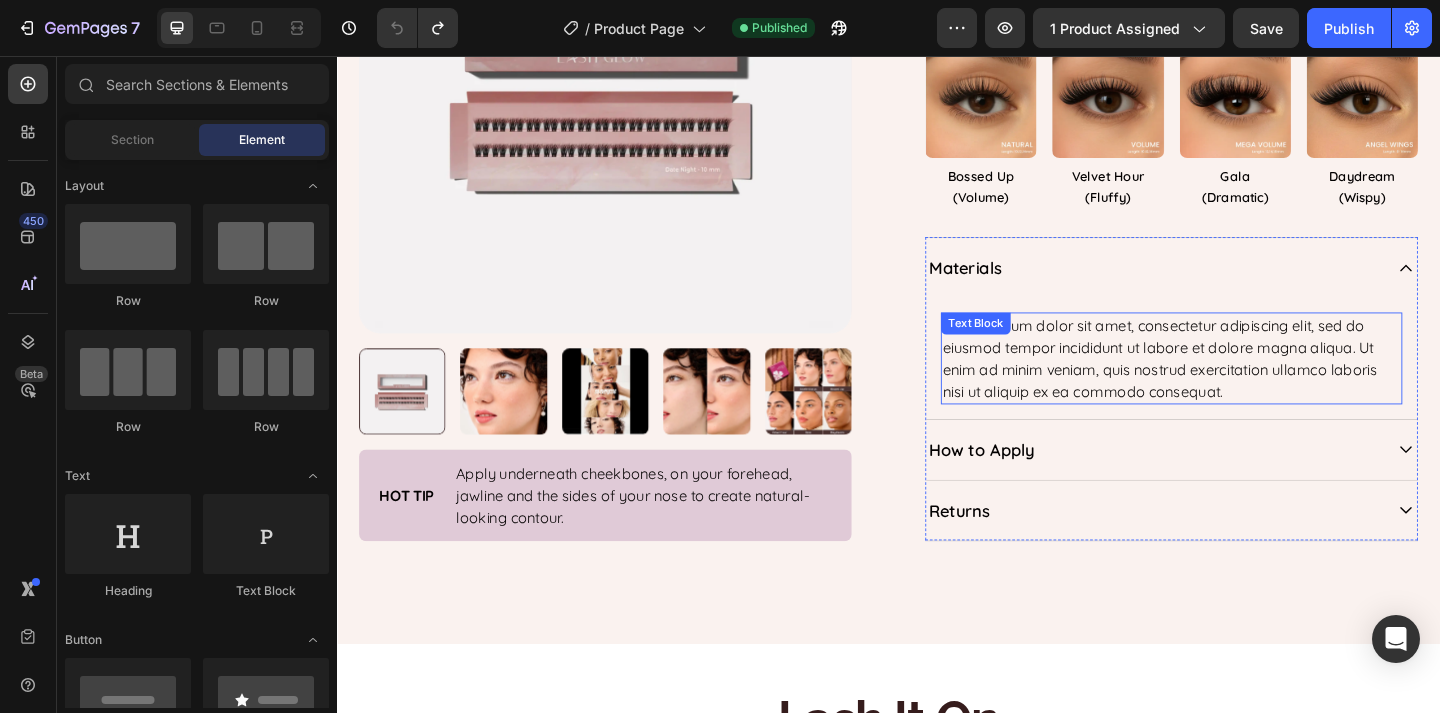 click on "Lorem ipsum dolor sit amet, consectetur adipiscing elit, sed do eiusmod tempor incididunt ut labore et dolore magna aliqua. Ut enim ad minim veniam, quis nostrud exercitation ullamco laboris nisi ut aliquip ex ea commodo consequat." at bounding box center (1245, 385) 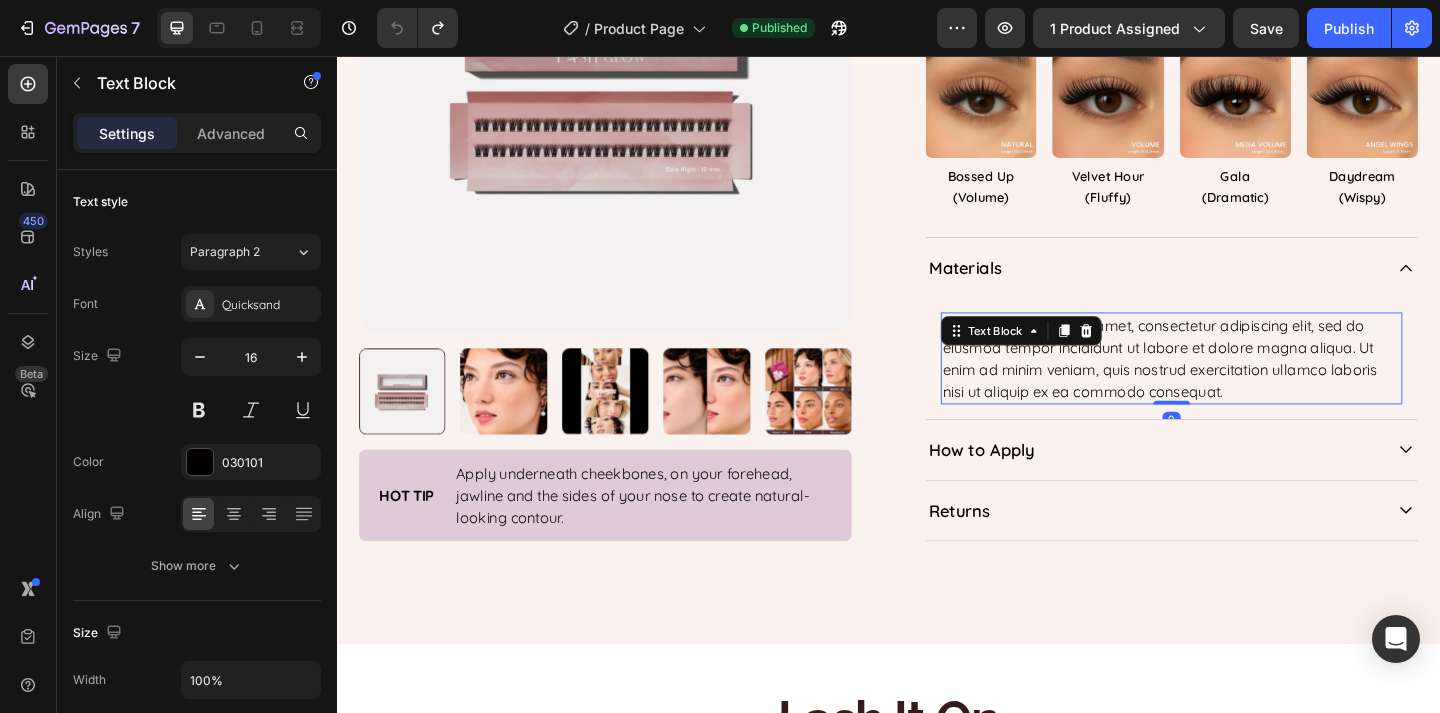click on "Lorem ipsum dolor sit amet, consectetur adipiscing elit, sed do eiusmod tempor incididunt ut labore et dolore magna aliqua. Ut enim ad minim veniam, quis nostrud exercitation ullamco laboris nisi ut aliquip ex ea commodo consequat." at bounding box center [1245, 385] 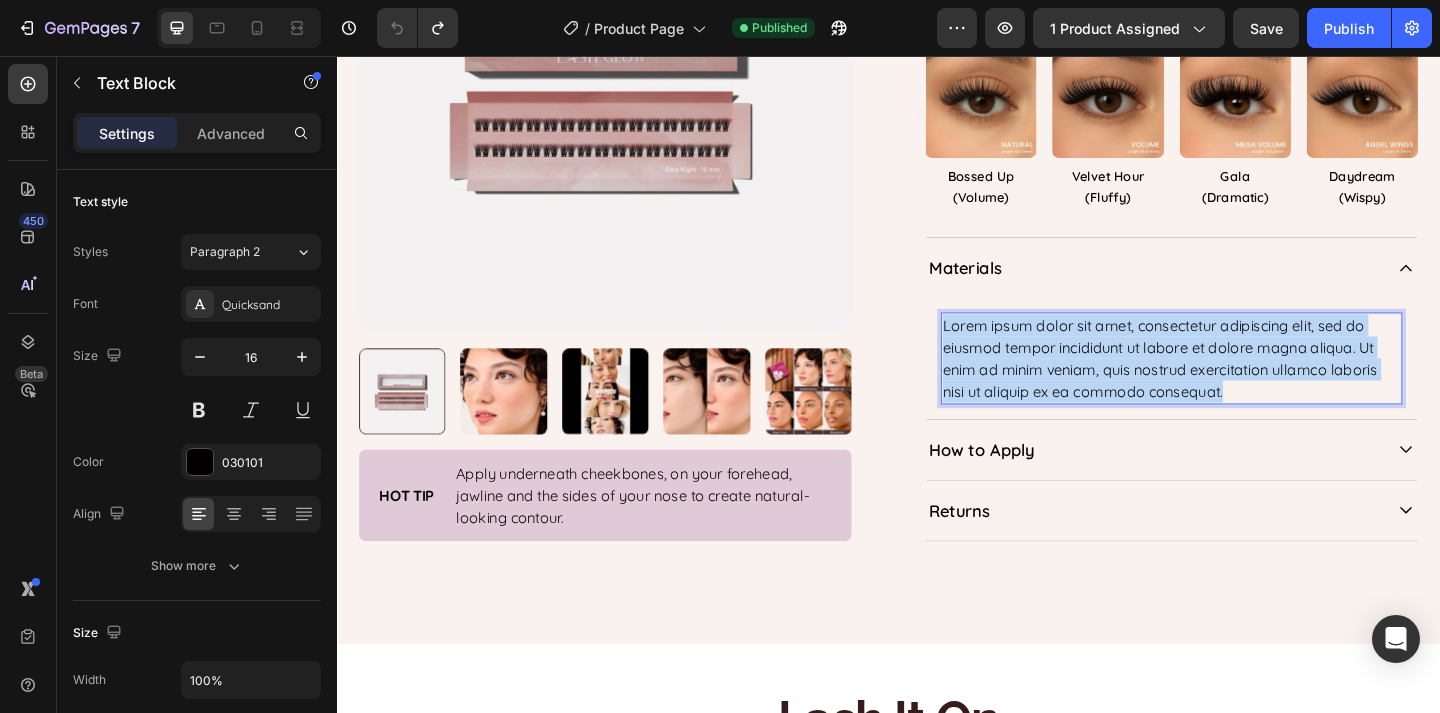 click on "Lorem ipsum dolor sit amet, consectetur adipiscing elit, sed do eiusmod tempor incididunt ut labore et dolore magna aliqua. Ut enim ad minim veniam, quis nostrud exercitation ullamco laboris nisi ut aliquip ex ea commodo consequat." at bounding box center [1245, 385] 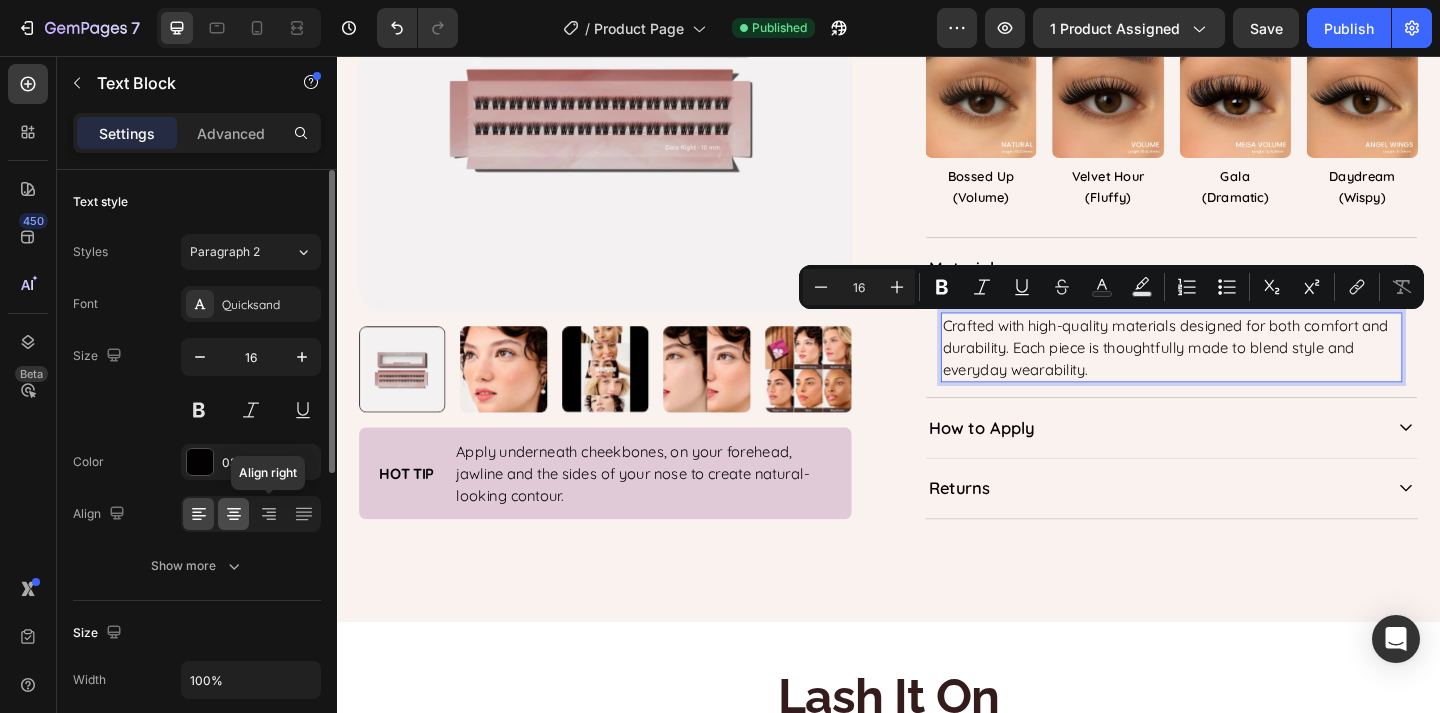 click 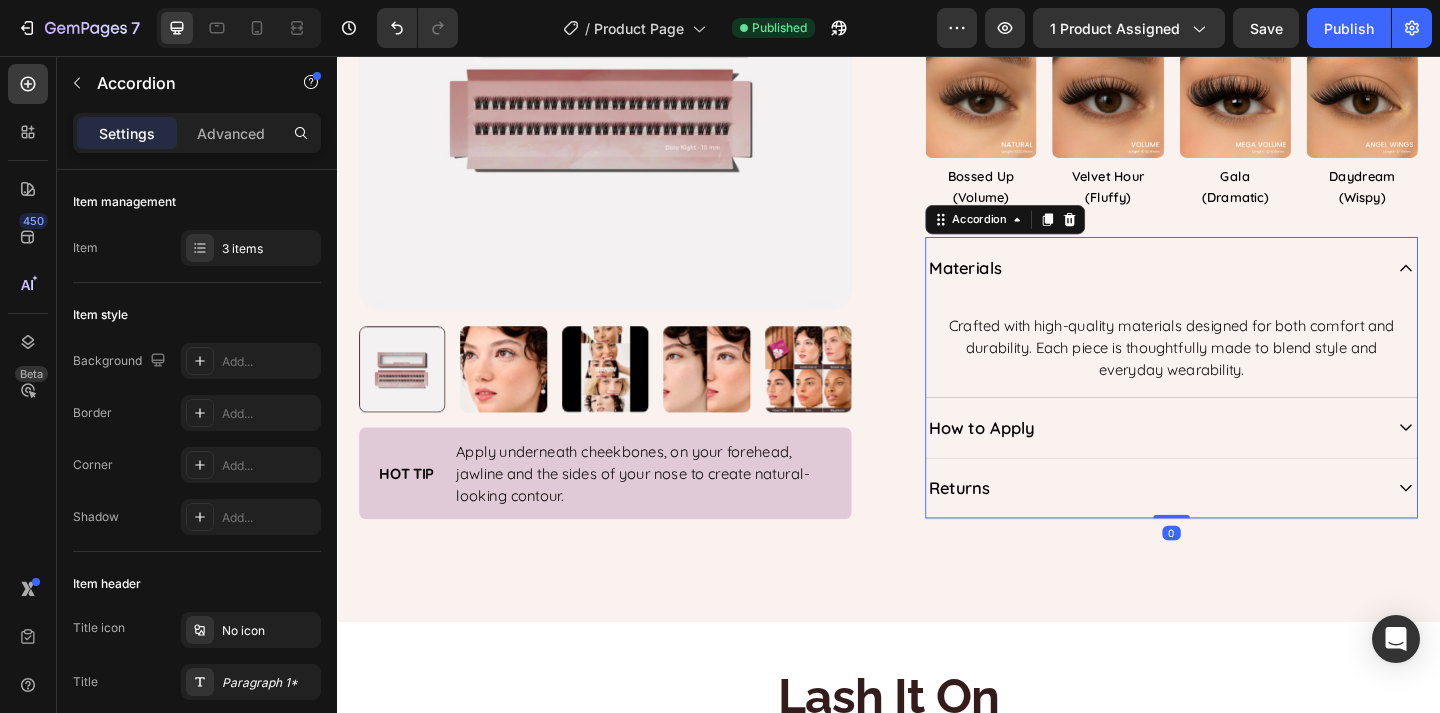 click on "How to Apply" at bounding box center [1038, 460] 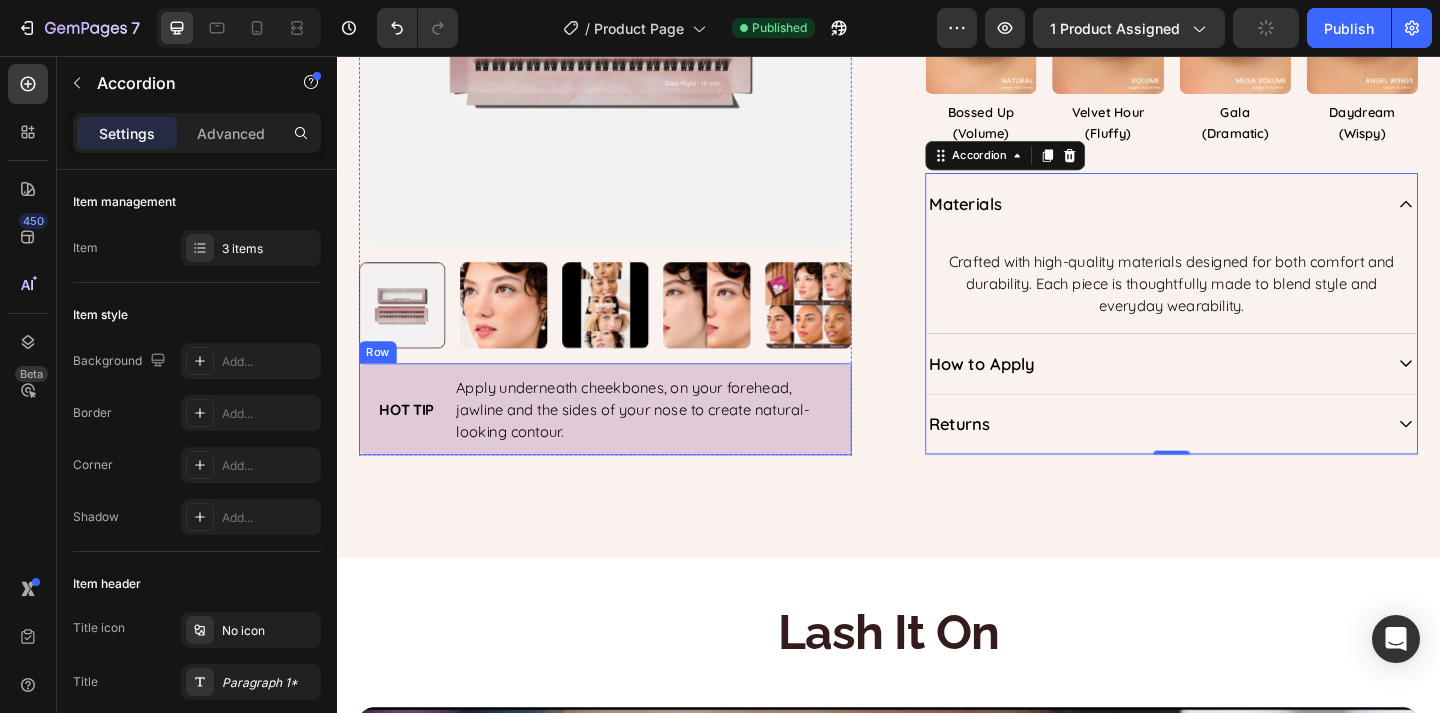 scroll, scrollTop: 657, scrollLeft: 0, axis: vertical 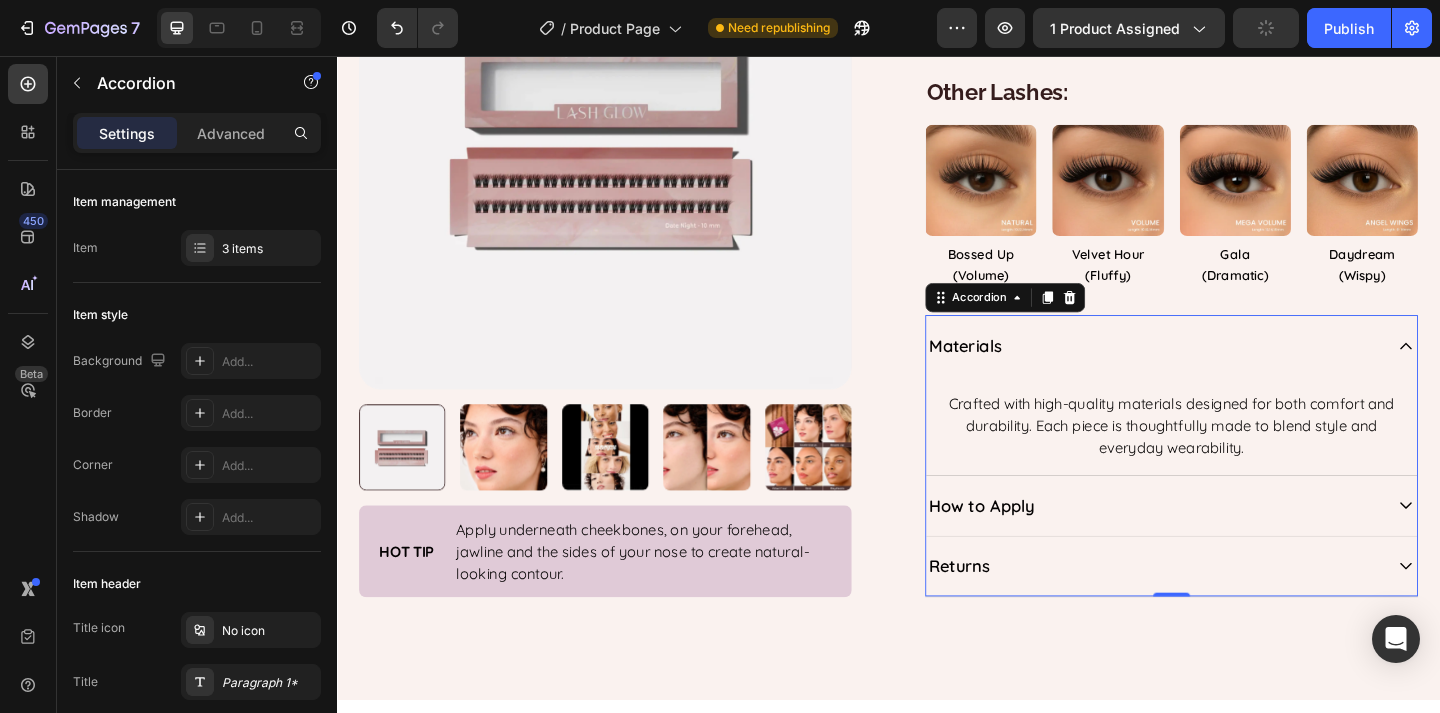 click on "How to Apply" at bounding box center (1225, 545) 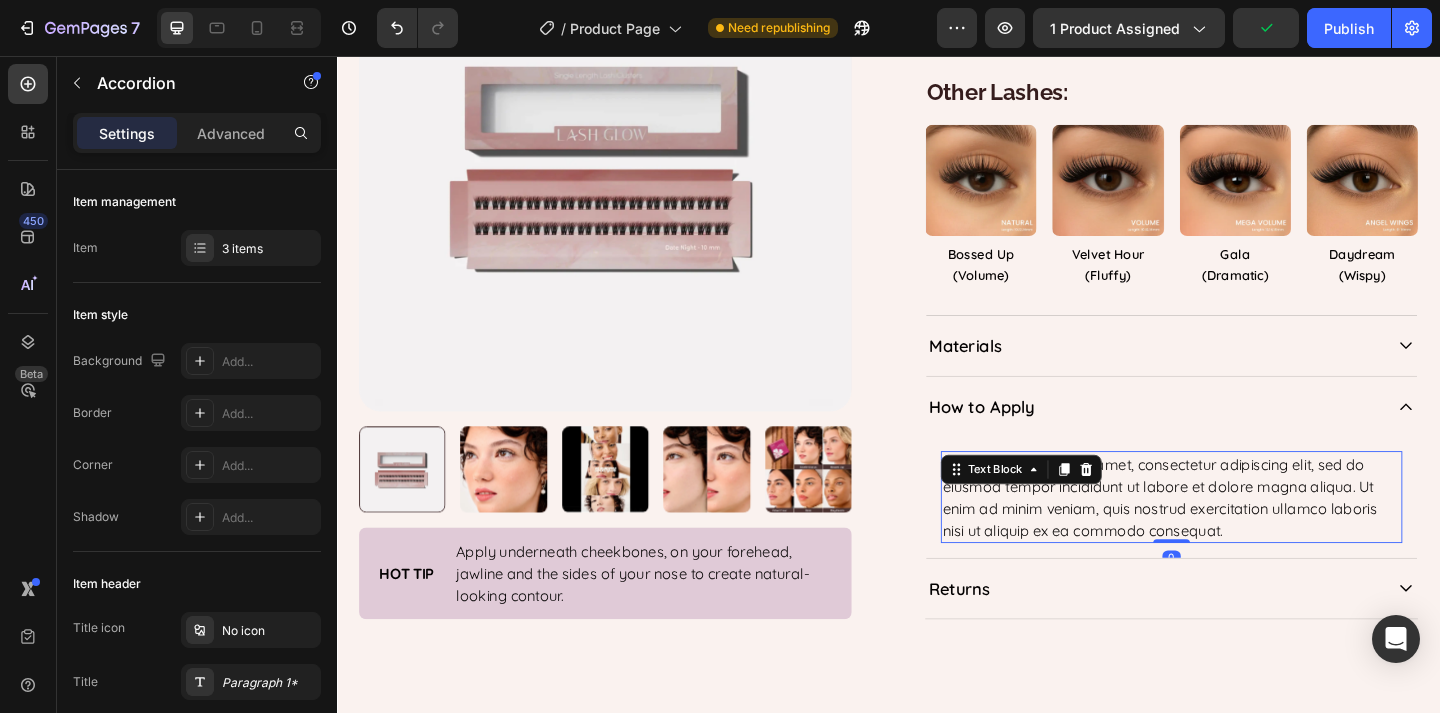 click on "Lorem ipsum dolor sit amet, consectetur adipiscing elit, sed do eiusmod tempor incididunt ut labore et dolore magna aliqua. Ut enim ad minim veniam, quis nostrud exercitation ullamco laboris nisi ut aliquip ex ea commodo consequat." at bounding box center (1245, 536) 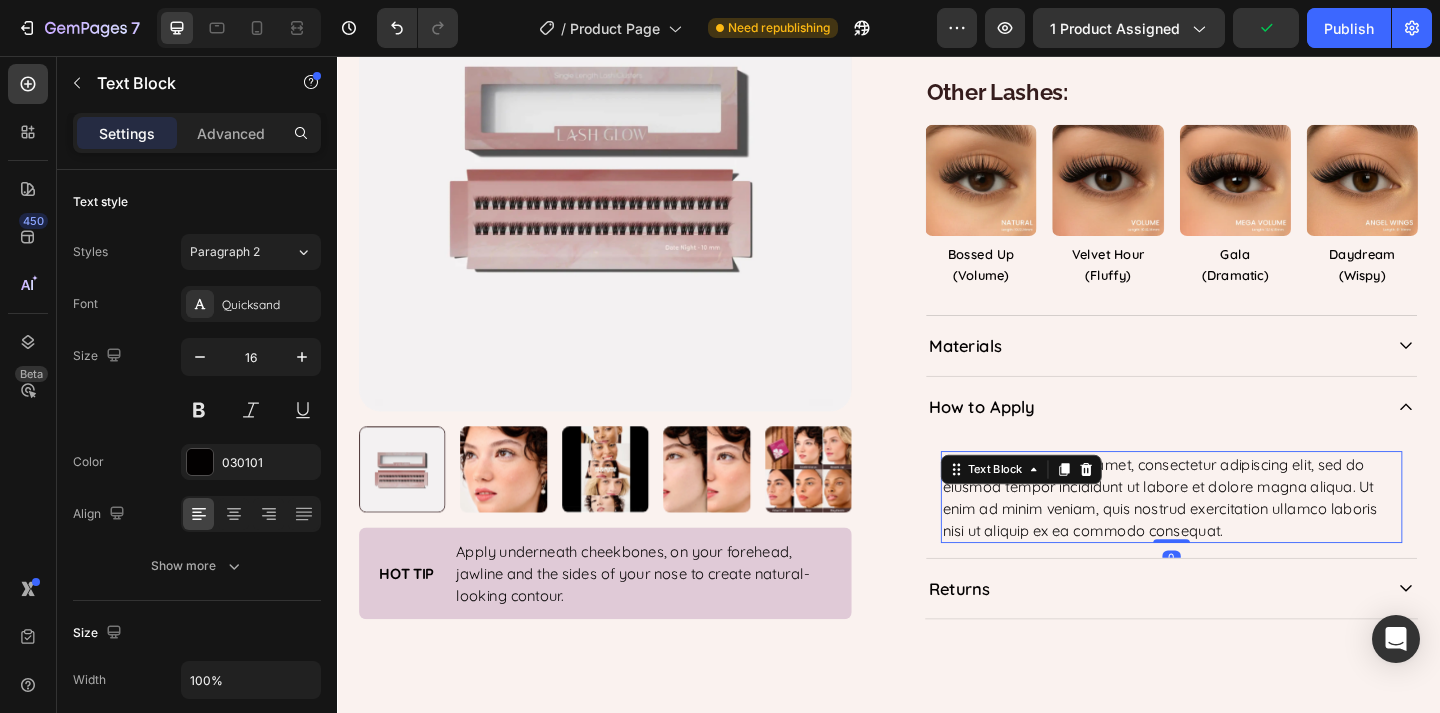 click on "Lorem ipsum dolor sit amet, consectetur adipiscing elit, sed do eiusmod tempor incididunt ut labore et dolore magna aliqua. Ut enim ad minim veniam, quis nostrud exercitation ullamco laboris nisi ut aliquip ex ea commodo consequat." at bounding box center (1245, 536) 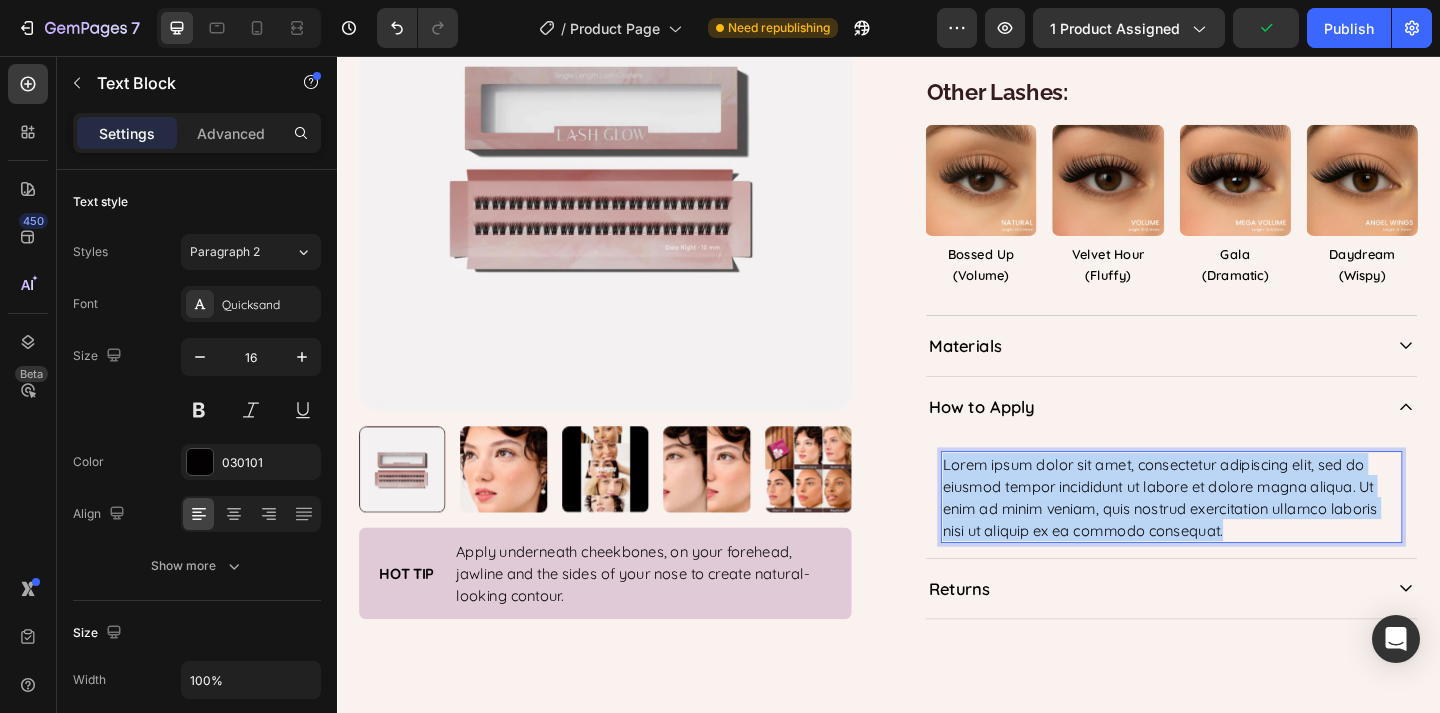 click on "Lorem ipsum dolor sit amet, consectetur adipiscing elit, sed do eiusmod tempor incididunt ut labore et dolore magna aliqua. Ut enim ad minim veniam, quis nostrud exercitation ullamco laboris nisi ut aliquip ex ea commodo consequat." at bounding box center (1245, 536) 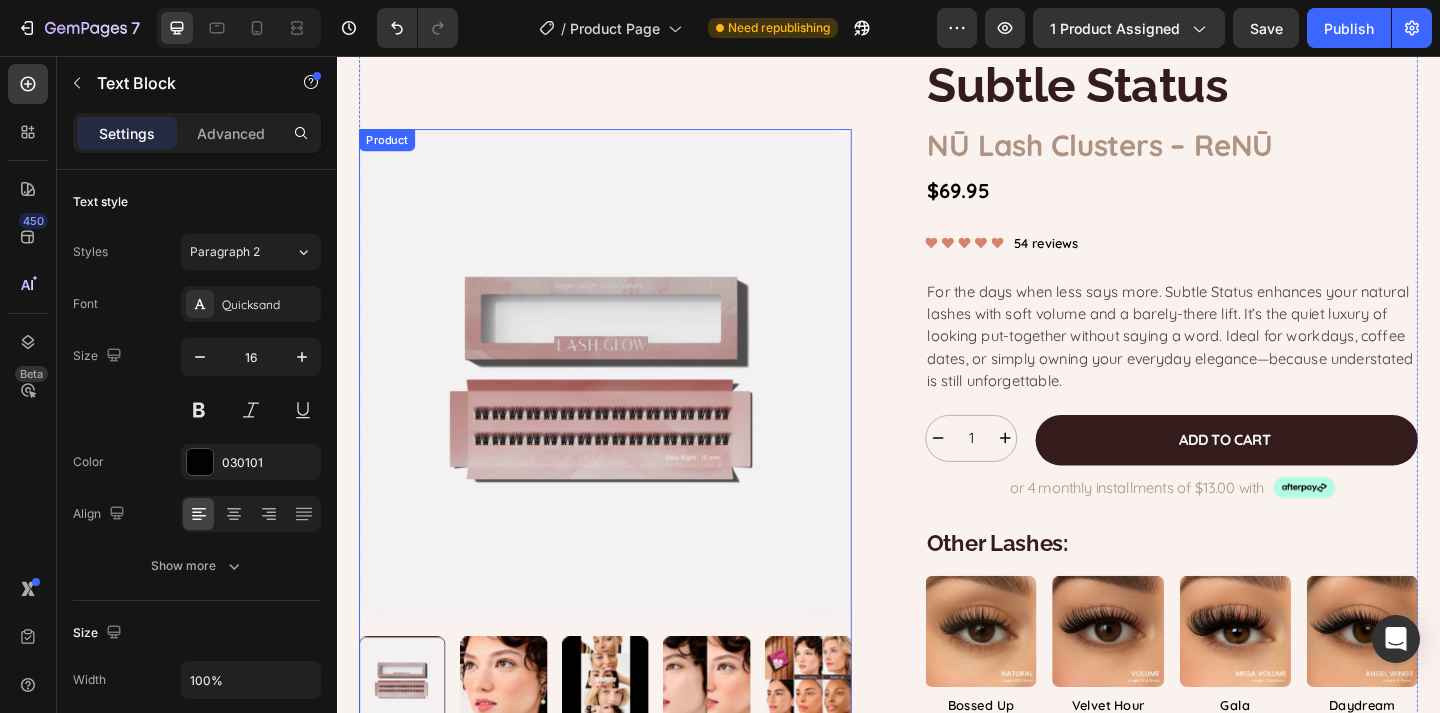 scroll, scrollTop: 702, scrollLeft: 0, axis: vertical 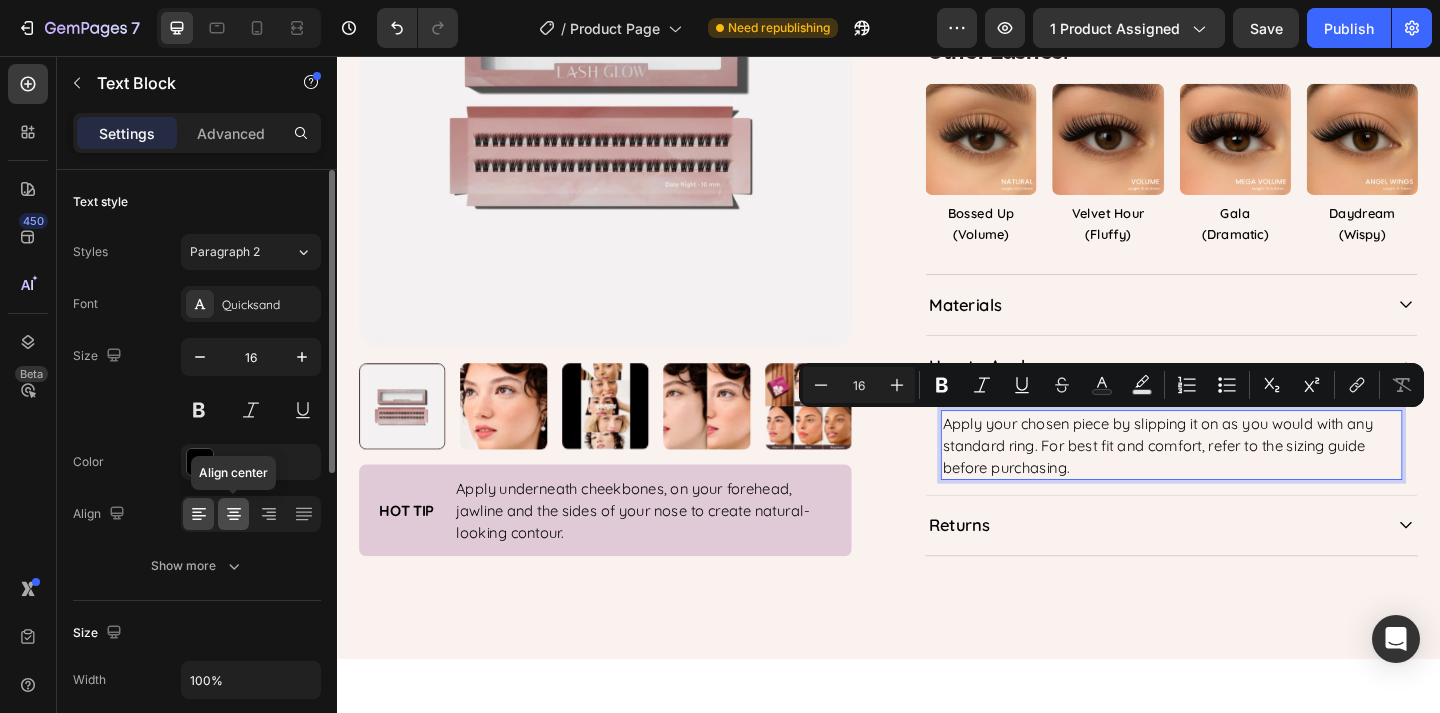 click 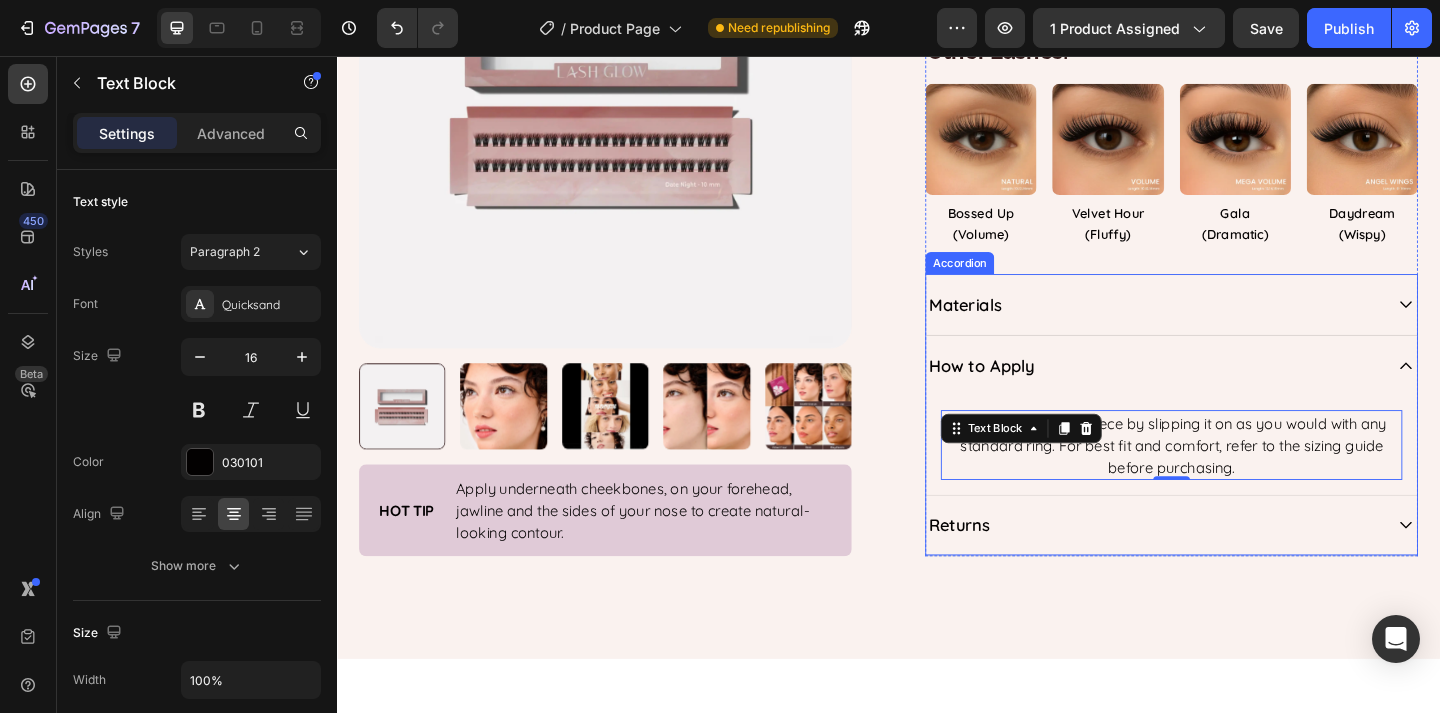 click on "Returns" at bounding box center [1245, 566] 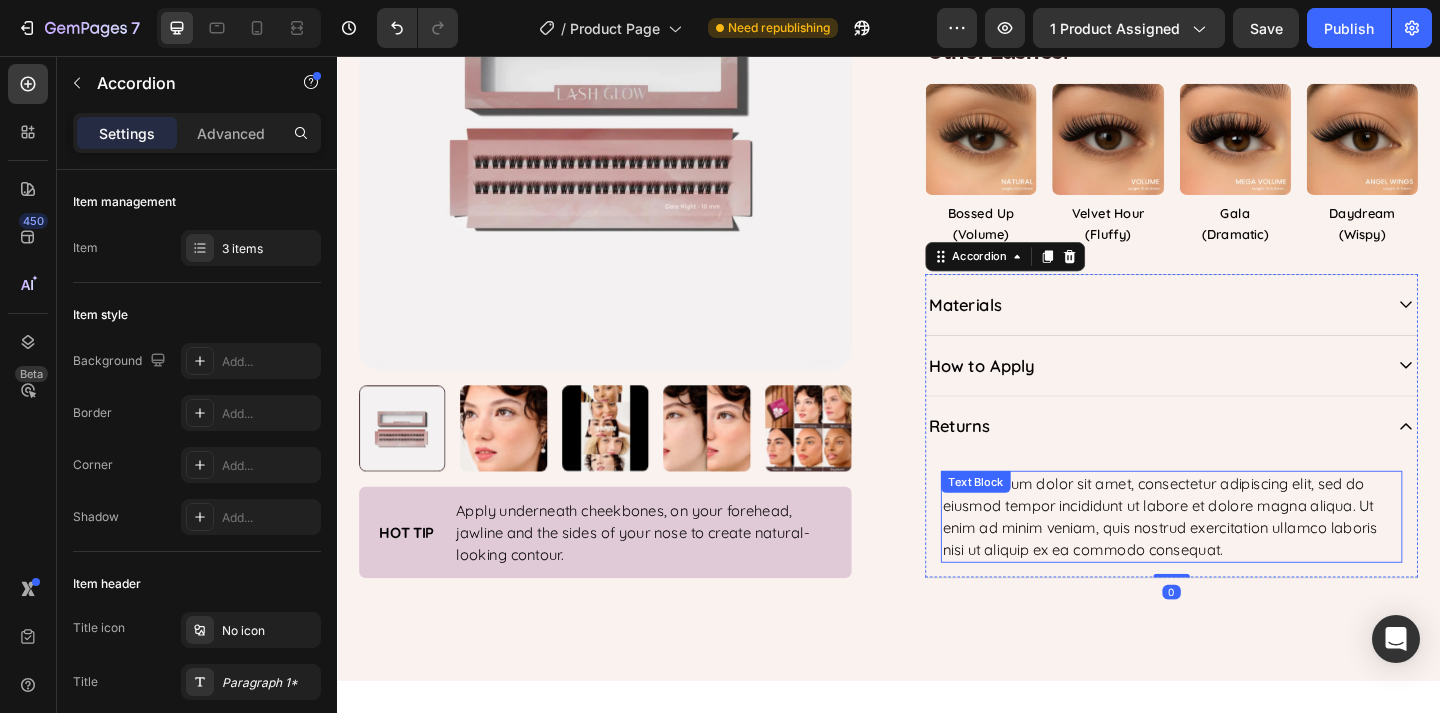 click on "Lorem ipsum dolor sit amet, consectetur adipiscing elit, sed do eiusmod tempor incididunt ut labore et dolore magna aliqua. Ut enim ad minim veniam, quis nostrud exercitation ullamco laboris nisi ut aliquip ex ea commodo consequat." at bounding box center [1245, 557] 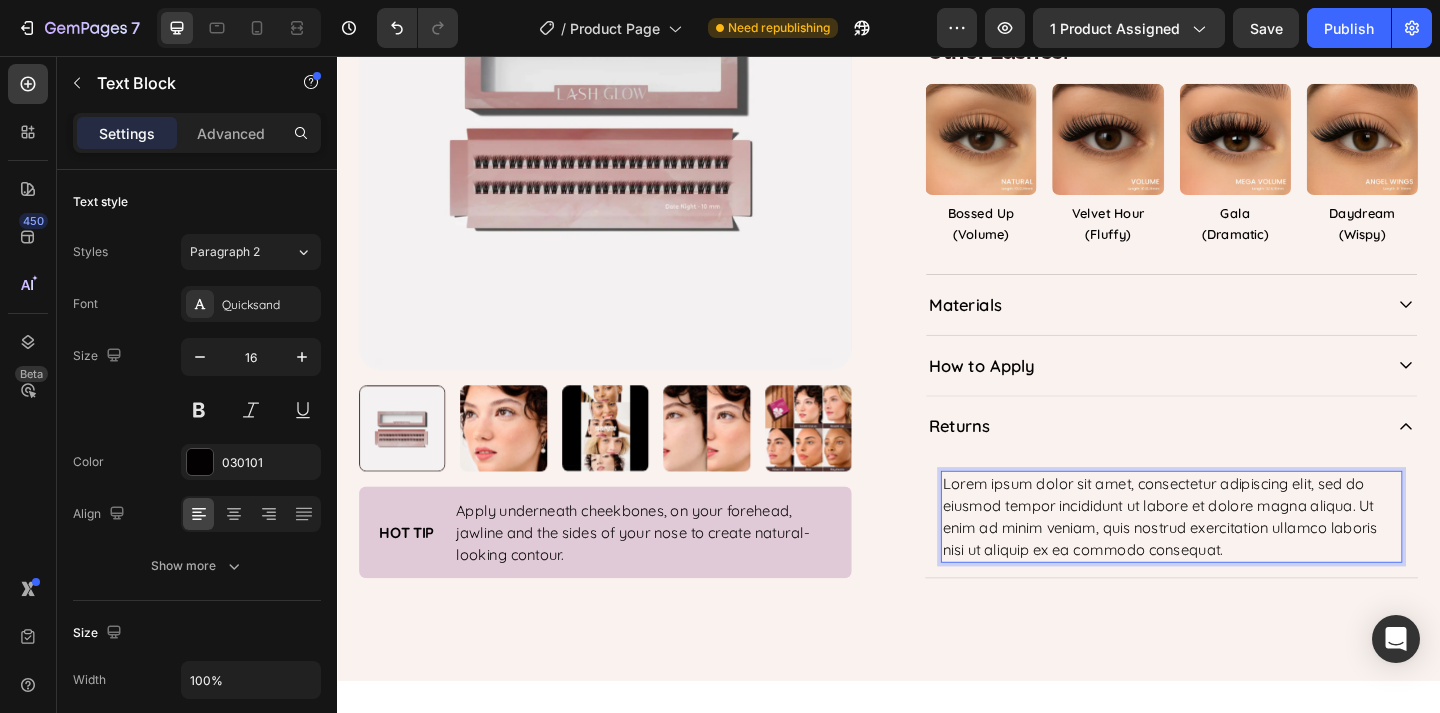 click on "Lorem ipsum dolor sit amet, consectetur adipiscing elit, sed do eiusmod tempor incididunt ut labore et dolore magna aliqua. Ut enim ad minim veniam, quis nostrud exercitation ullamco laboris nisi ut aliquip ex ea commodo consequat." at bounding box center (1245, 557) 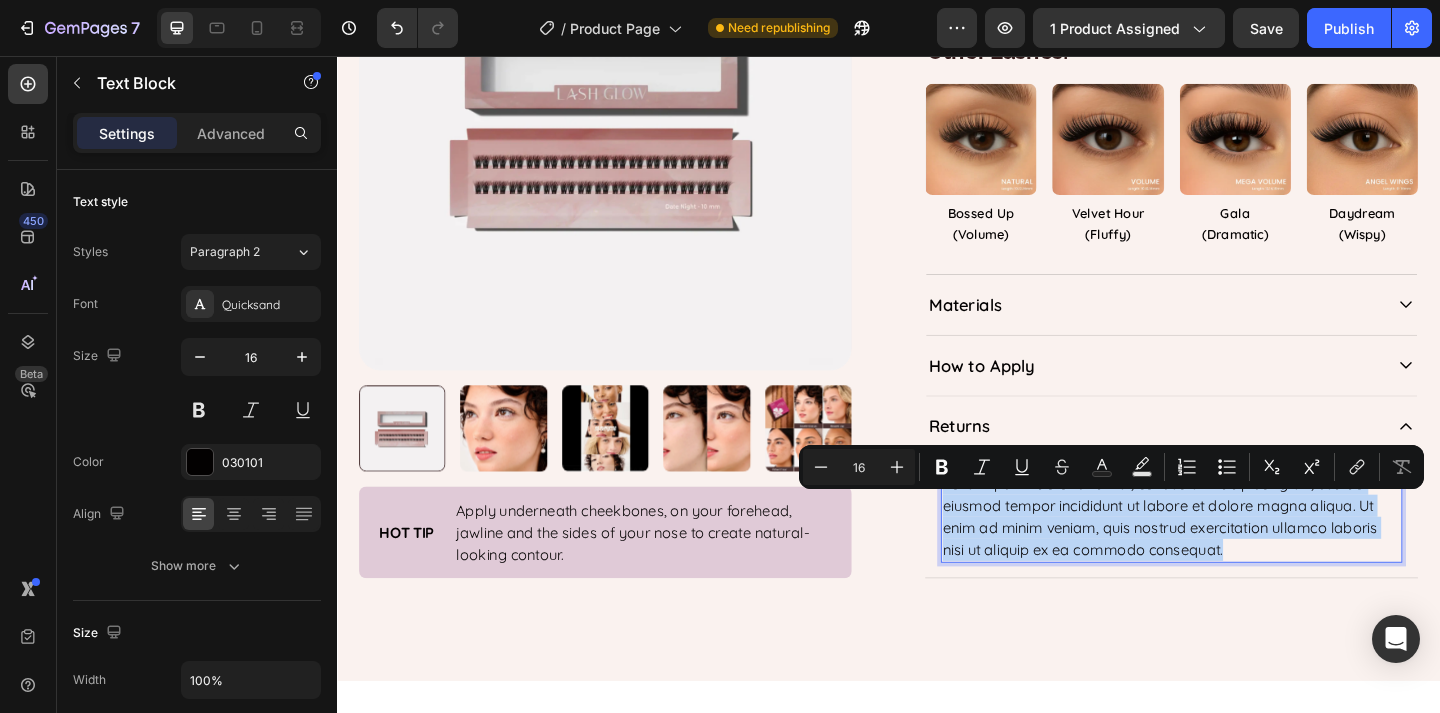 click on "Lorem ipsum dolor sit amet, consectetur adipiscing elit, sed do eiusmod tempor incididunt ut labore et dolore magna aliqua. Ut enim ad minim veniam, quis nostrud exercitation ullamco laboris nisi ut aliquip ex ea commodo consequat." at bounding box center [1245, 557] 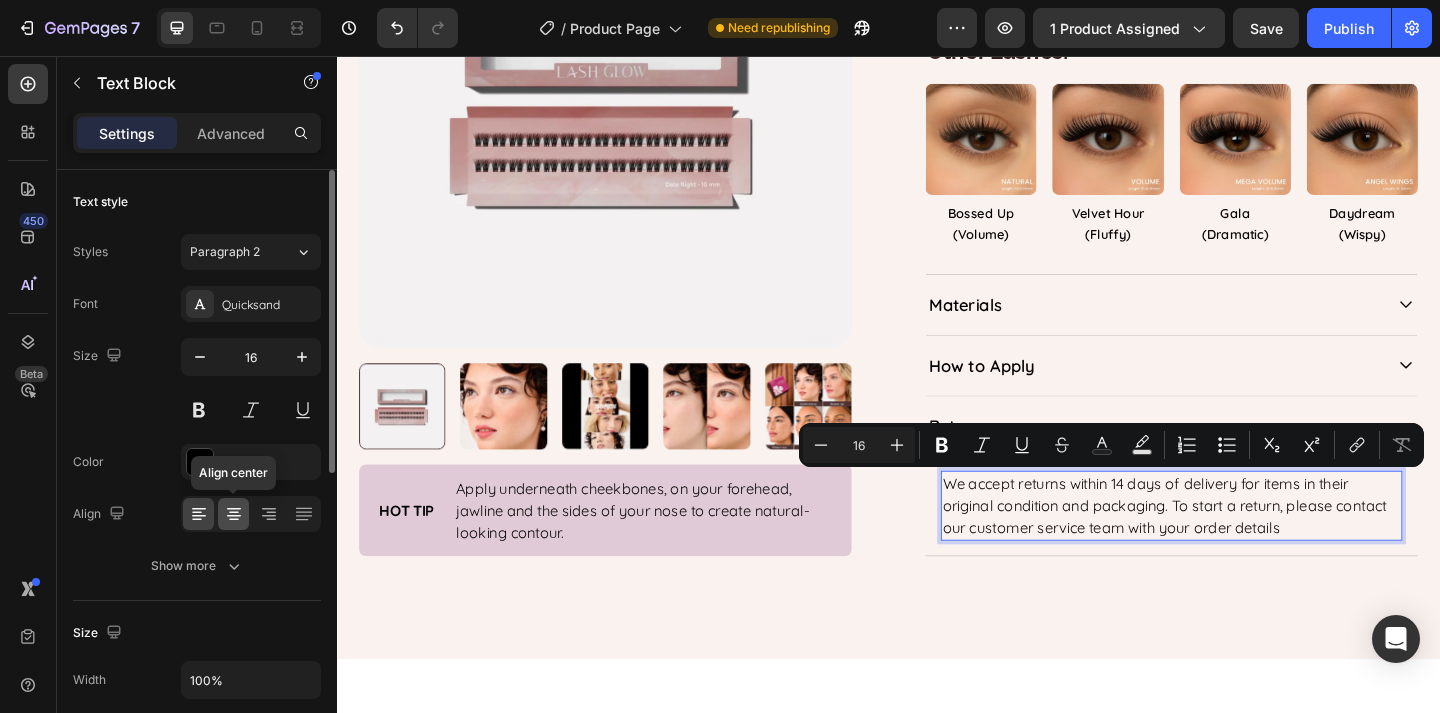 click 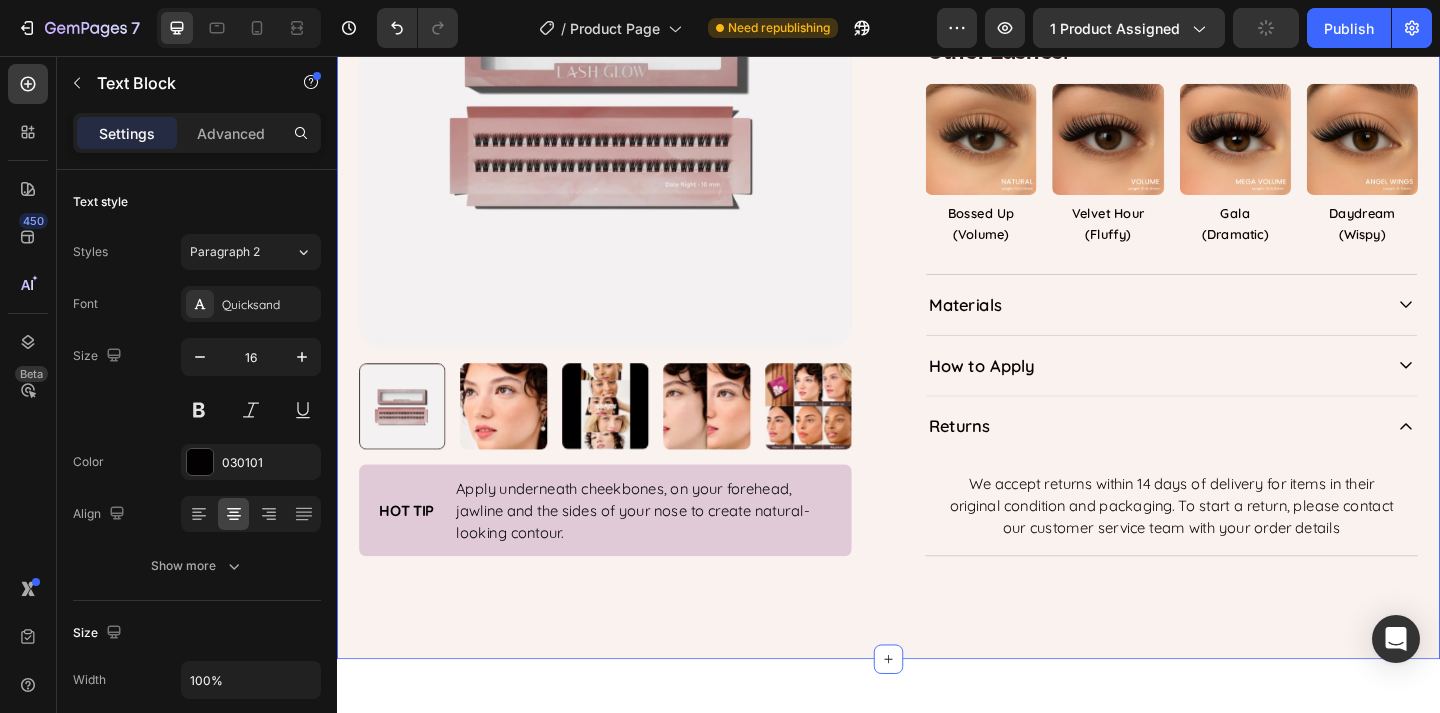 click on "Home
Subtle Status Breadcrumb Product Images Hot Tip Text Block Apply underneath cheekbones, on your forehead, jawline and the sides of your nose to create natural-looking contour. Text Block Apply using our bond for better and lasting results. Text Block Row Product Home
Subtle Status Breadcrumb Subtle Status Product Title NŪ Lash Clusters – ReNŪ Text Block $69.95 Product Price Product Price
Icon
Icon
Icon
Icon
Icon Icon List 54 reviews Text Block Row For the days when less says more. Subtle Status enhances your natural lashes with soft volume and a barely-there lift. It’s the quiet luxury of looking put-together without saying a word. Ideal for workdays, coffee dates, or simply owning your everyday elegance—because understated is still unforgettable. Text Block
1
Product Quantity Add to cart Add to Cart Row or 4 monthly installments of $13.00 with Text Block Image Row Product Other Lashes: Heading Product Images Bossed Up Product Title   Row" at bounding box center [937, 53] 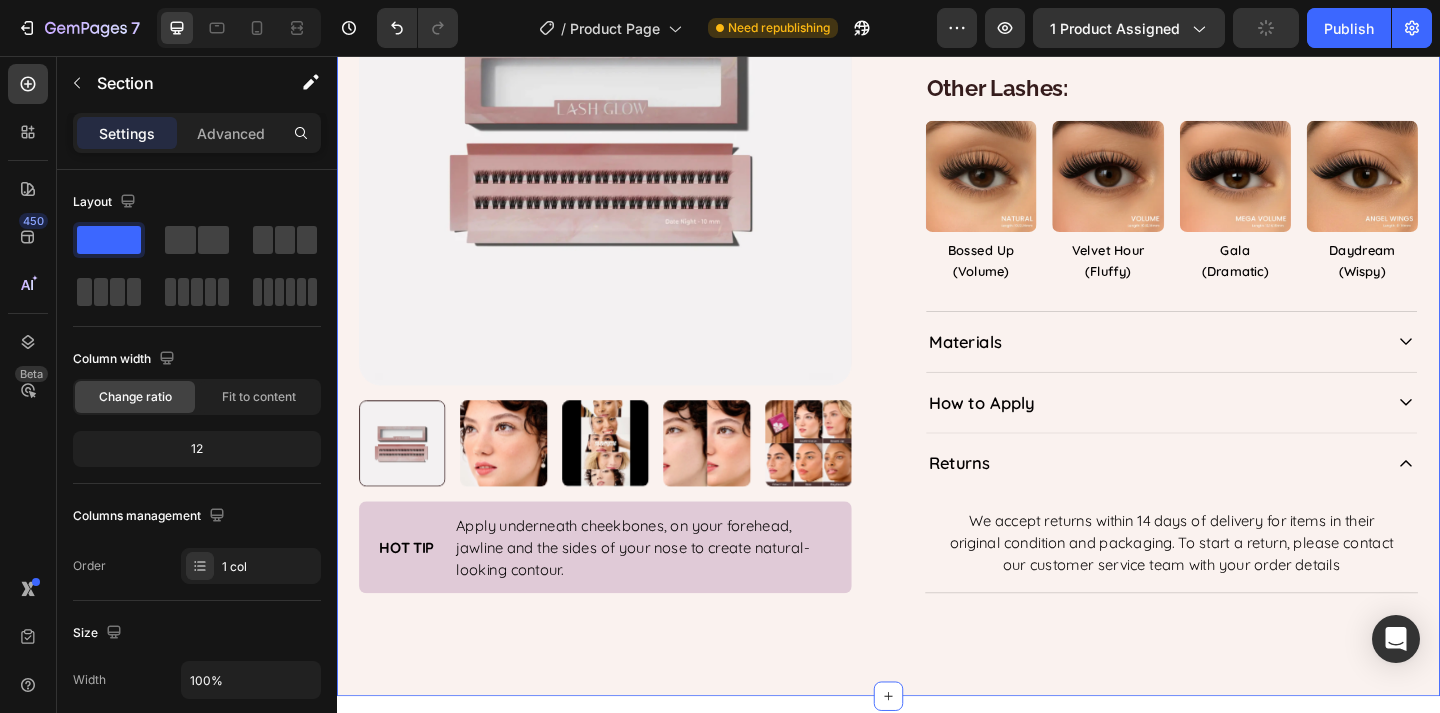 scroll, scrollTop: 657, scrollLeft: 0, axis: vertical 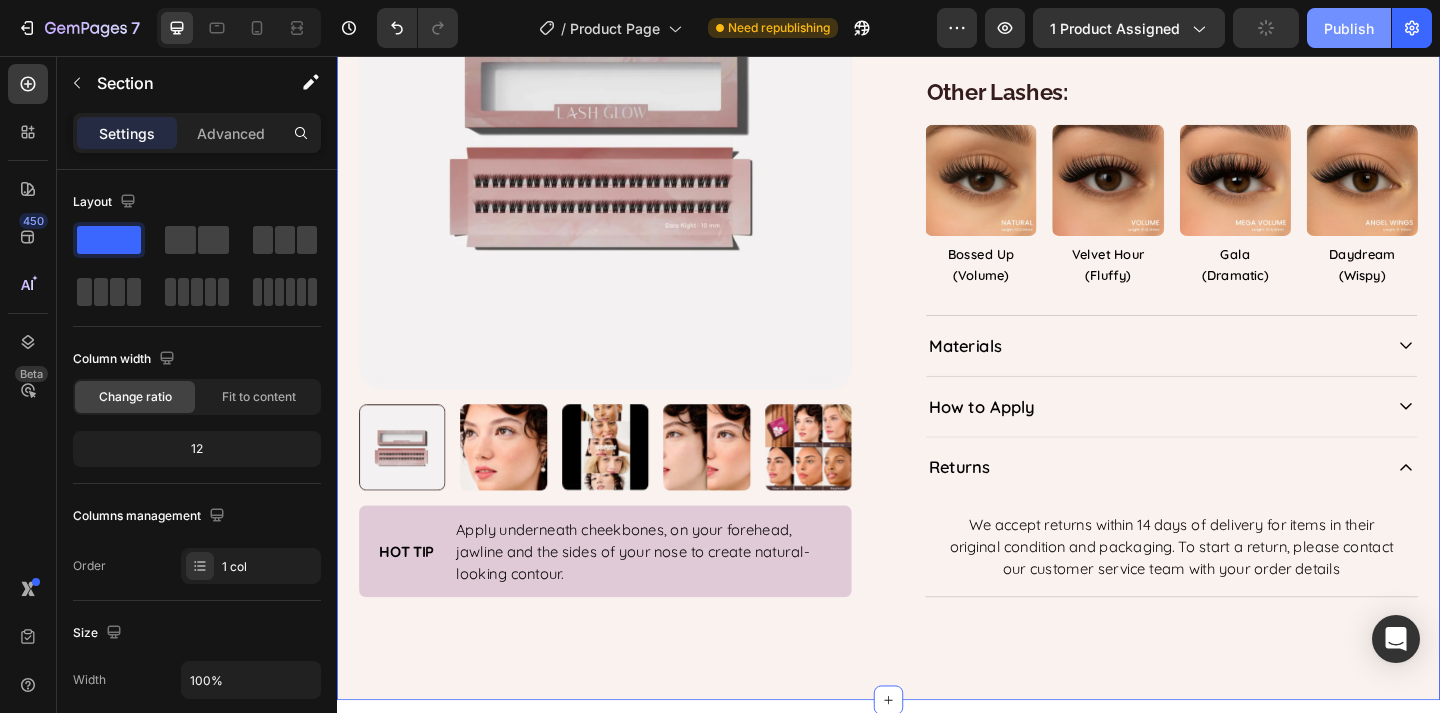 click on "Publish" at bounding box center (1349, 28) 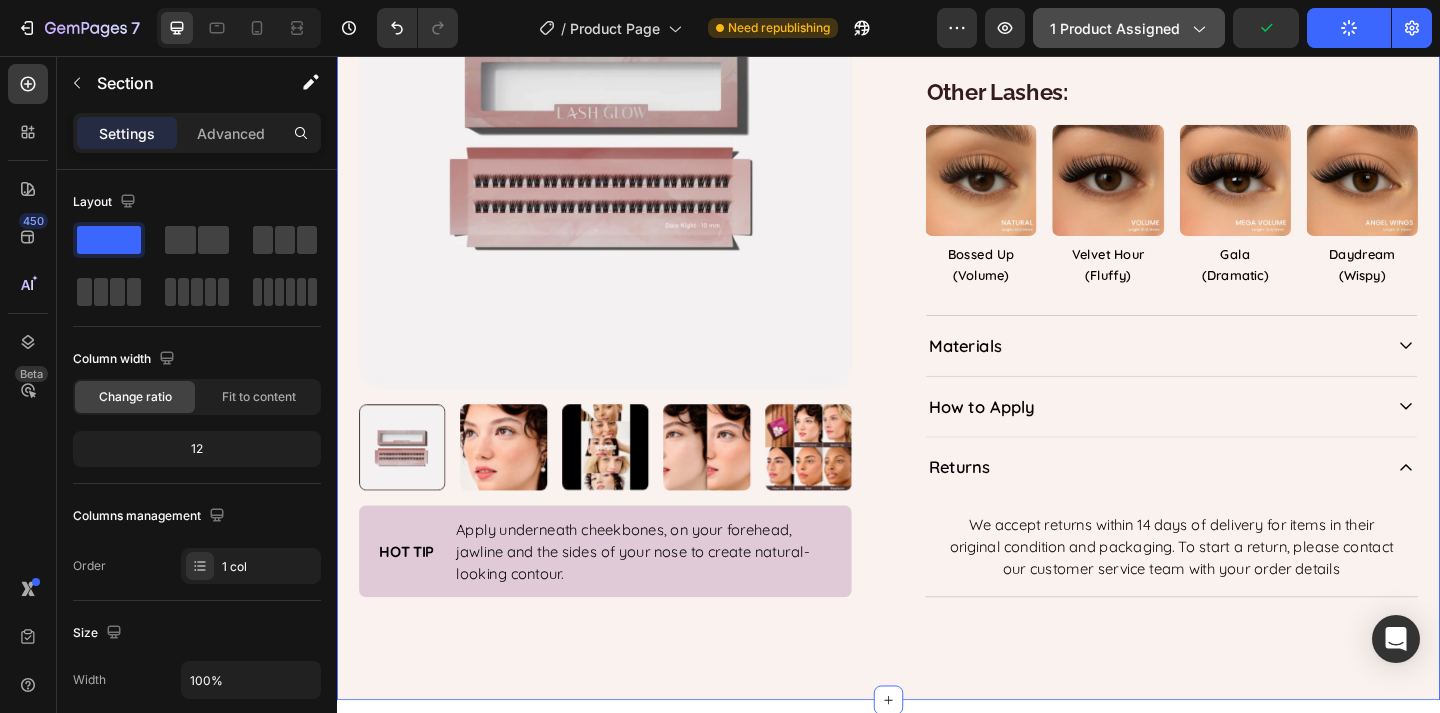 click on "1 product assigned" 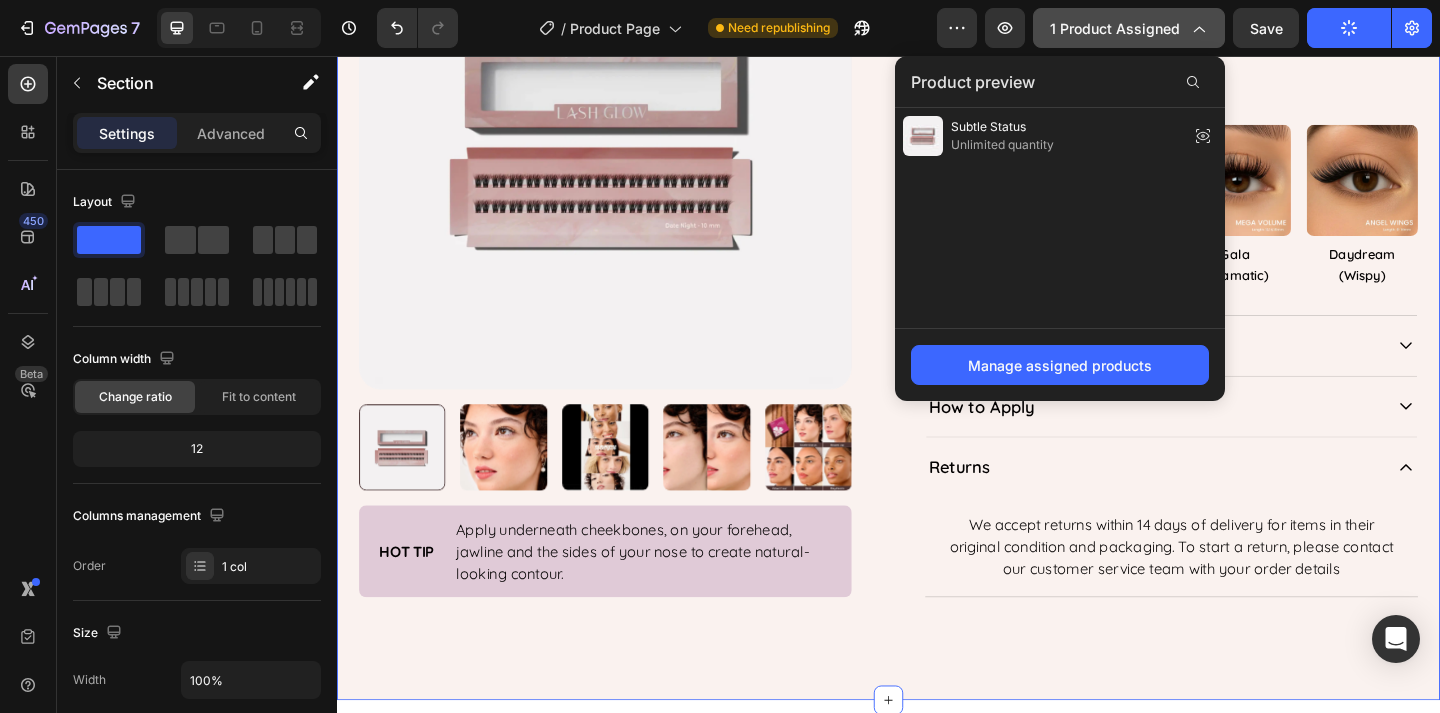 click on "1 product assigned" 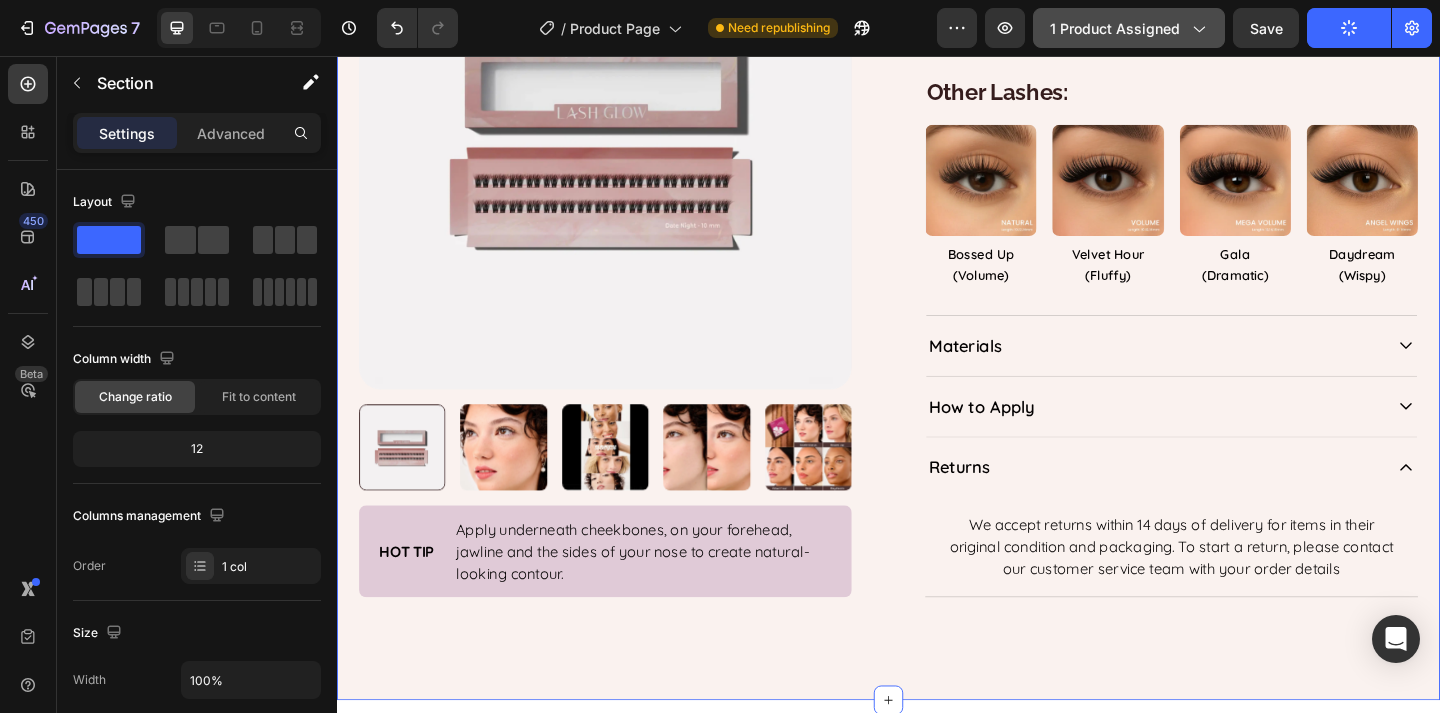 click on "1 product assigned" 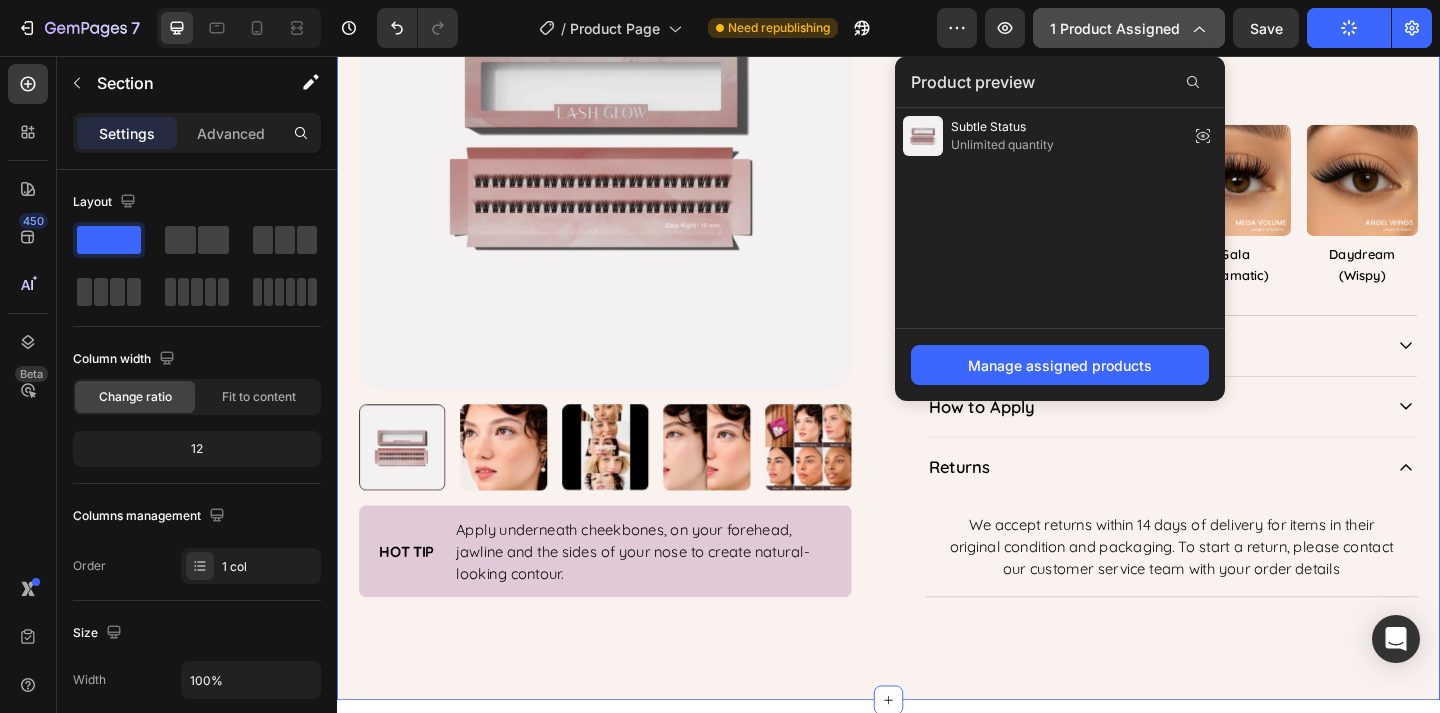 click on "1 product assigned" 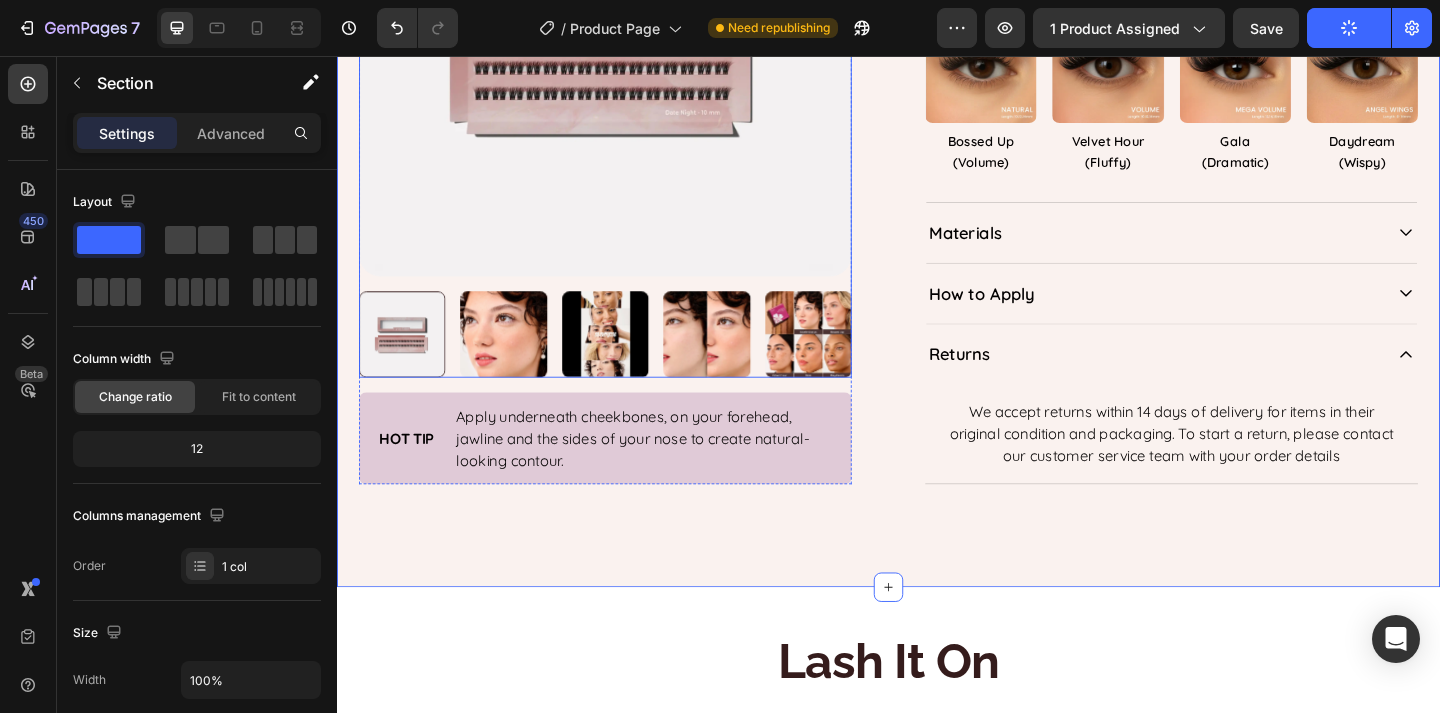 scroll, scrollTop: 809, scrollLeft: 0, axis: vertical 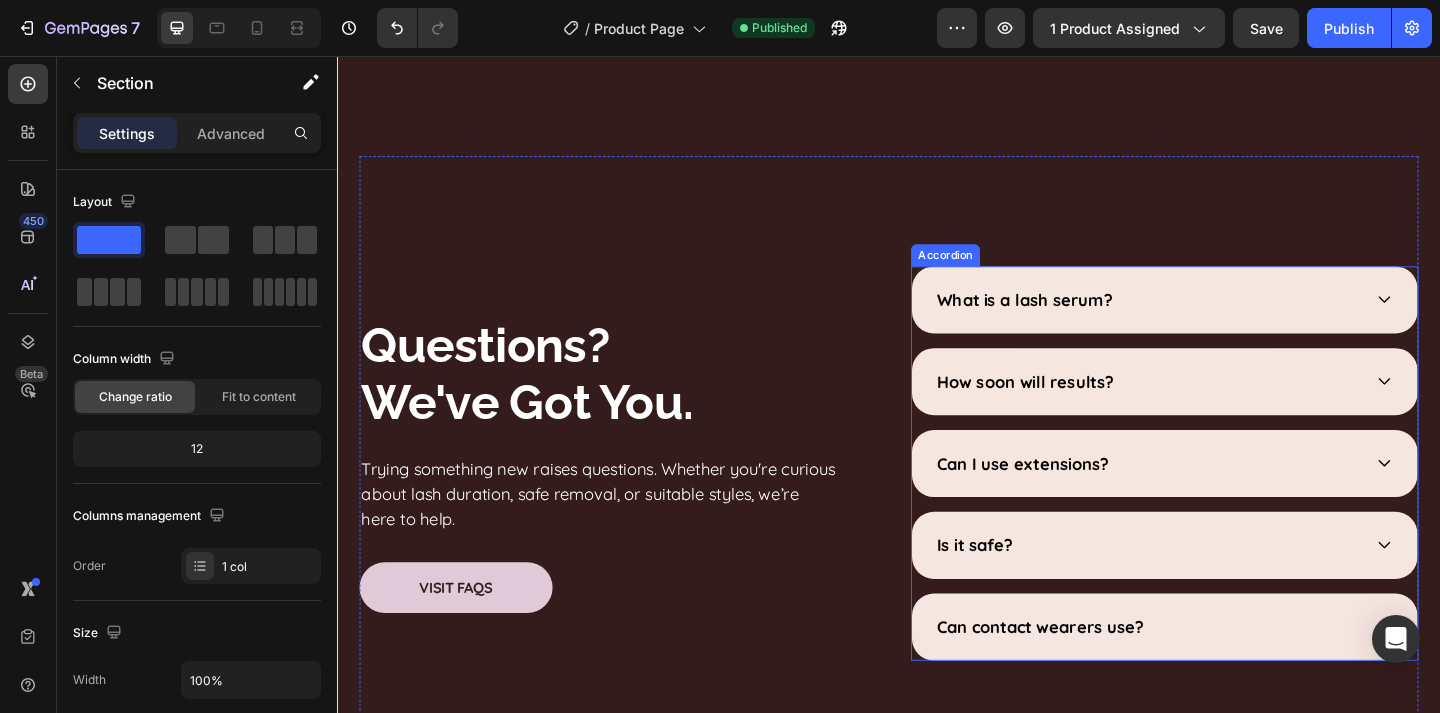 click on "What is a lash serum?" at bounding box center (1217, 321) 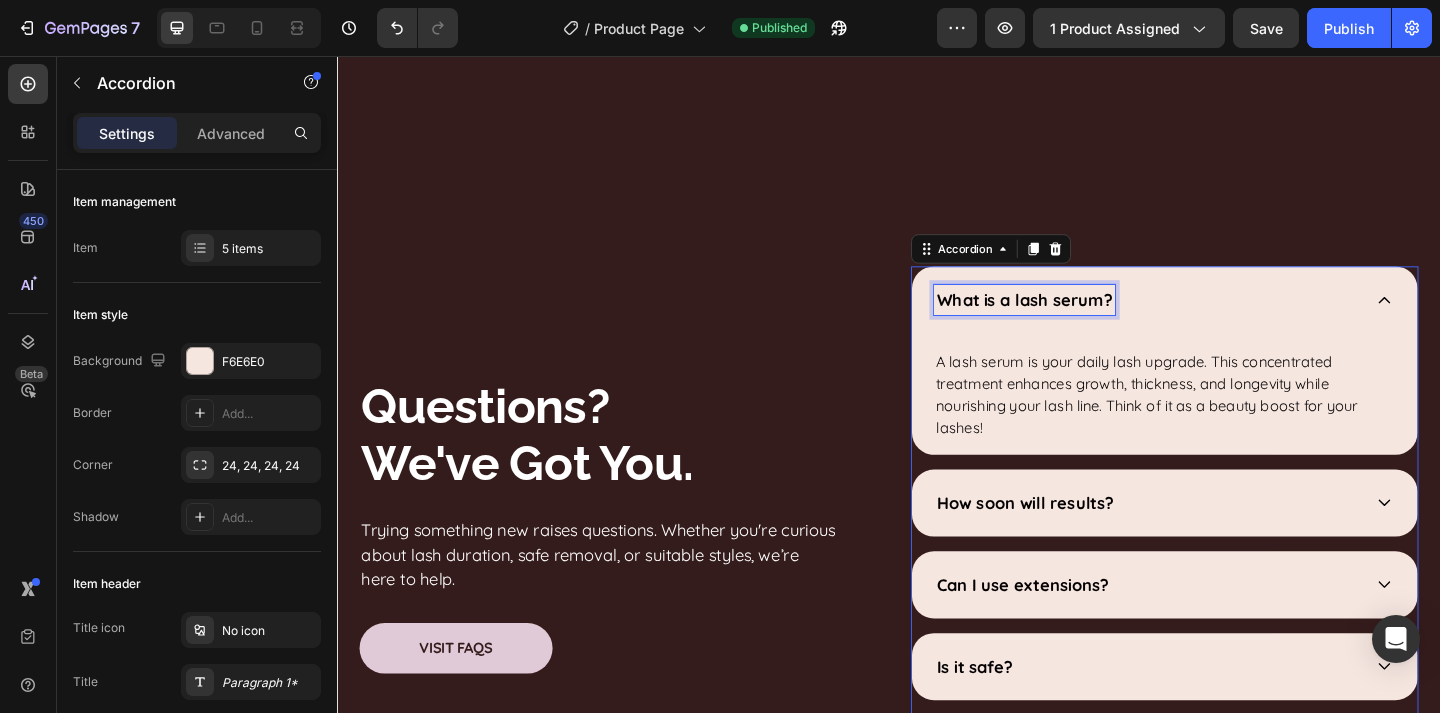 click on "What is a lash serum?" at bounding box center (1084, 321) 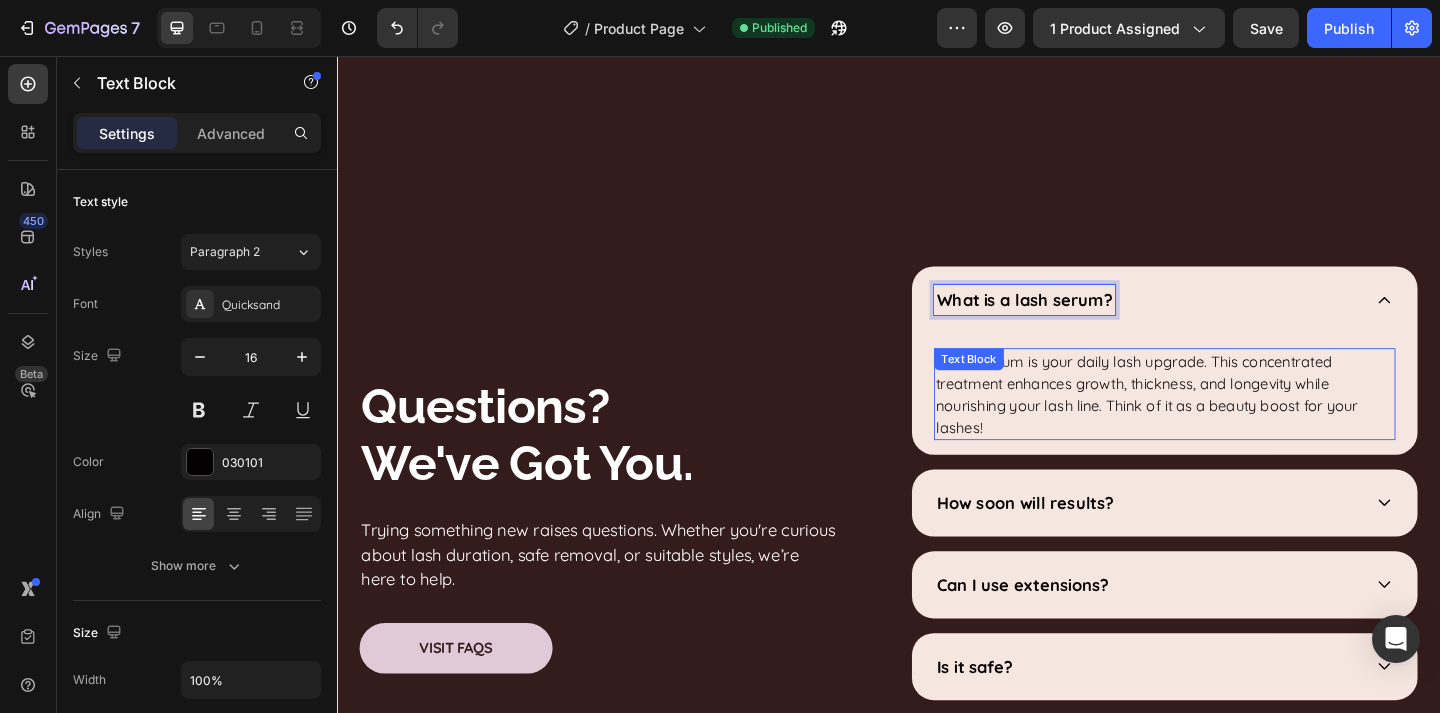 click on "A lash serum is your daily lash upgrade. This concentrated treatment enhances growth, thickness, and longevity while nourishing your lash line. Think of it as a beauty boost for your lashes!" at bounding box center [1237, 424] 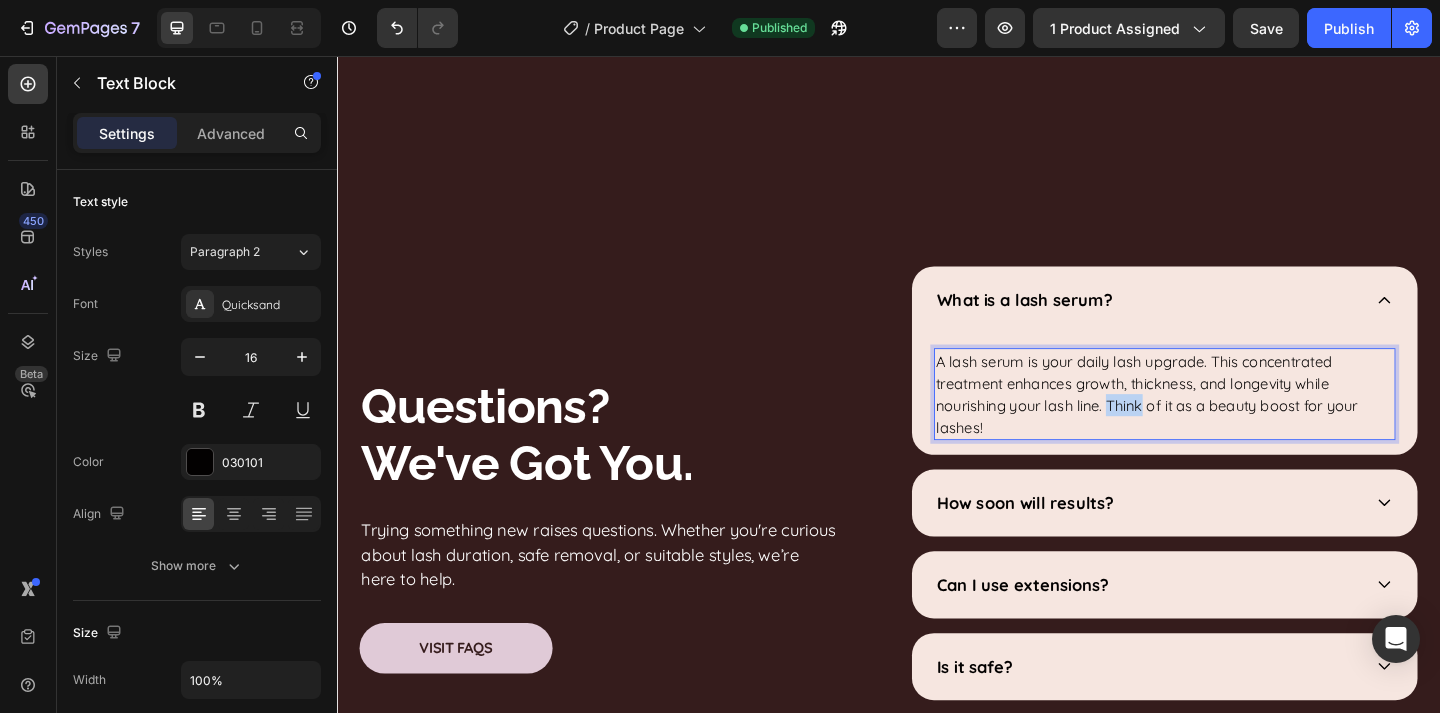 click on "A lash serum is your daily lash upgrade. This concentrated treatment enhances growth, thickness, and longevity while nourishing your lash line. Think of it as a beauty boost for your lashes!" at bounding box center [1237, 424] 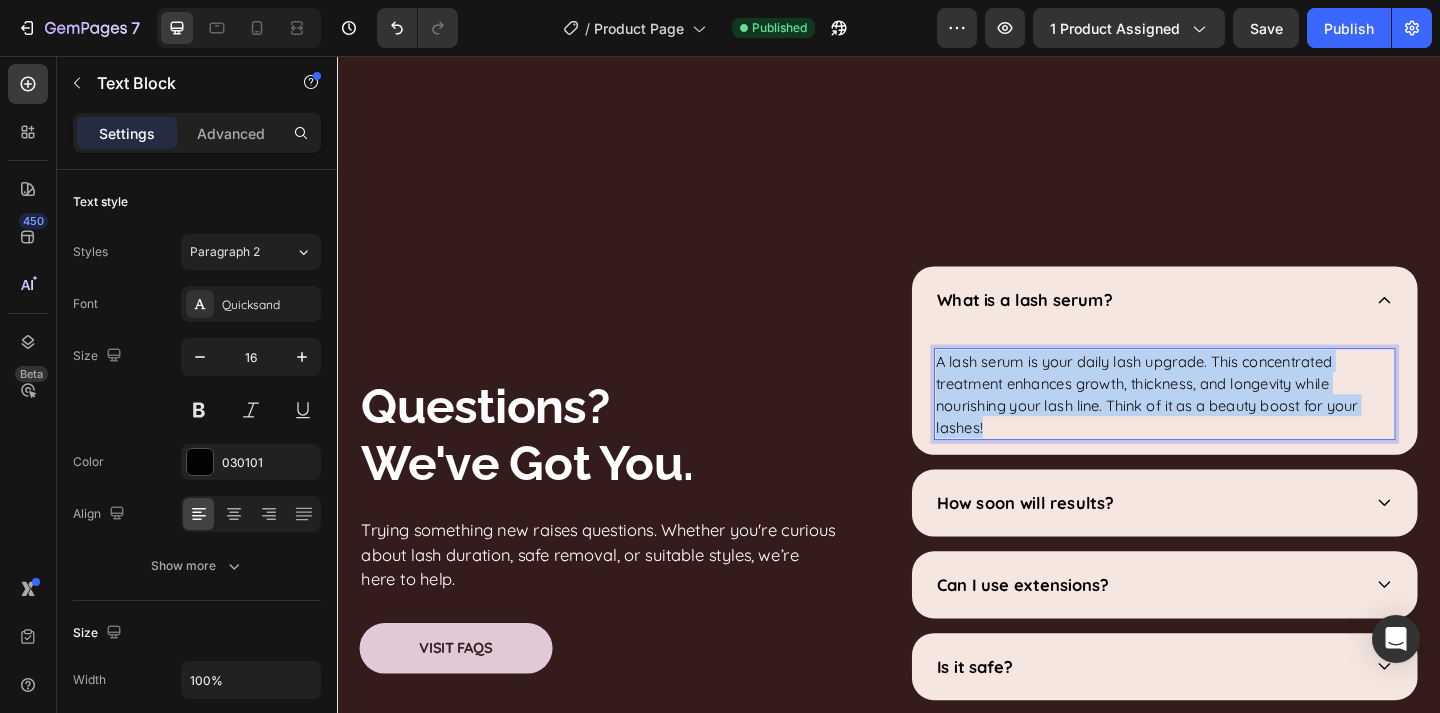 click on "A lash serum is your daily lash upgrade. This concentrated treatment enhances growth, thickness, and longevity while nourishing your lash line. Think of it as a beauty boost for your lashes!" at bounding box center [1237, 424] 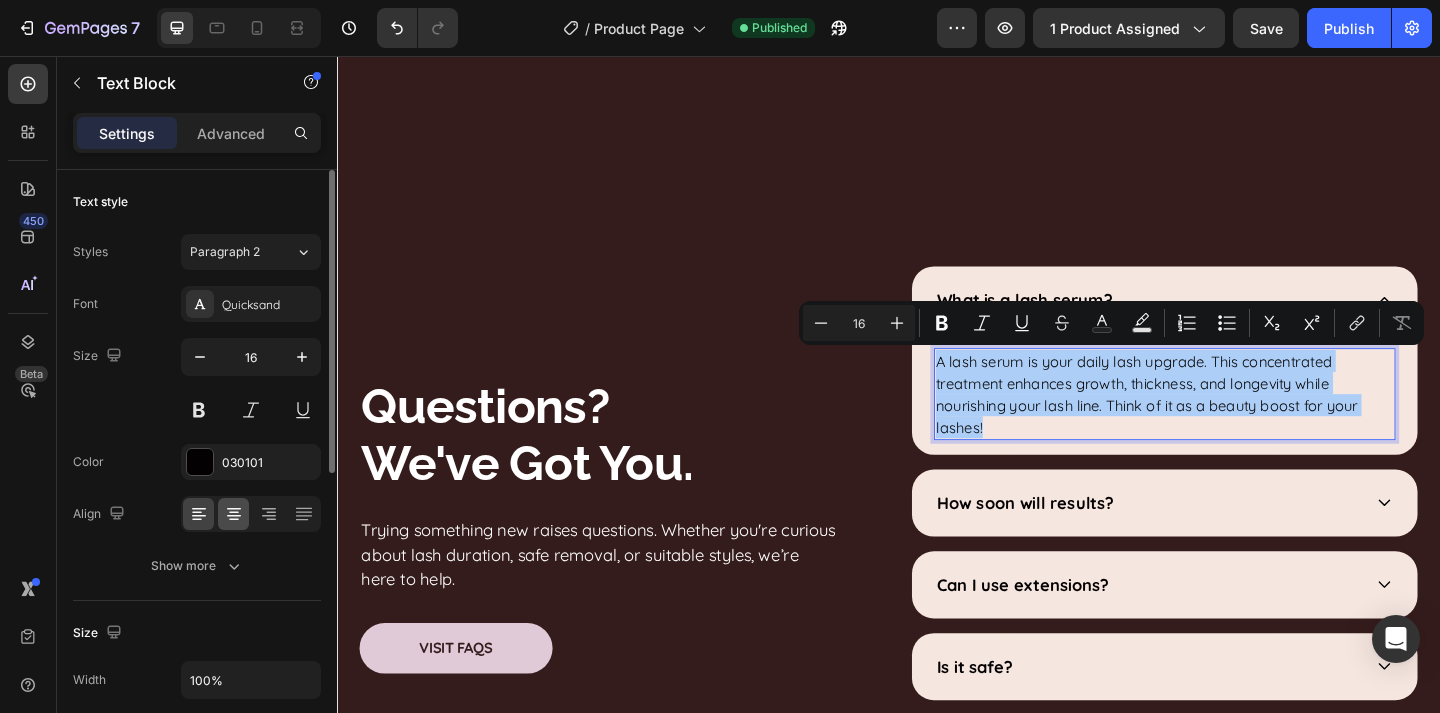 click 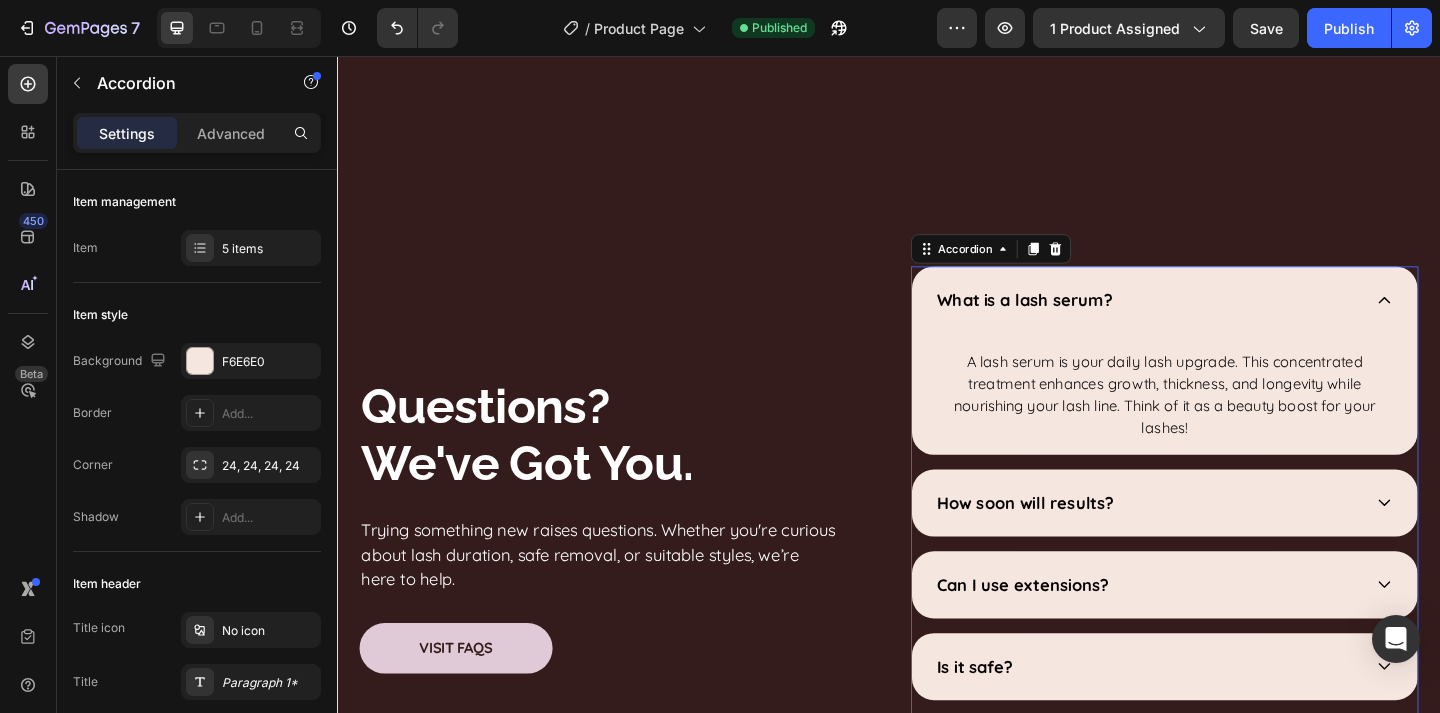 click on "How soon will results?" at bounding box center [1217, 542] 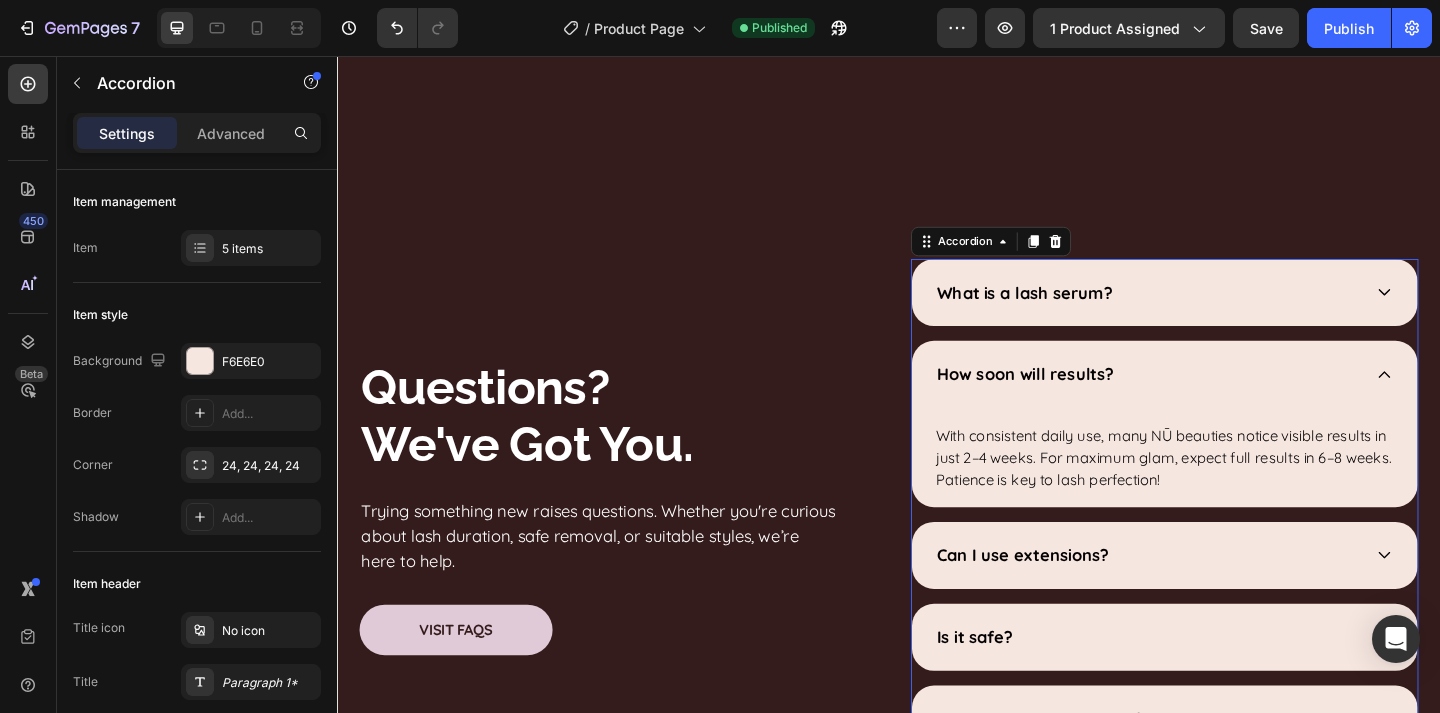 scroll, scrollTop: 5195, scrollLeft: 0, axis: vertical 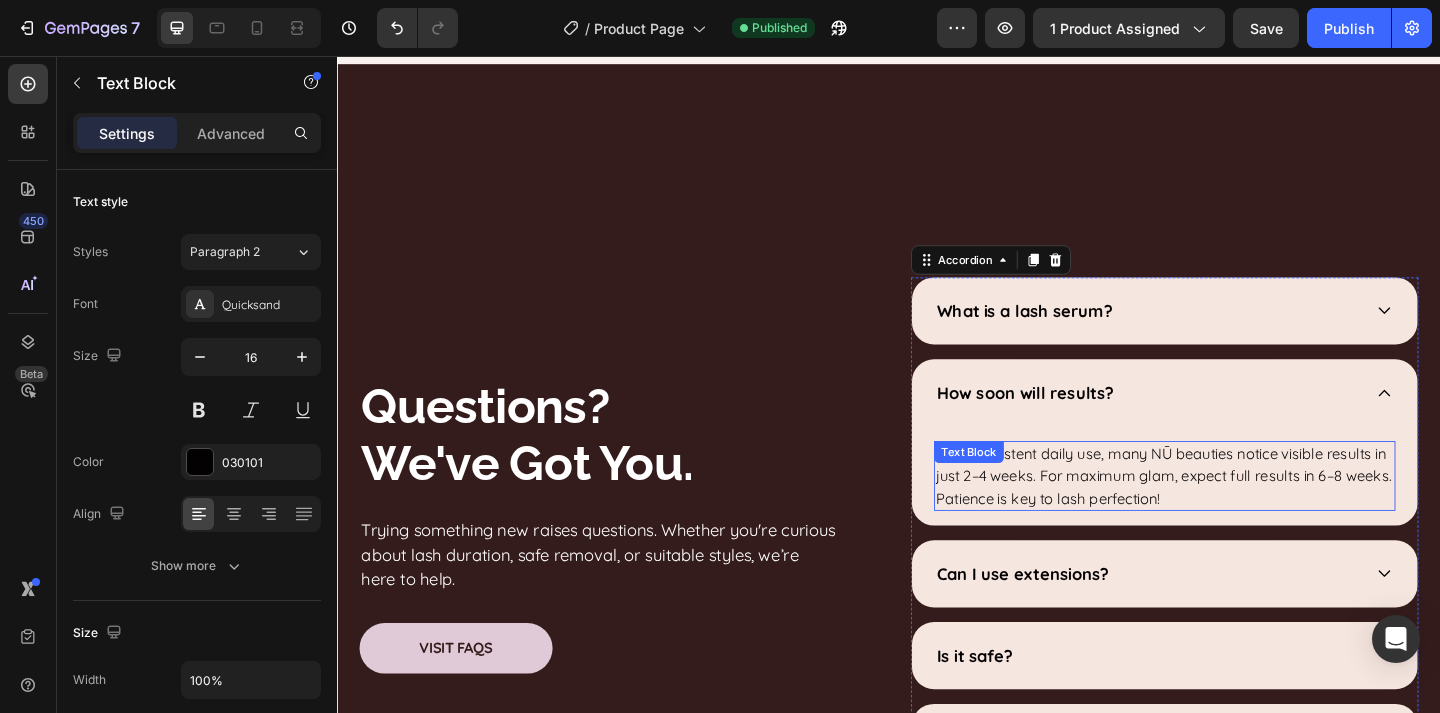 click on "With consistent daily use, many NŪ beauties notice visible results in just 2–4 weeks. For maximum glam, expect full results in 6–8 weeks. Patience is key to lash perfection!" at bounding box center [1237, 513] 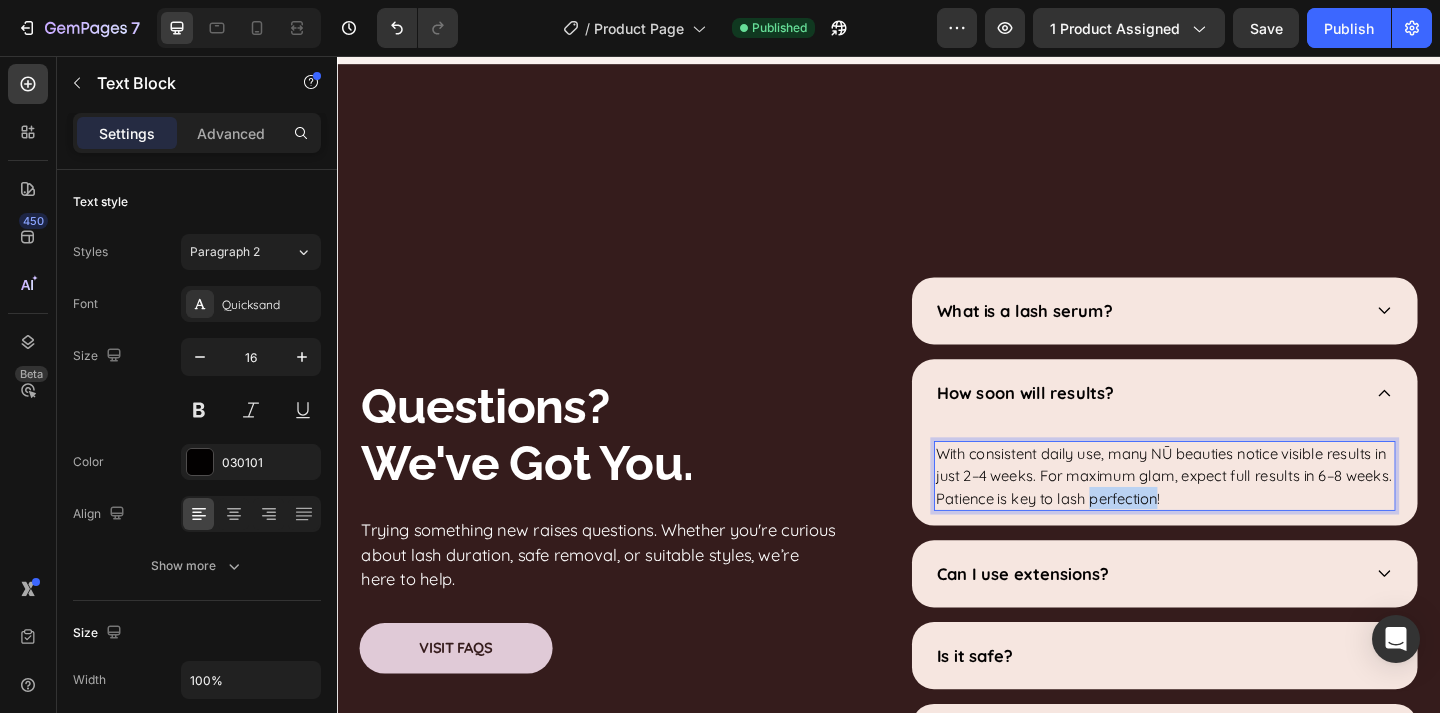 click on "With consistent daily use, many NŪ beauties notice visible results in just 2–4 weeks. For maximum glam, expect full results in 6–8 weeks. Patience is key to lash perfection!" at bounding box center [1237, 513] 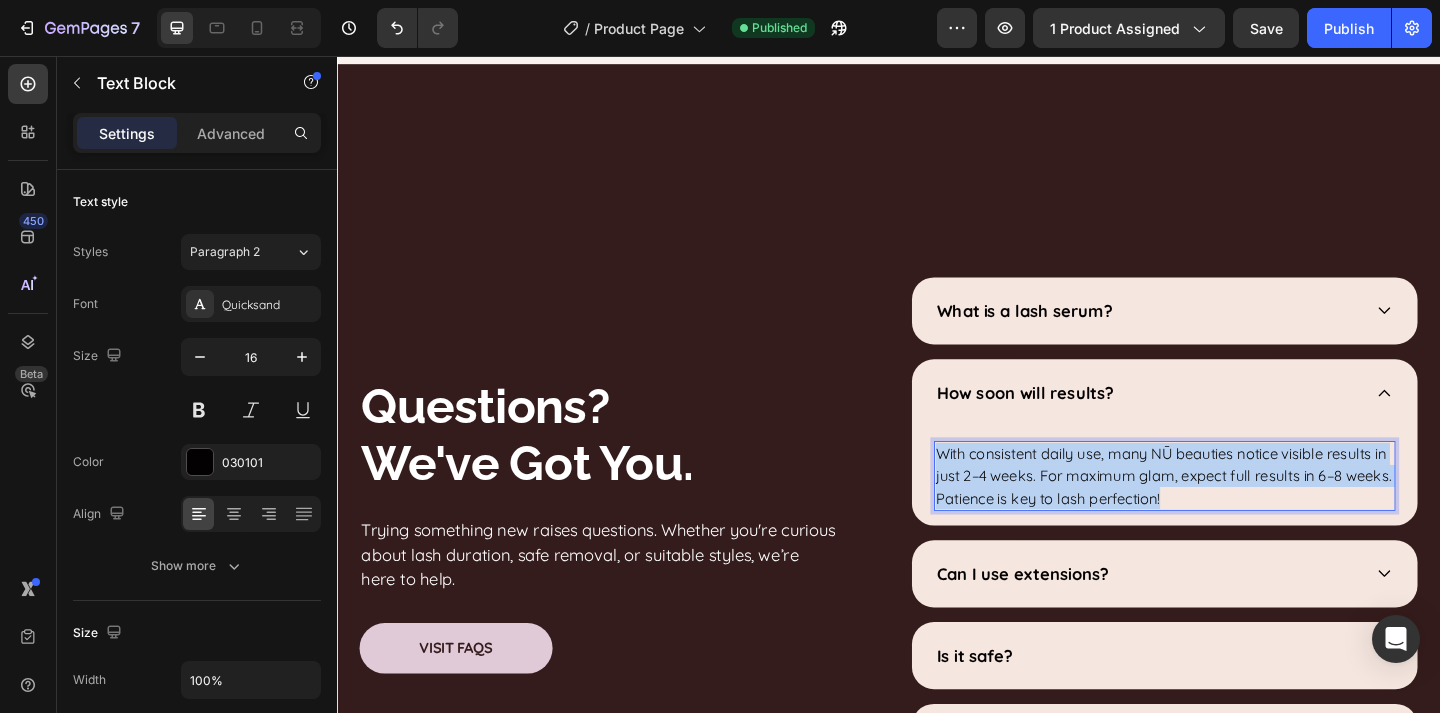 click on "With consistent daily use, many NŪ beauties notice visible results in just 2–4 weeks. For maximum glam, expect full results in 6–8 weeks. Patience is key to lash perfection!" at bounding box center [1237, 513] 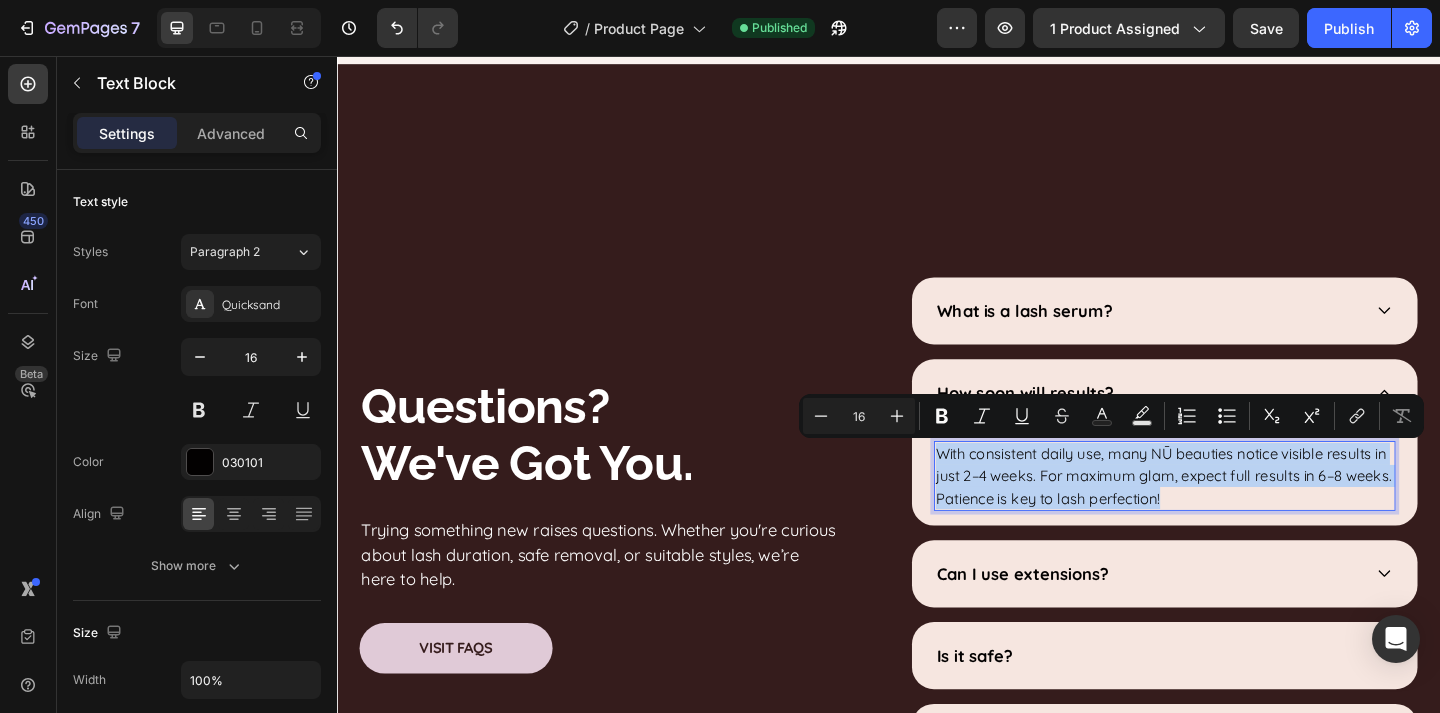 copy on "With consistent daily use, many NŪ beauties notice visible results in just 2–4 weeks. For maximum glam, expect full results in 6–8 weeks. Patience is key to lash perfection!" 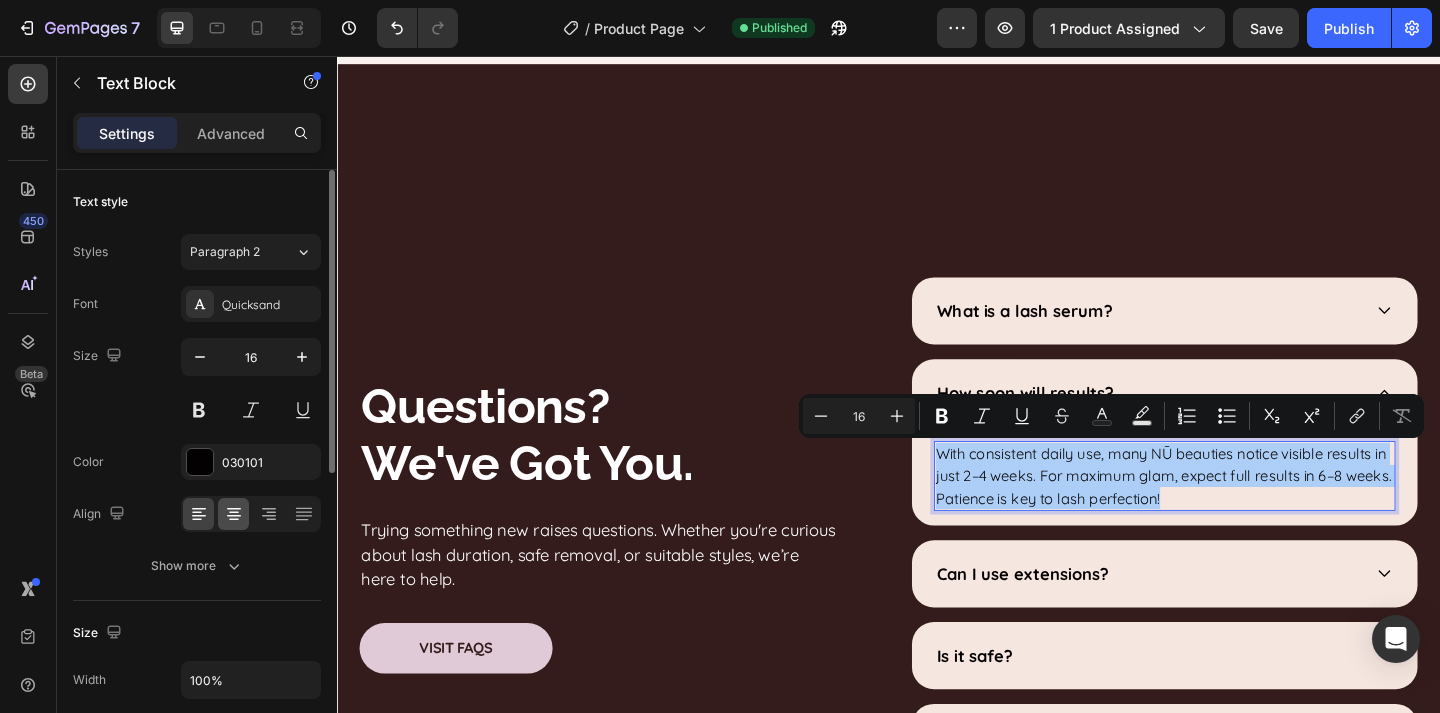 click 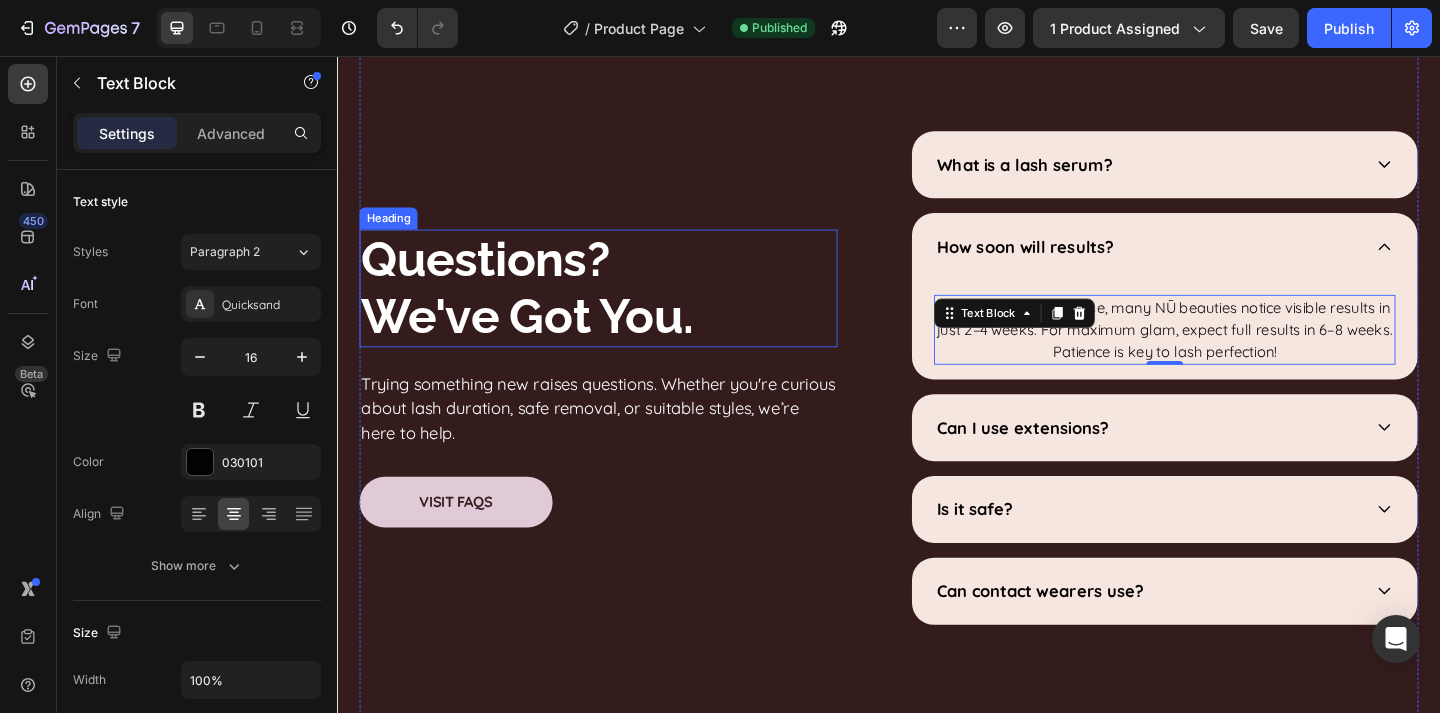 scroll, scrollTop: 5384, scrollLeft: 0, axis: vertical 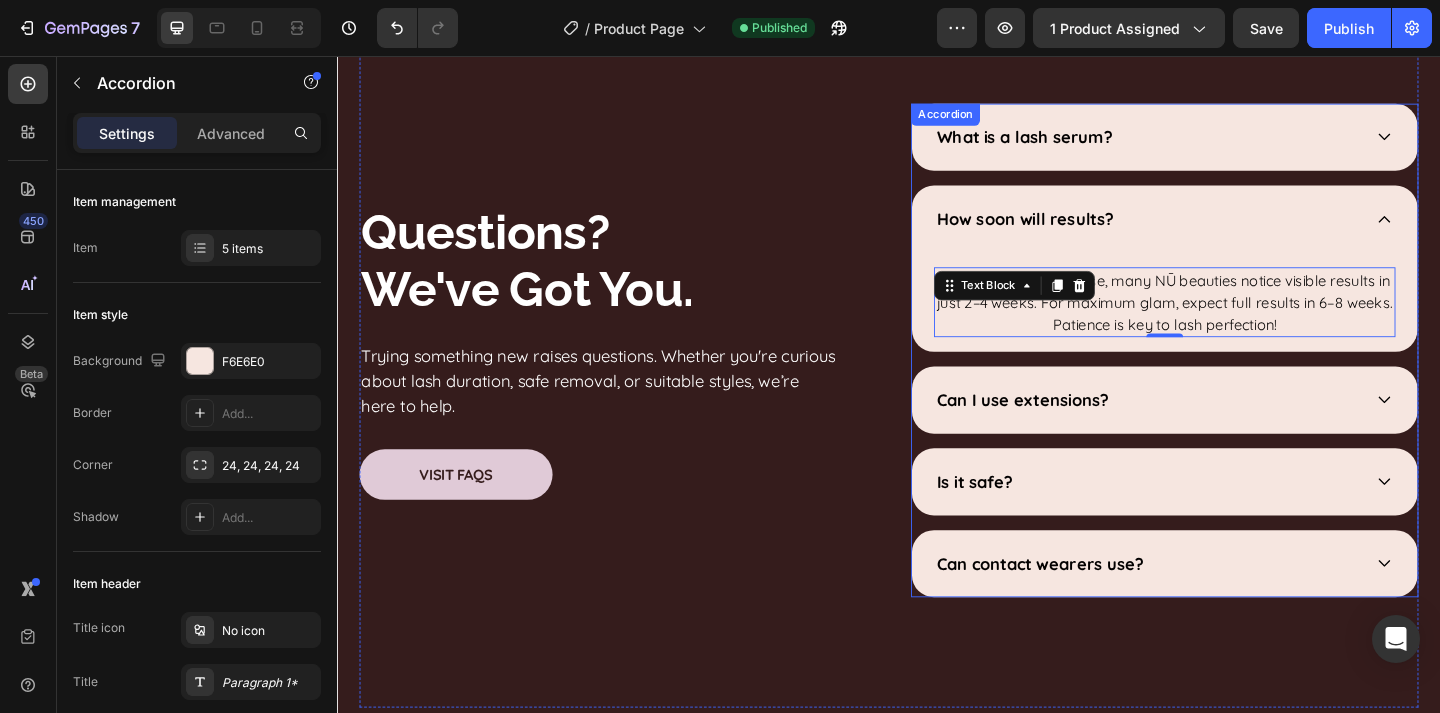 click on "Can I use extensions?" at bounding box center (1217, 430) 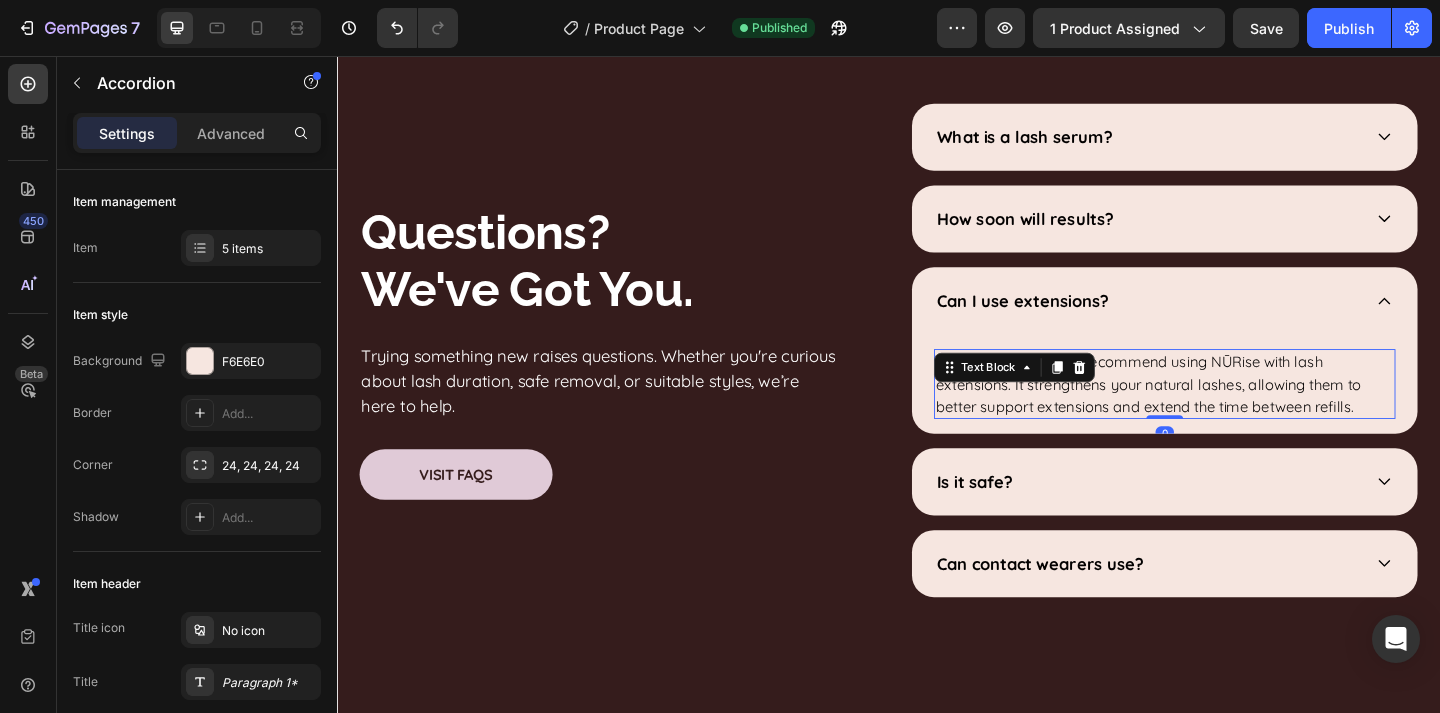 click on "Absolutely! We highly recommend using NŪRise with lash extensions. It strengthens your natural lashes, allowing them to better support extensions and extend the time between refills." at bounding box center (1237, 413) 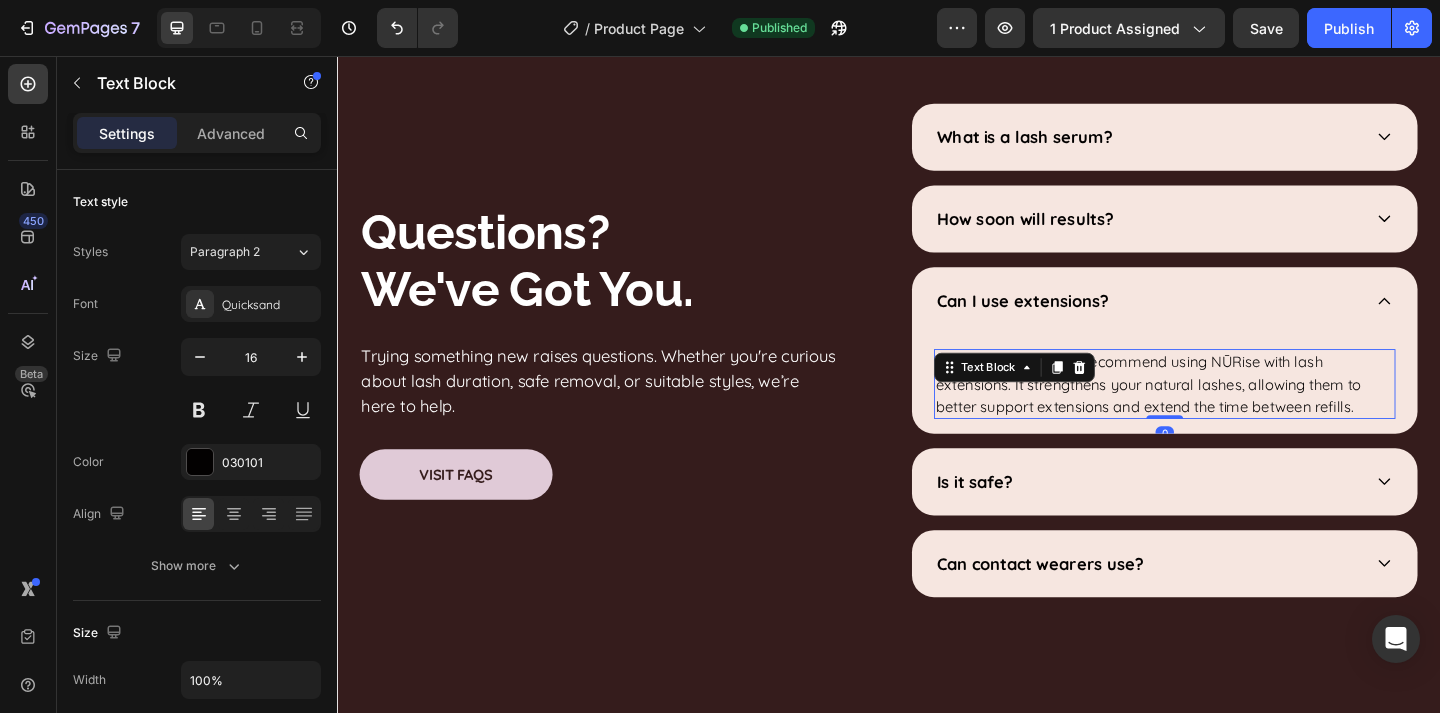 click on "Absolutely! We highly recommend using NŪRise with lash extensions. It strengthens your natural lashes, allowing them to better support extensions and extend the time between refills." at bounding box center (1237, 413) 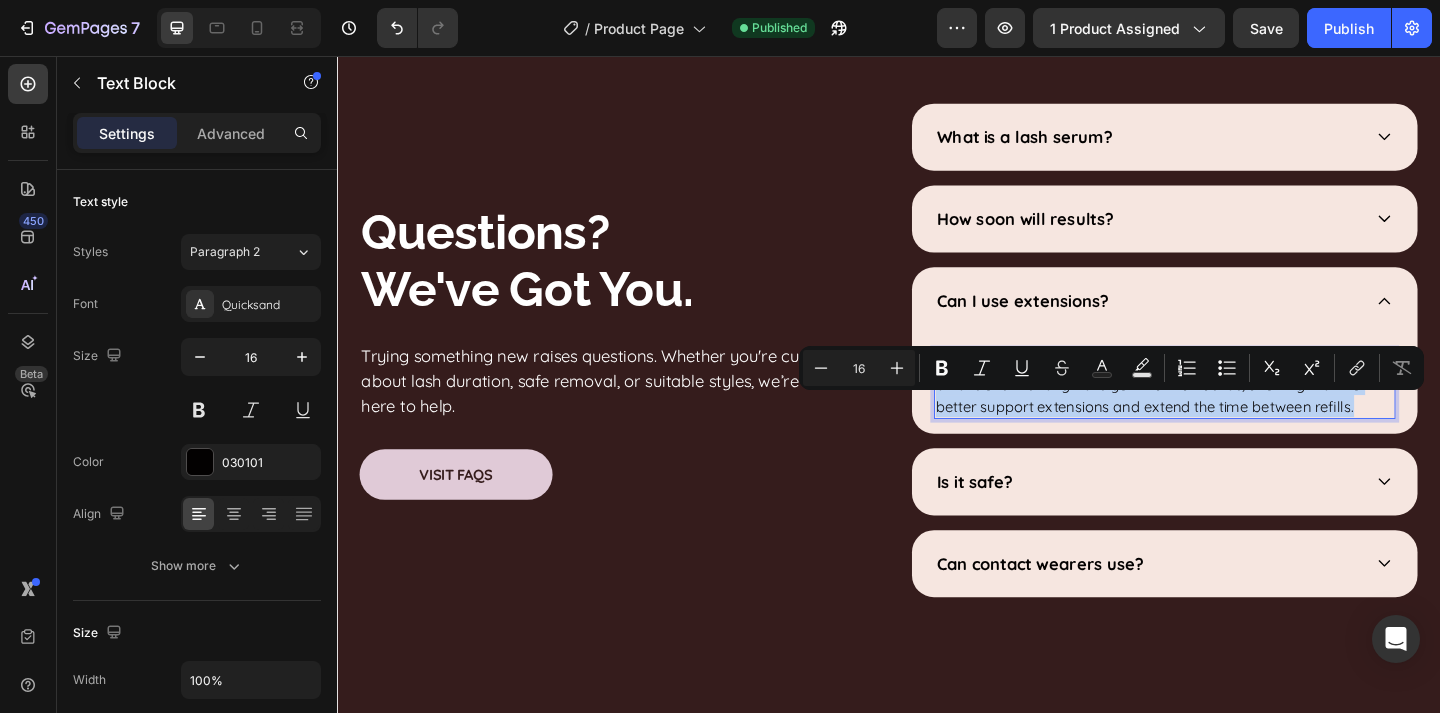 click on "Absolutely! We highly recommend using NŪRise with lash extensions. It strengthens your natural lashes, allowing them to better support extensions and extend the time between refills." at bounding box center (1237, 413) 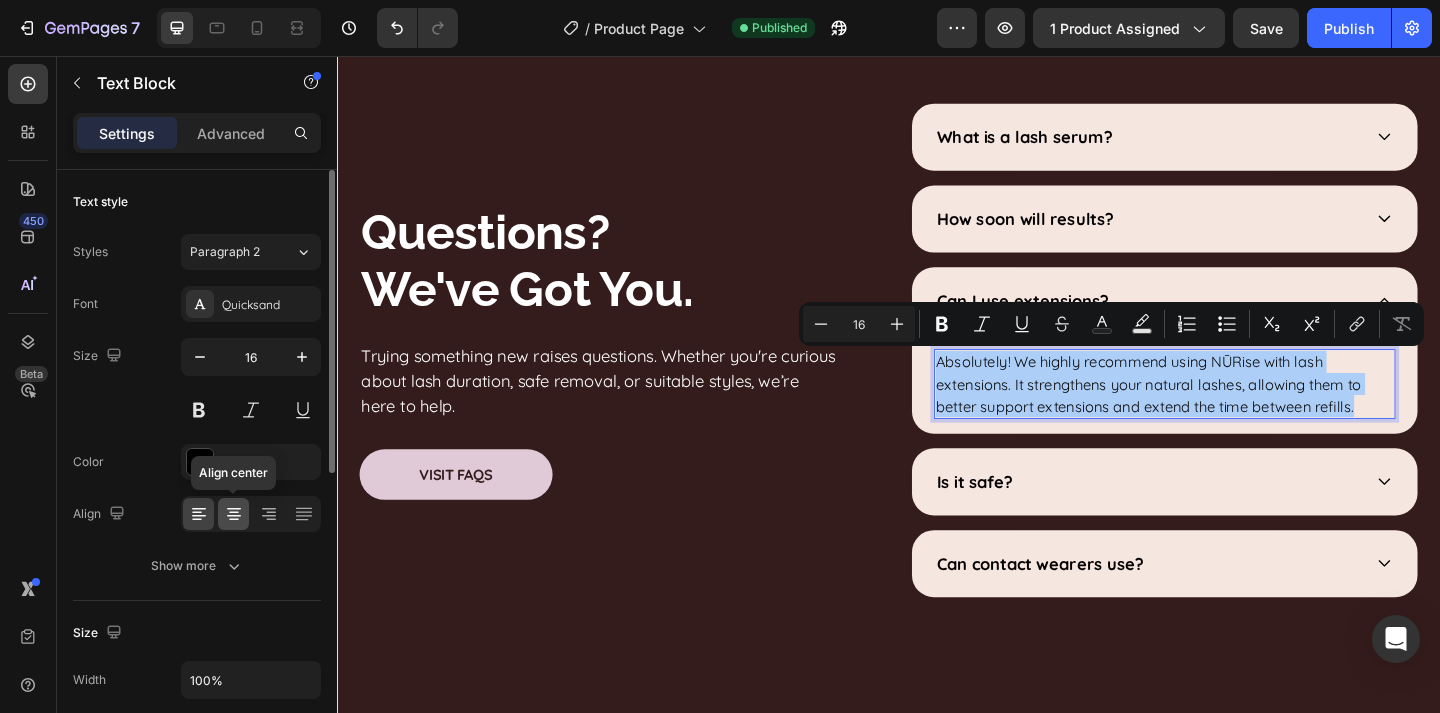 click 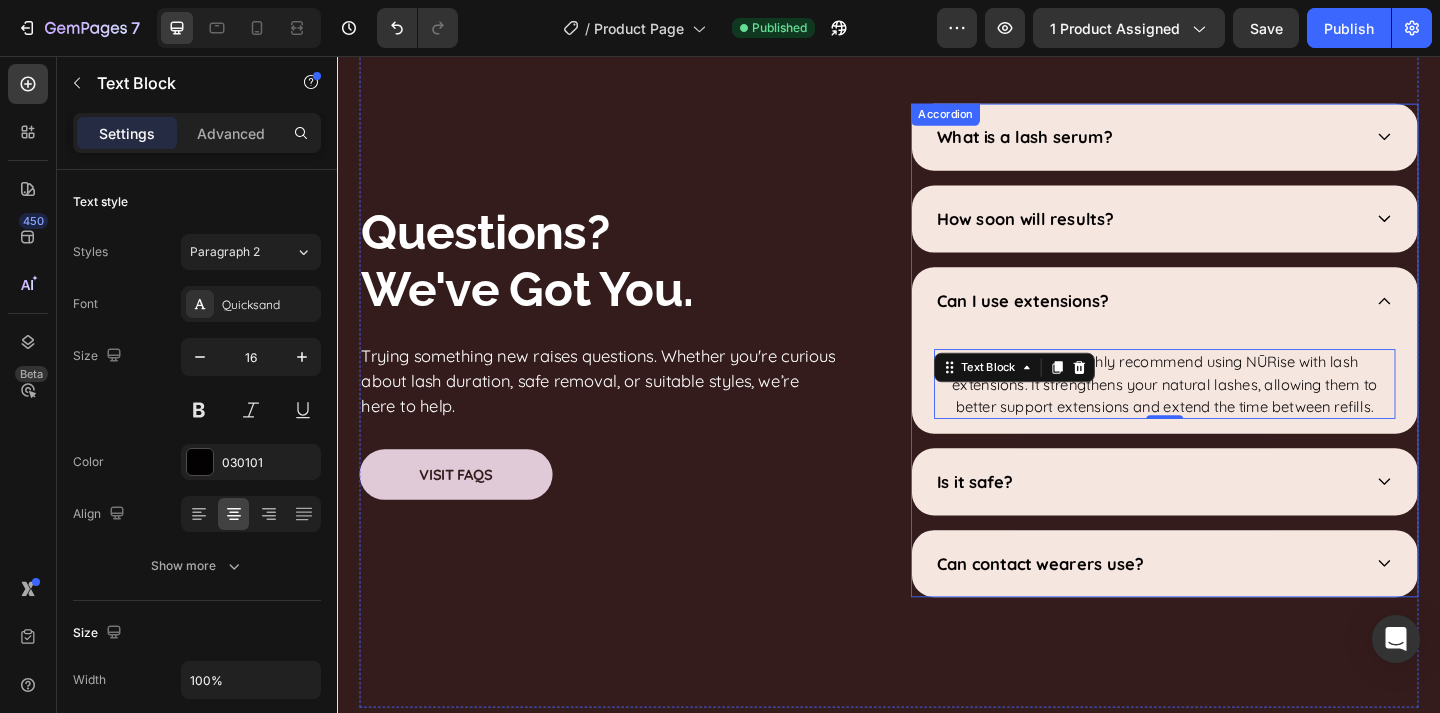 click on "Is it safe?" at bounding box center [1237, 519] 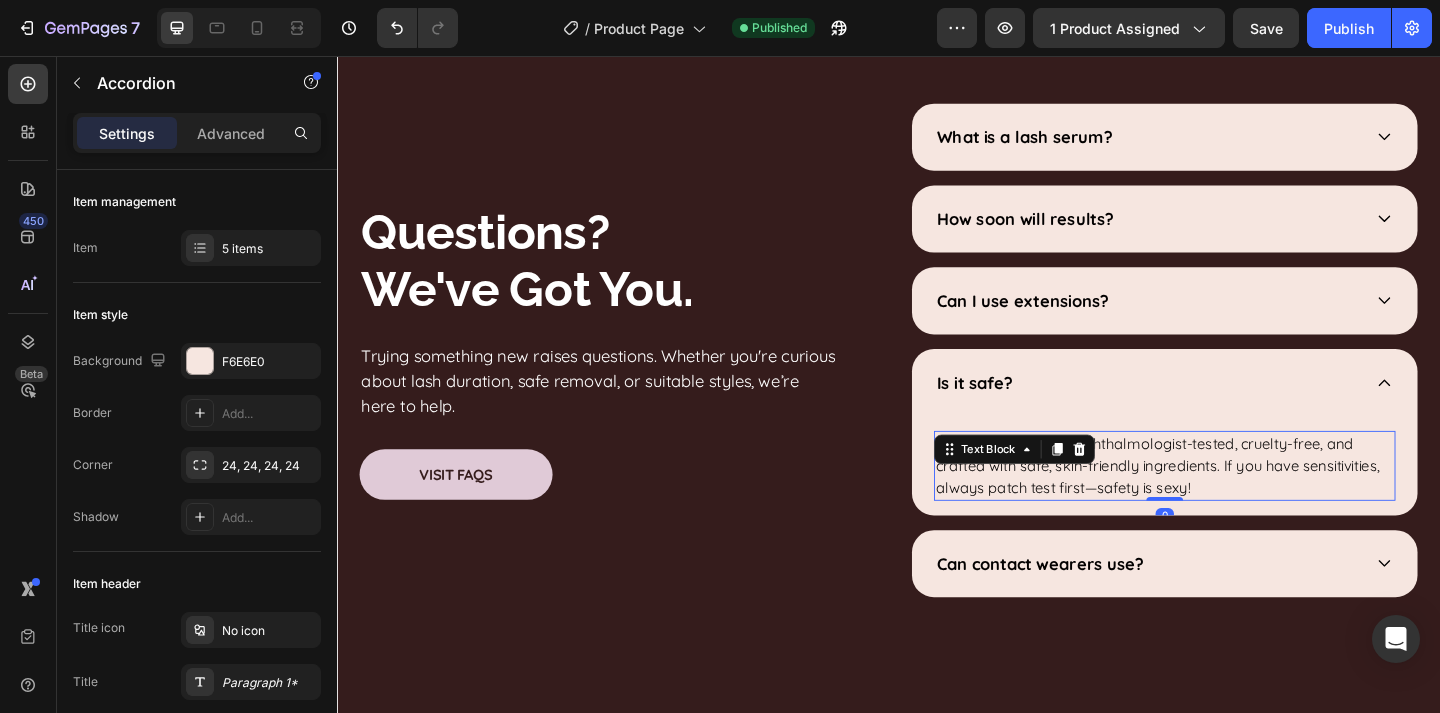 click on "Yes, babe! NŪRise is ophthalmologist-tested, cruelty-free, and crafted with safe, skin-friendly ingredients. If you have sensitivities, always patch test first—safety is sexy! Text Block   0" at bounding box center [1237, 502] 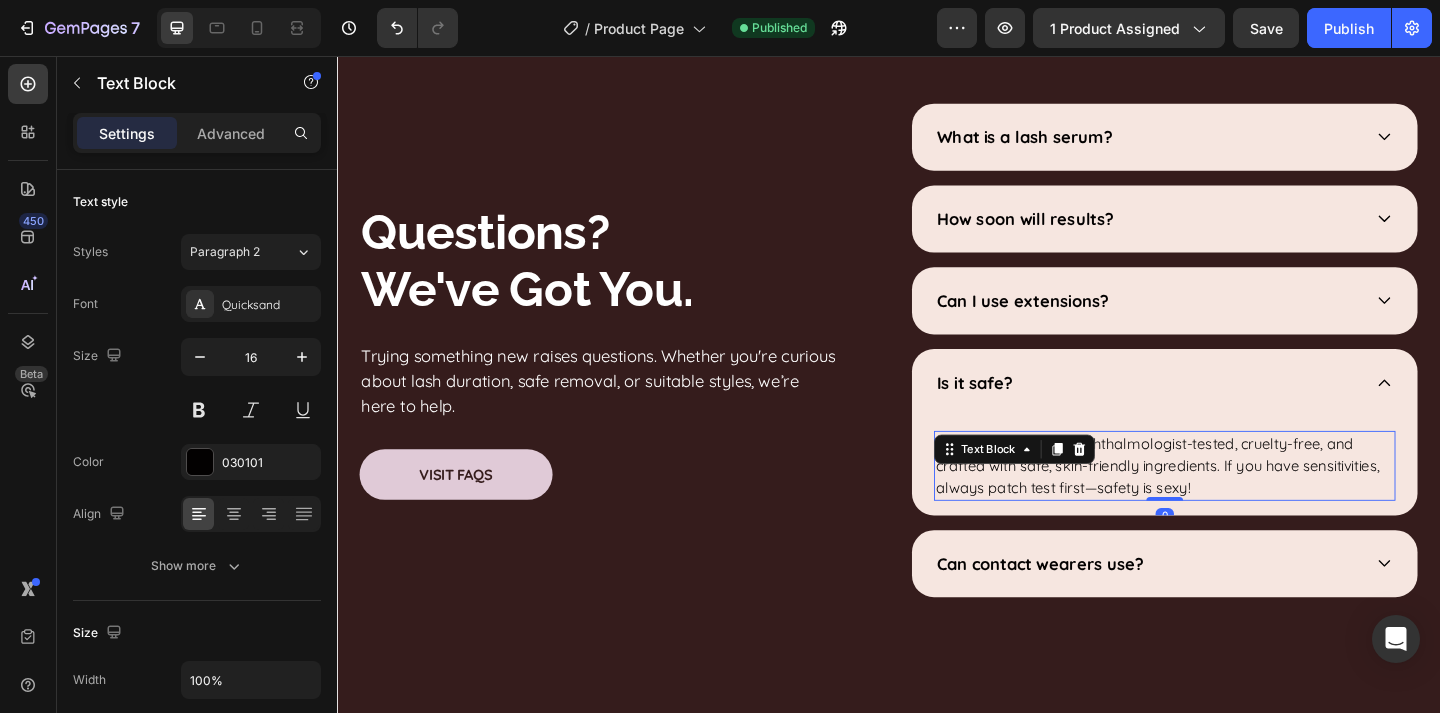 click 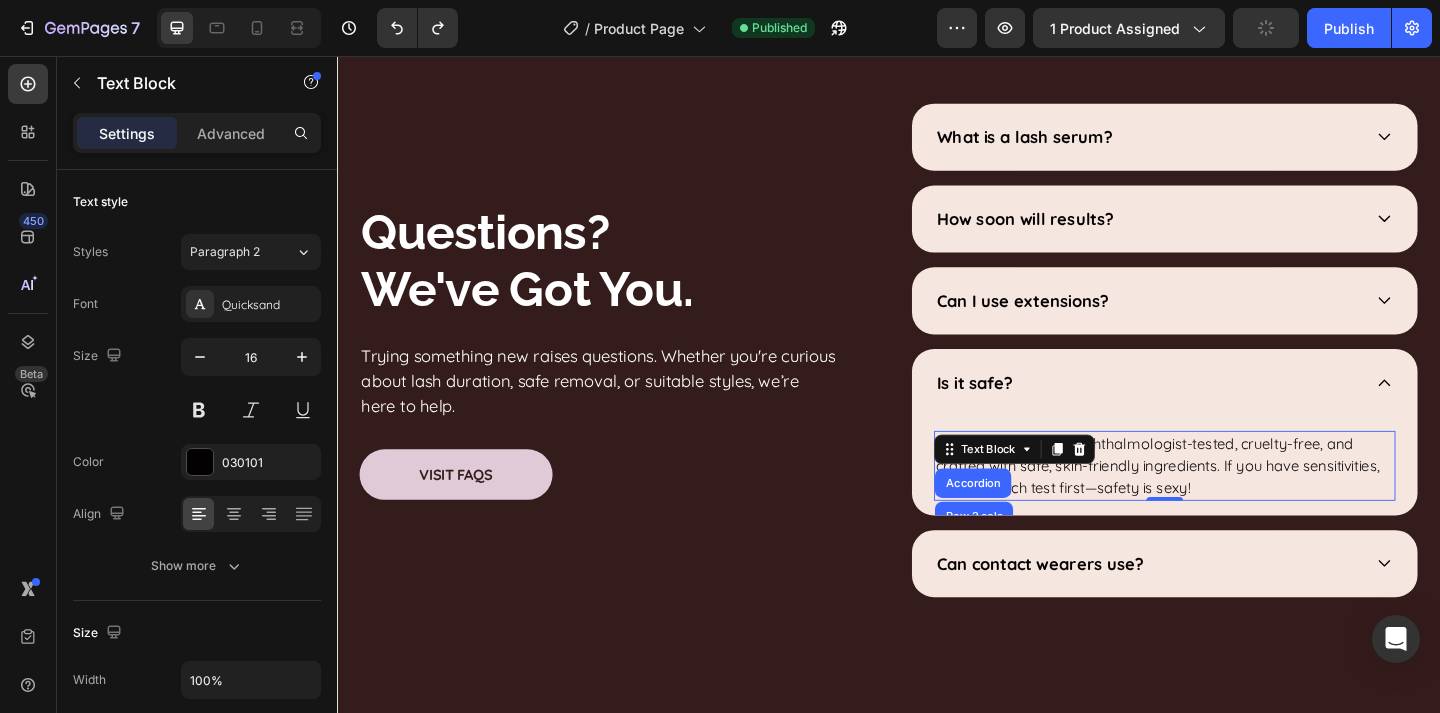 click on "Yes, babe! NŪRise is ophthalmologist-tested, cruelty-free, and crafted with safe, skin-friendly ingredients. If you have sensitivities, always patch test first—safety is sexy!" at bounding box center [1237, 502] 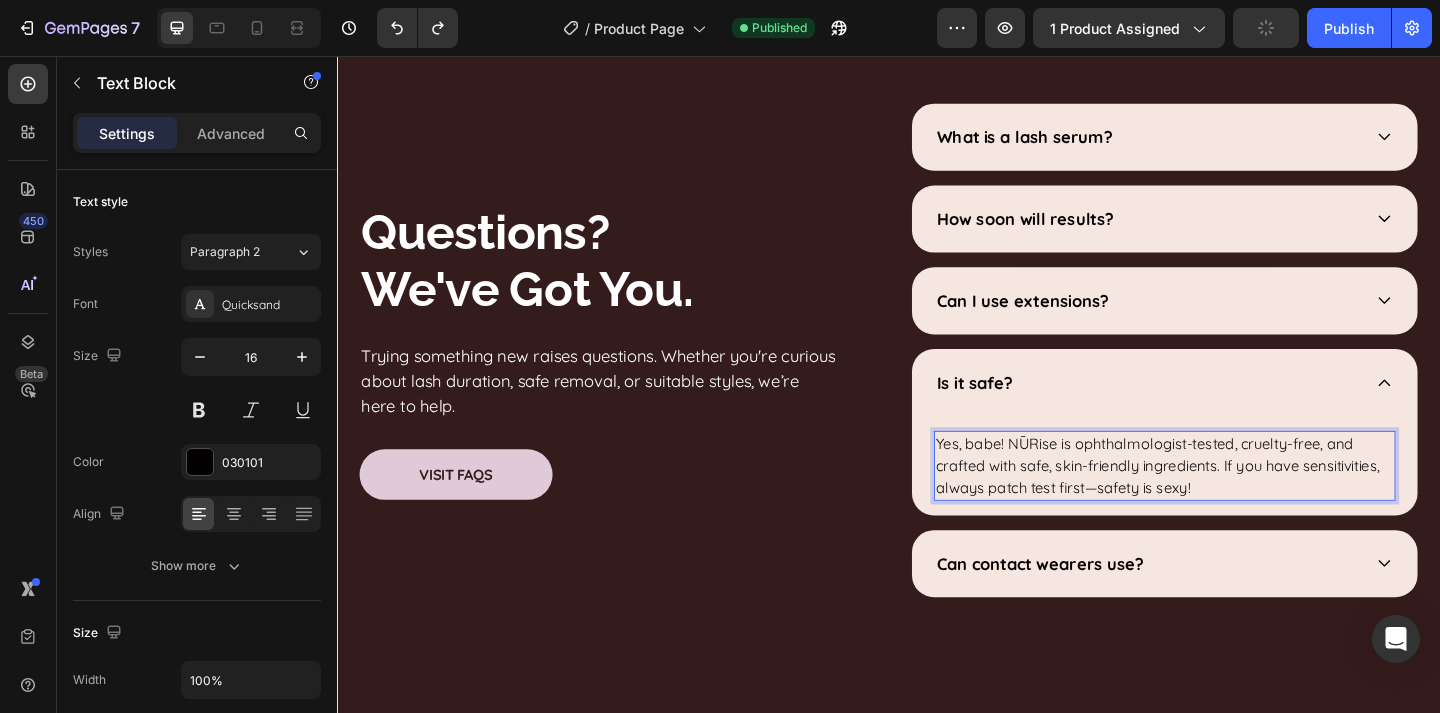 click on "Yes, babe! NŪRise is ophthalmologist-tested, cruelty-free, and crafted with safe, skin-friendly ingredients. If you have sensitivities, always patch test first—safety is sexy!" at bounding box center (1237, 502) 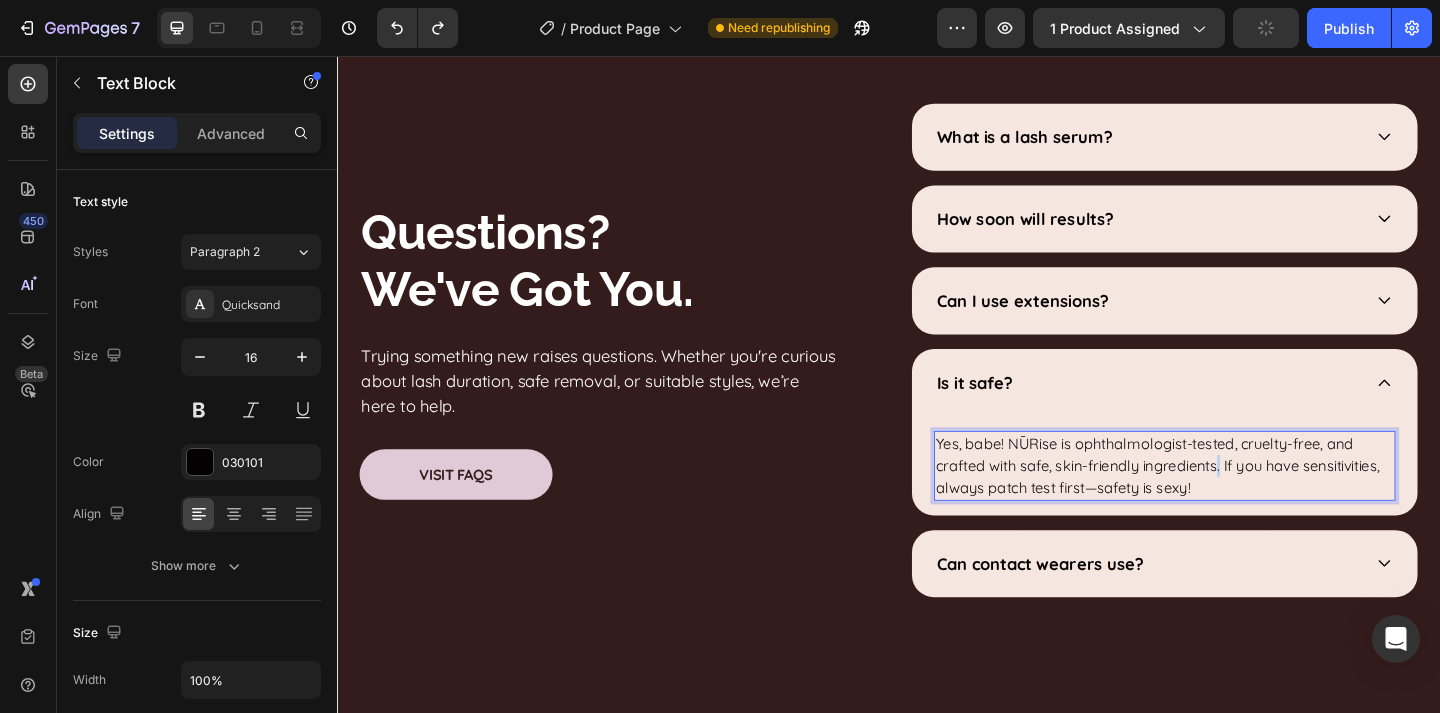click on "Yes, babe! NŪRise is ophthalmologist-tested, cruelty-free, and crafted with safe, skin-friendly ingredients. If you have sensitivities, always patch test first—safety is sexy!" at bounding box center [1237, 502] 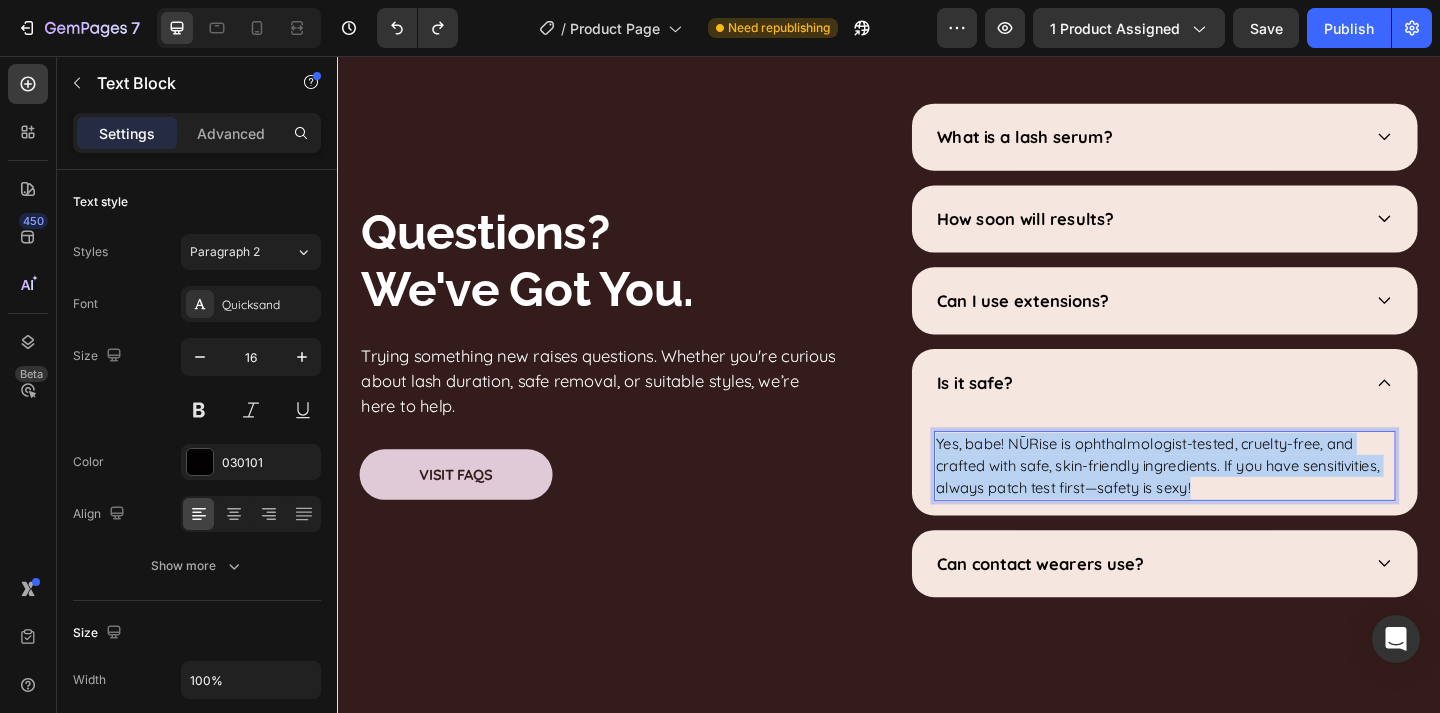 click on "Yes, babe! NŪRise is ophthalmologist-tested, cruelty-free, and crafted with safe, skin-friendly ingredients. If you have sensitivities, always patch test first—safety is sexy!" at bounding box center (1237, 502) 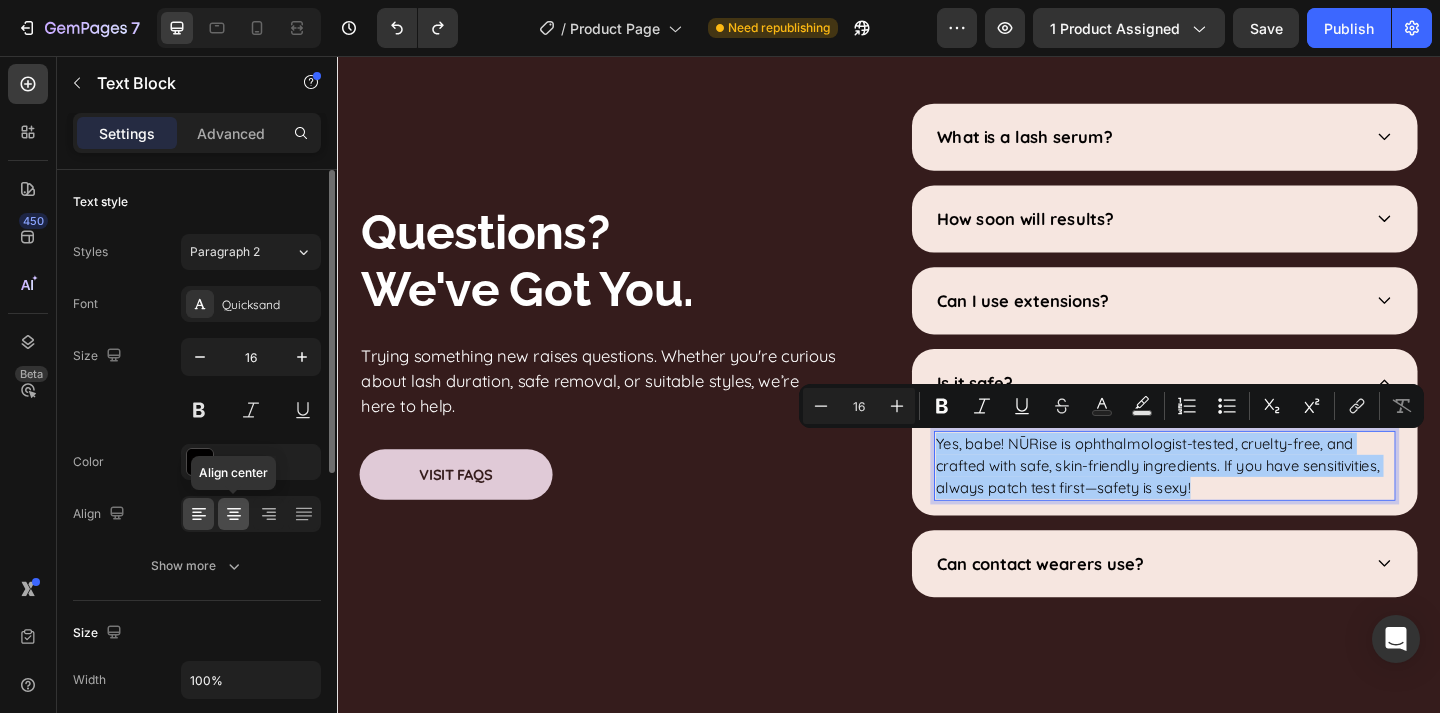 click 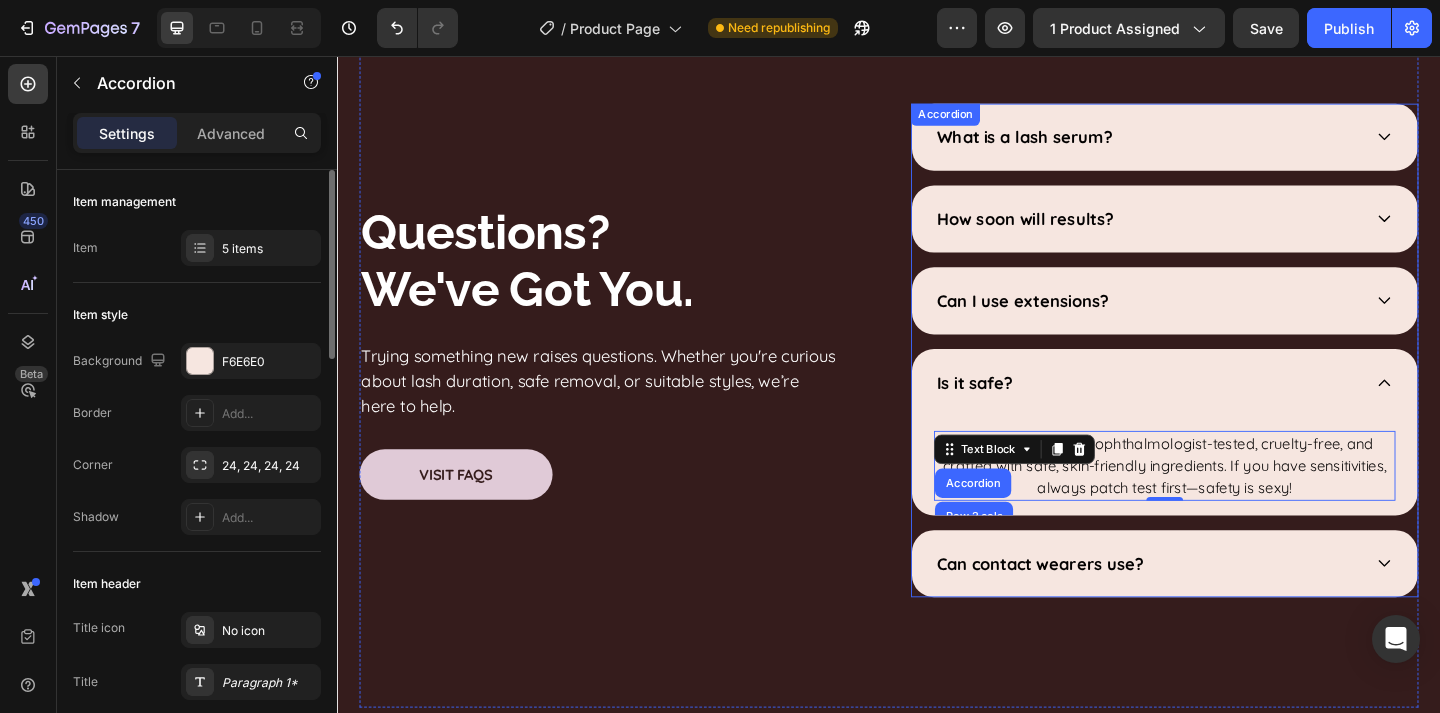 click on "Can contact wearers use?" at bounding box center (1101, 608) 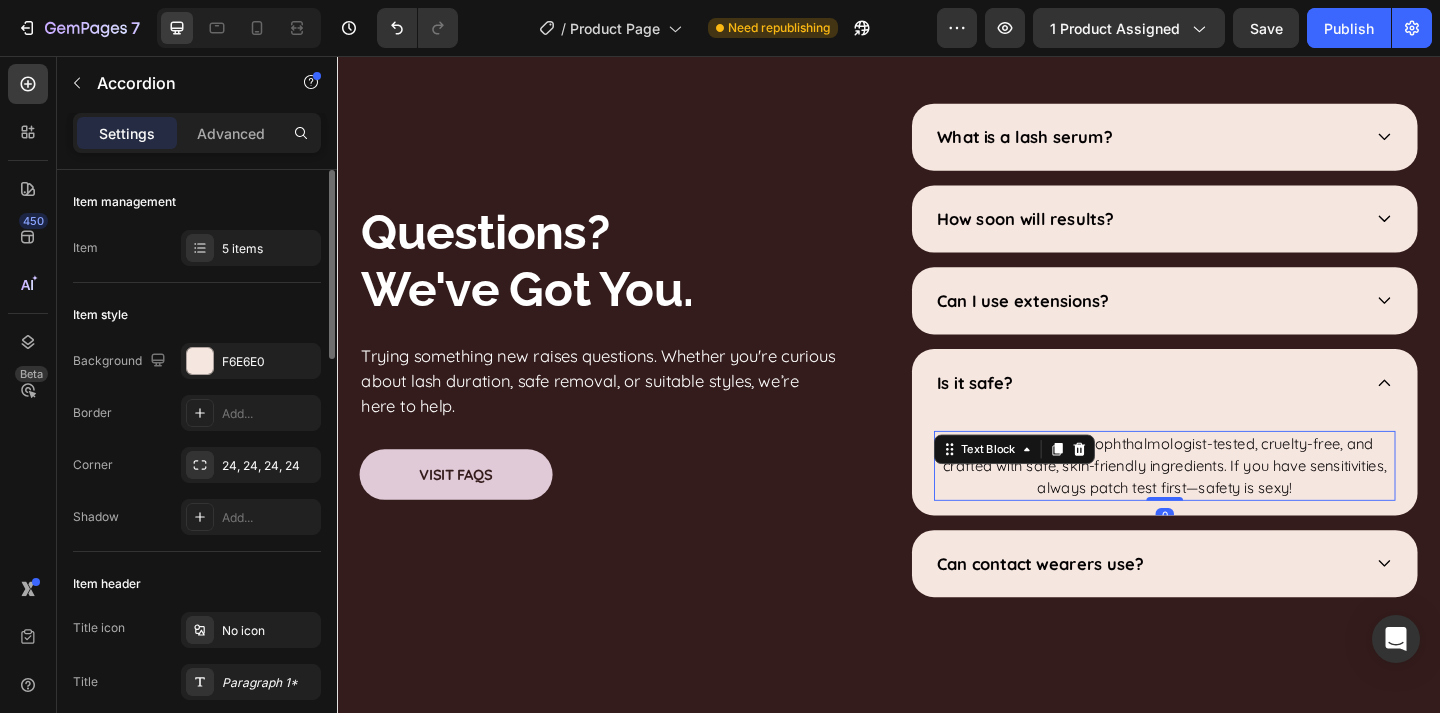 click on "Yes, babe! NŪRise is ophthalmologist-tested, cruelty-free, and crafted with safe, skin-friendly ingredients. If you have sensitivities, always patch test first—safety is sexy!" at bounding box center (1237, 502) 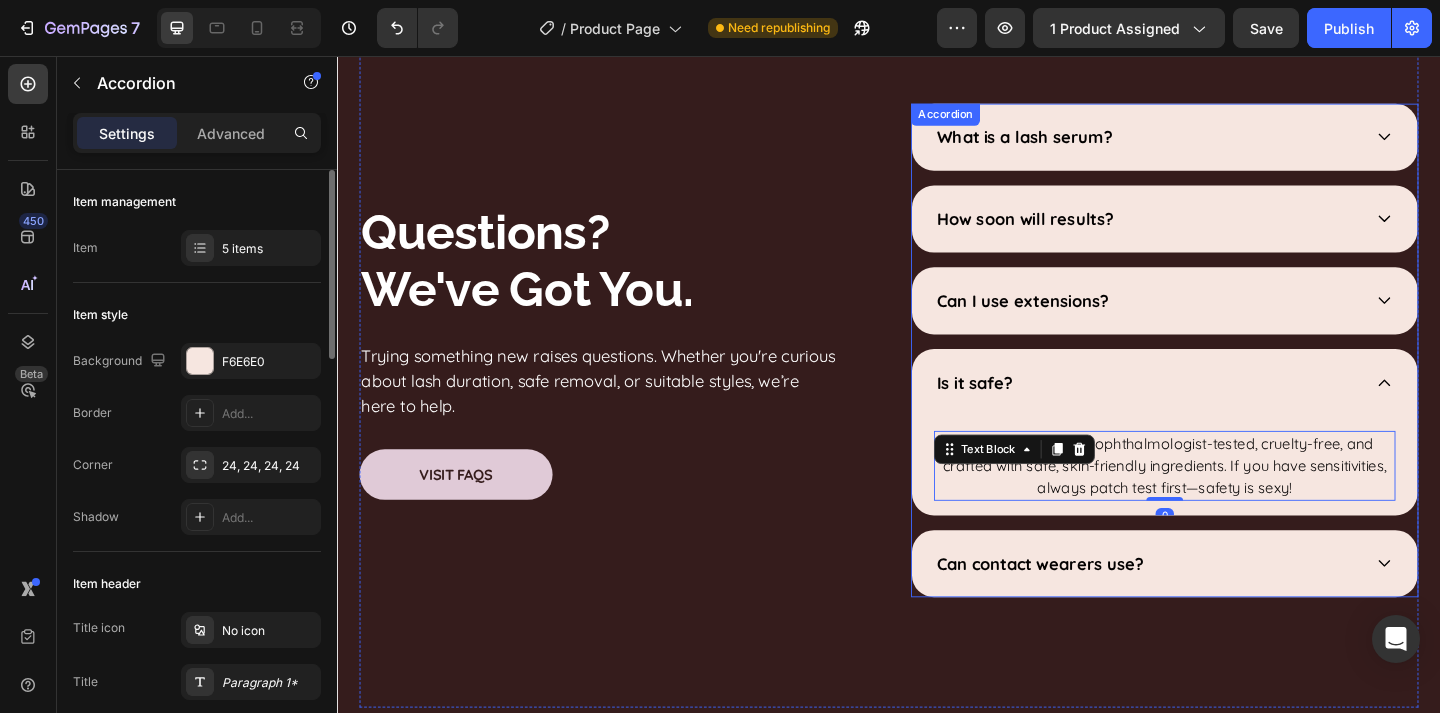 click on "Can contact wearers use?" at bounding box center (1217, 608) 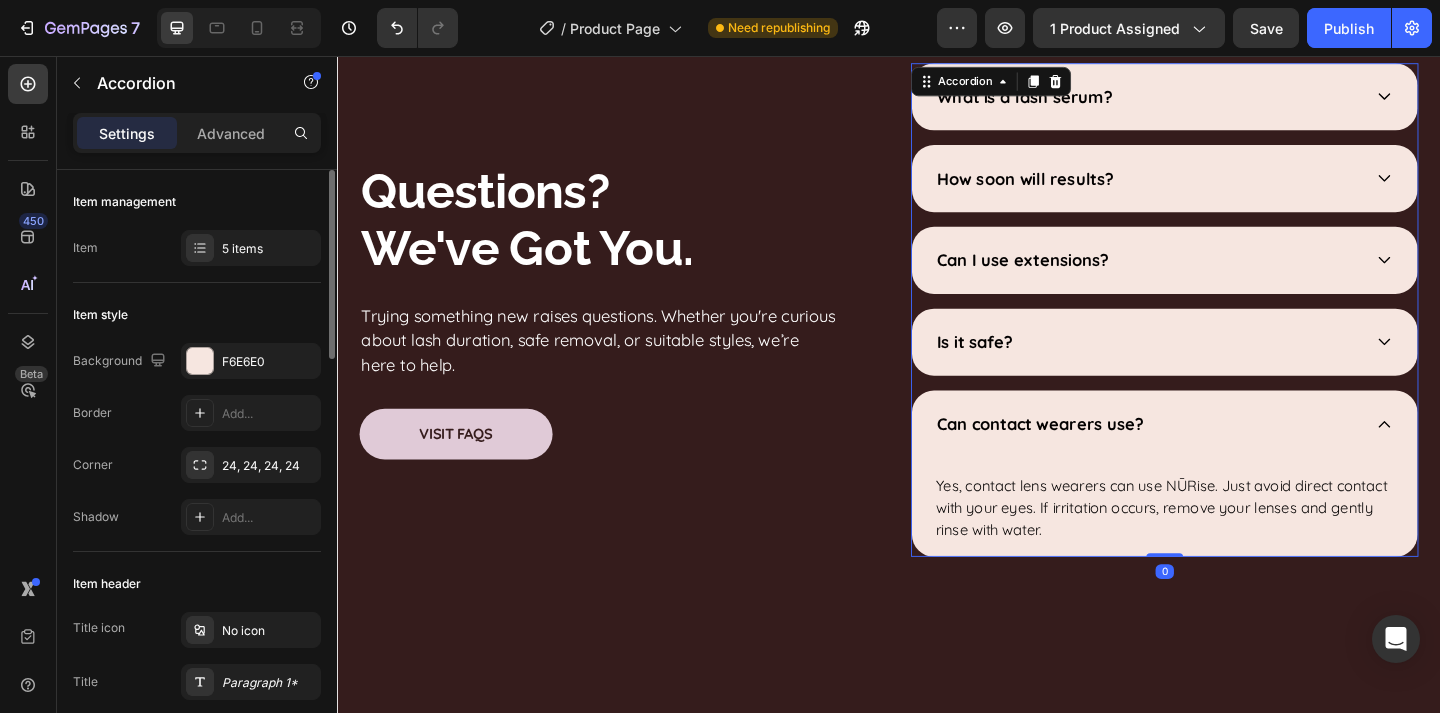 scroll, scrollTop: 5454, scrollLeft: 0, axis: vertical 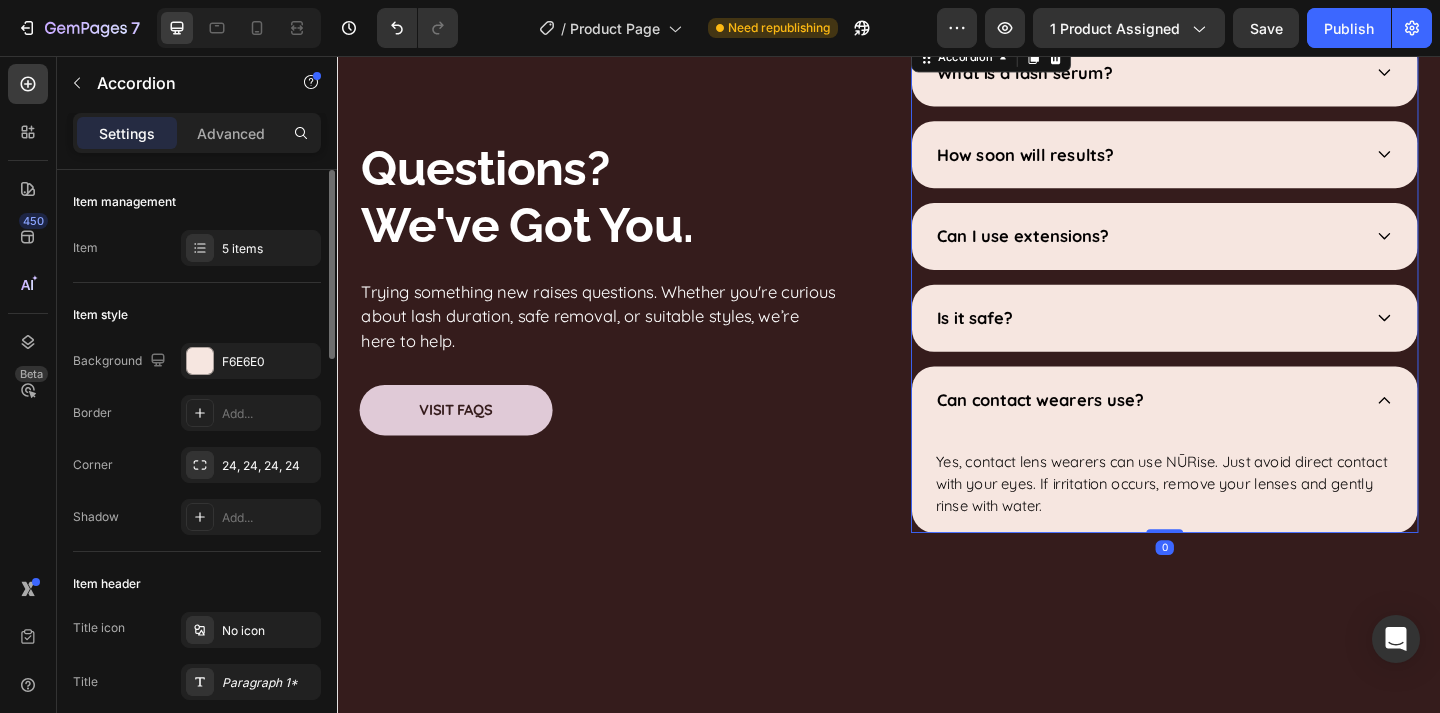 click on "Yes, contact lens wearers can use NŪRise. Just avoid direct contact with your eyes. If irritation occurs, remove your lenses and rinse gently with water." at bounding box center [1237, 521] 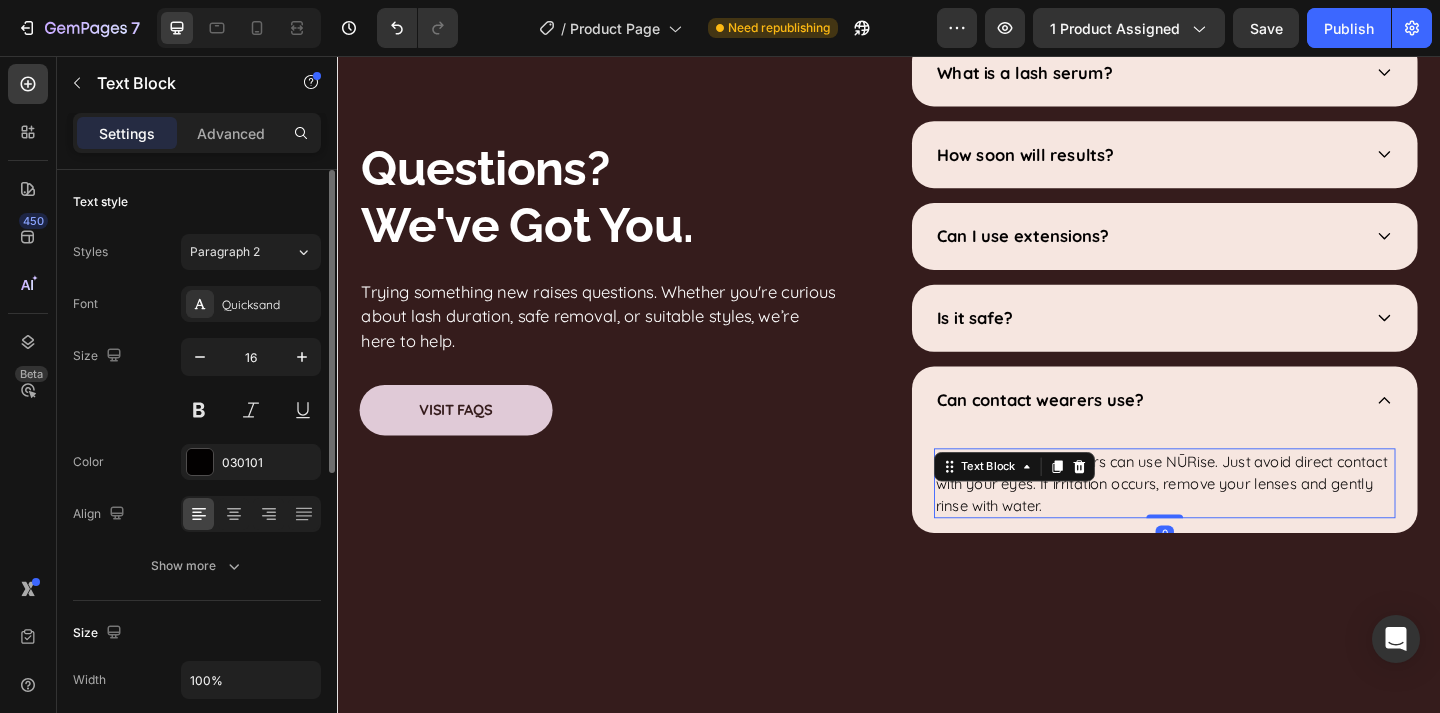 click on "Yes, contact lens wearers can use NŪRise. Just avoid direct contact with your eyes. If irritation occurs, remove your lenses and rinse gently with water." at bounding box center (1237, 521) 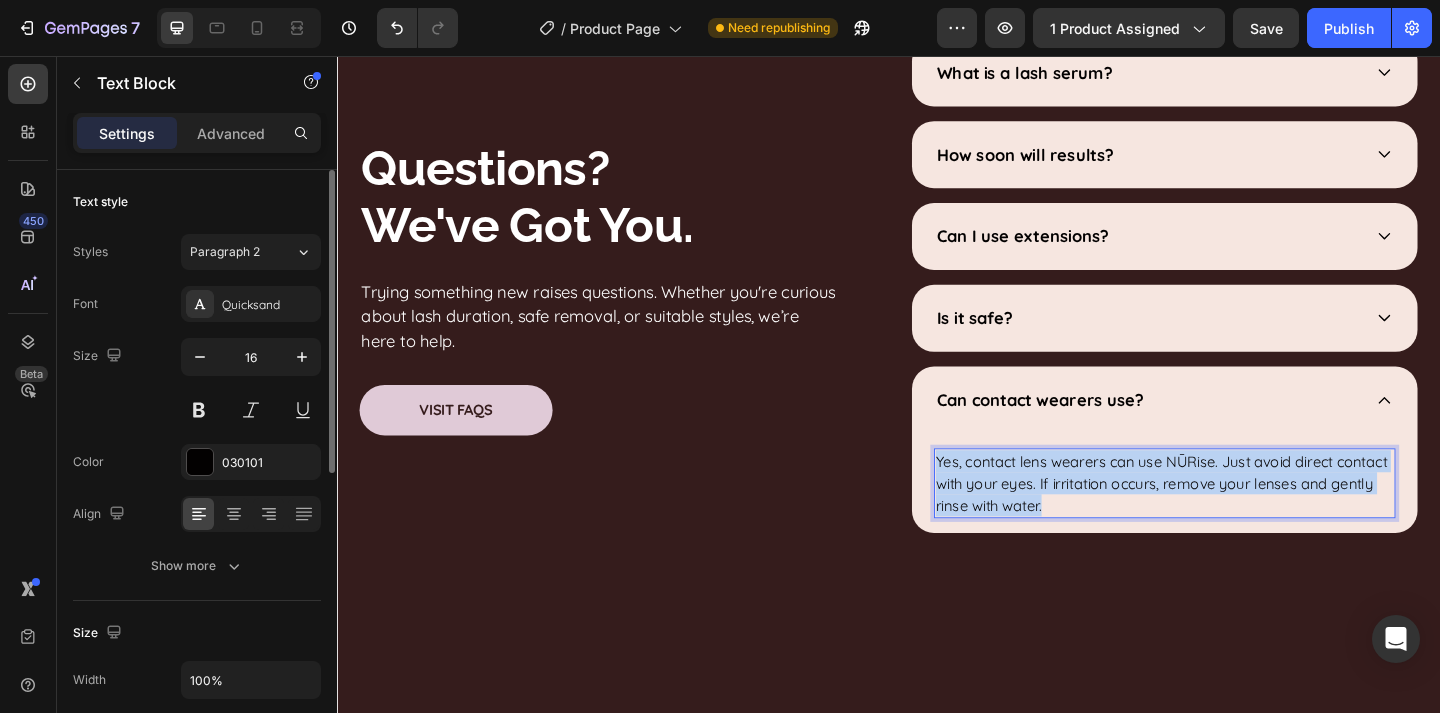 click on "Yes, contact lens wearers can use NŪRise. Just avoid direct contact with your eyes. If irritation occurs, remove your lenses and rinse gently with water." at bounding box center (1237, 521) 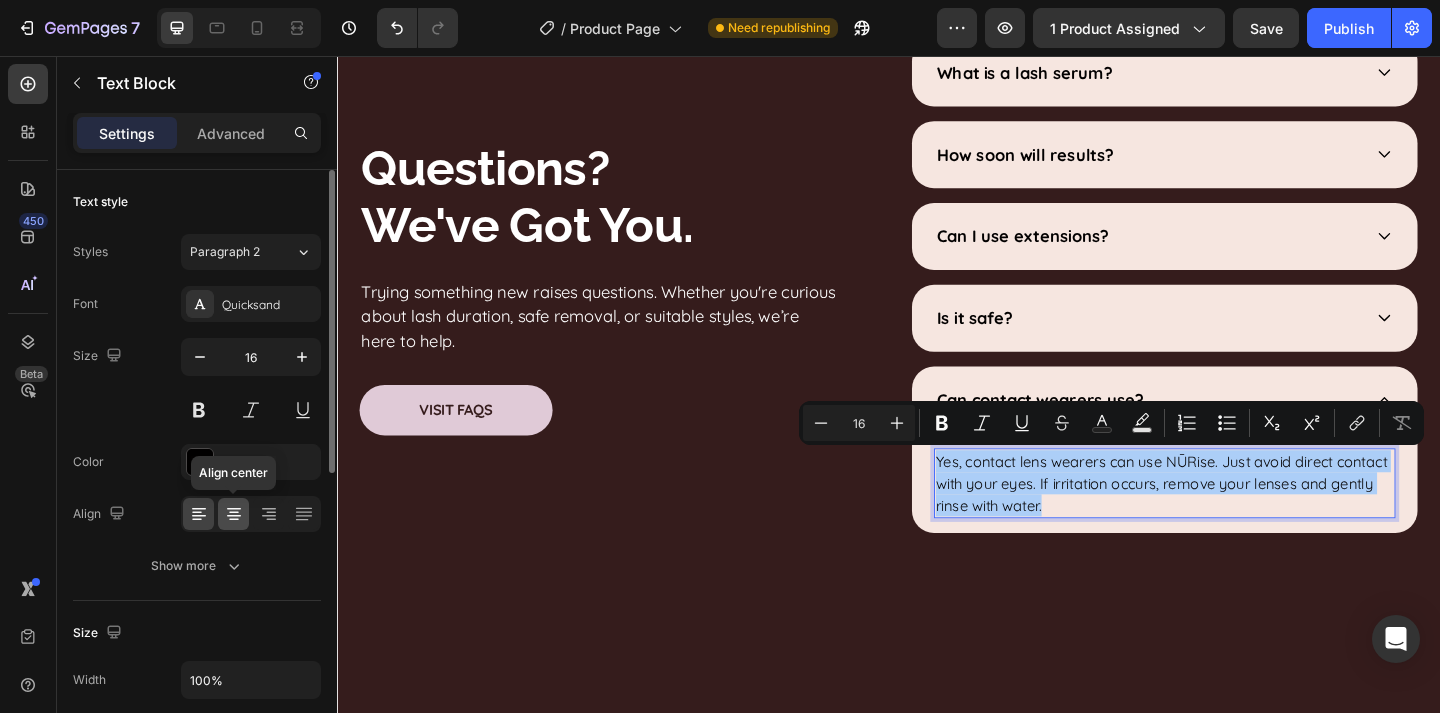 click 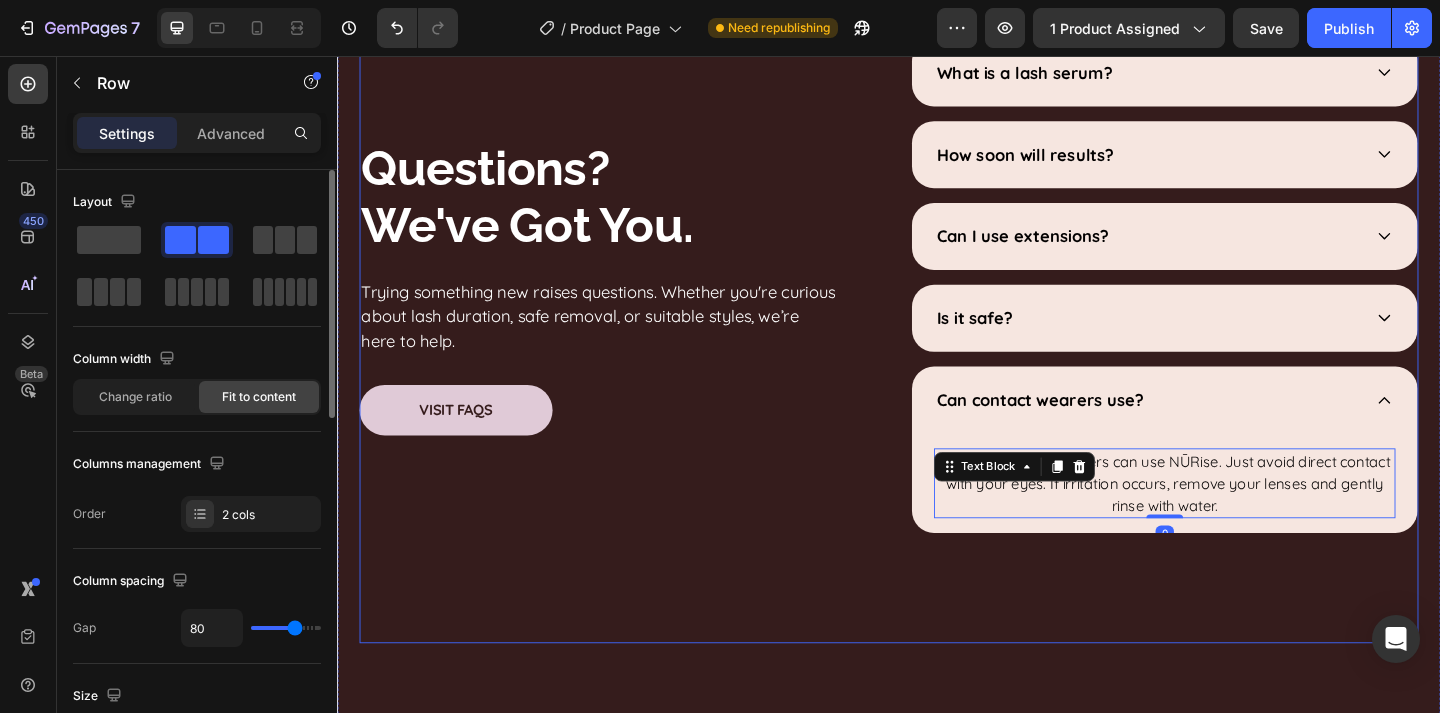 click on "Questions?  We've Got You. Heading Trying something new raises questions. Whether you're curious about lash duration, safe removal, or suitable styles, we’re here to help. Text Block Visit FAQs Button" at bounding box center (621, 306) 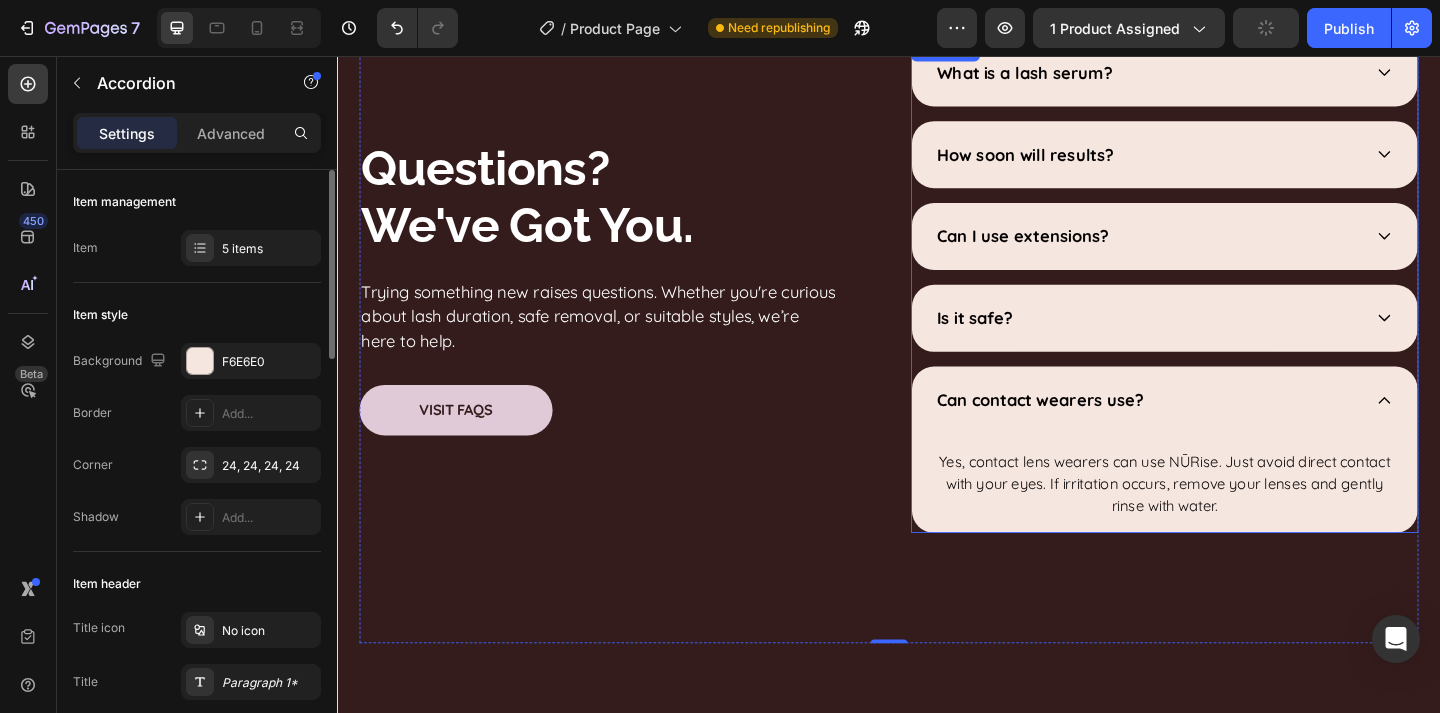click on "Is it safe?" at bounding box center [1217, 341] 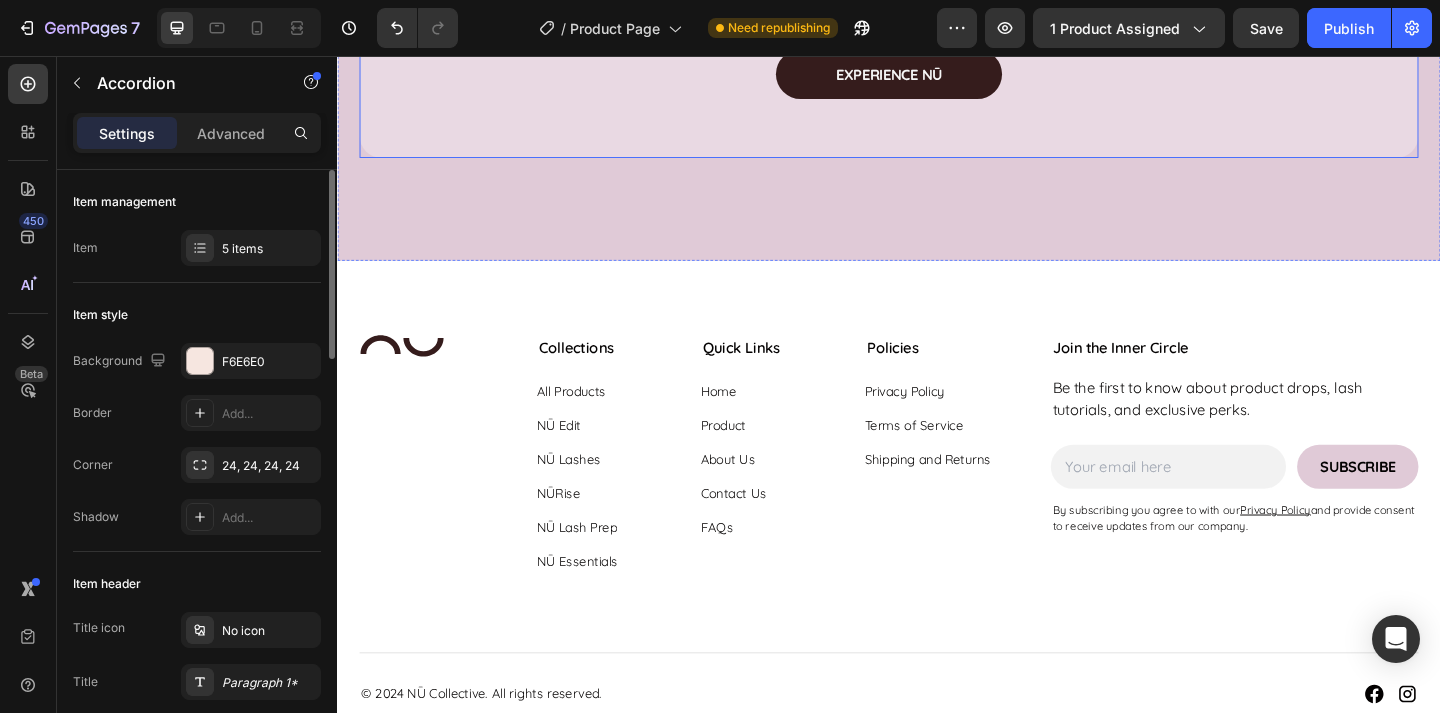 scroll, scrollTop: 6685, scrollLeft: 0, axis: vertical 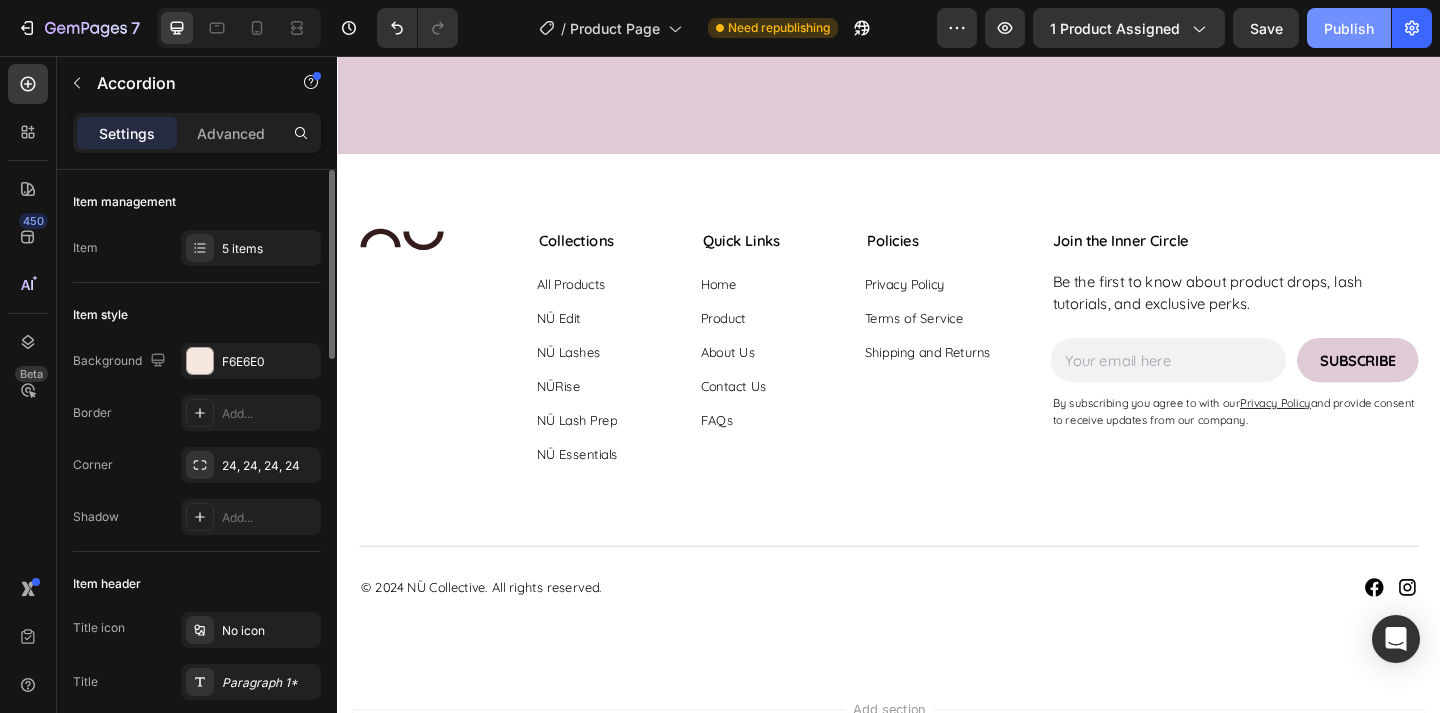 click on "Publish" at bounding box center [1349, 28] 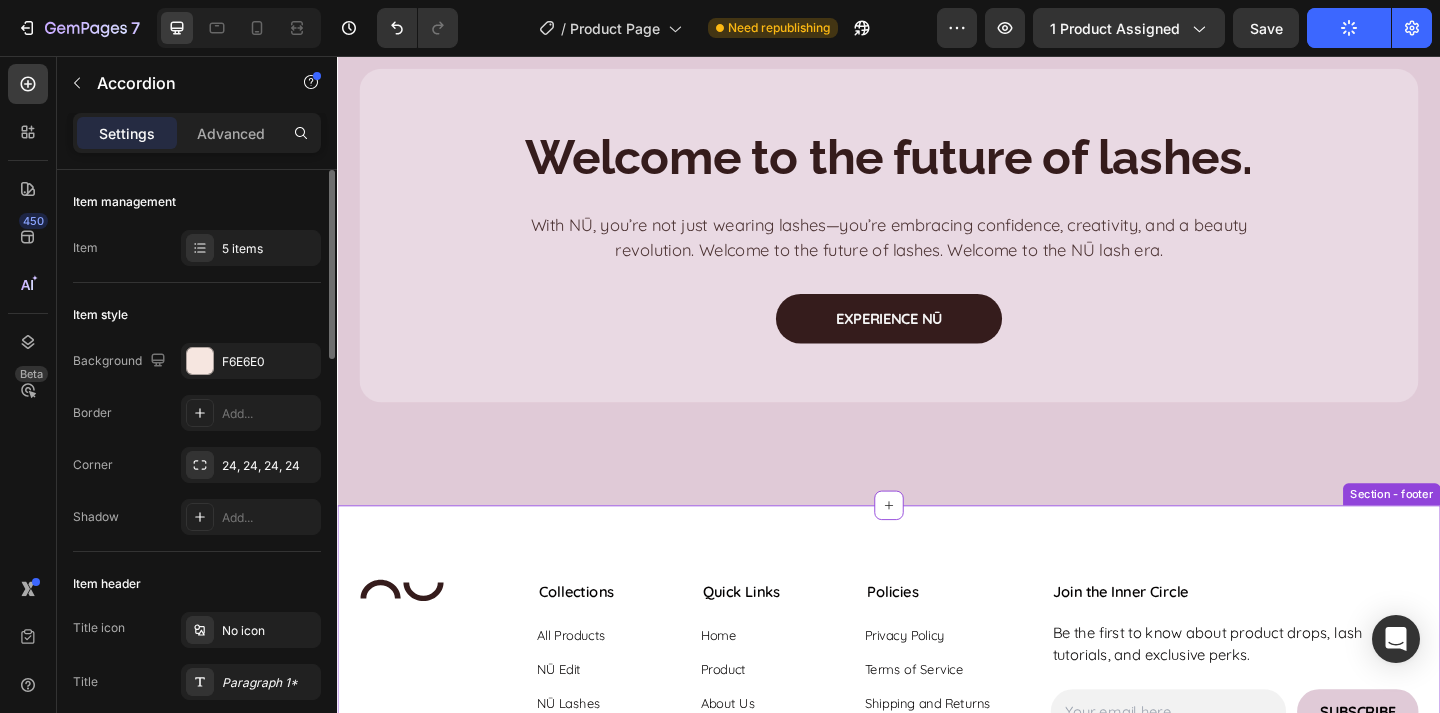 scroll, scrollTop: 6238, scrollLeft: 0, axis: vertical 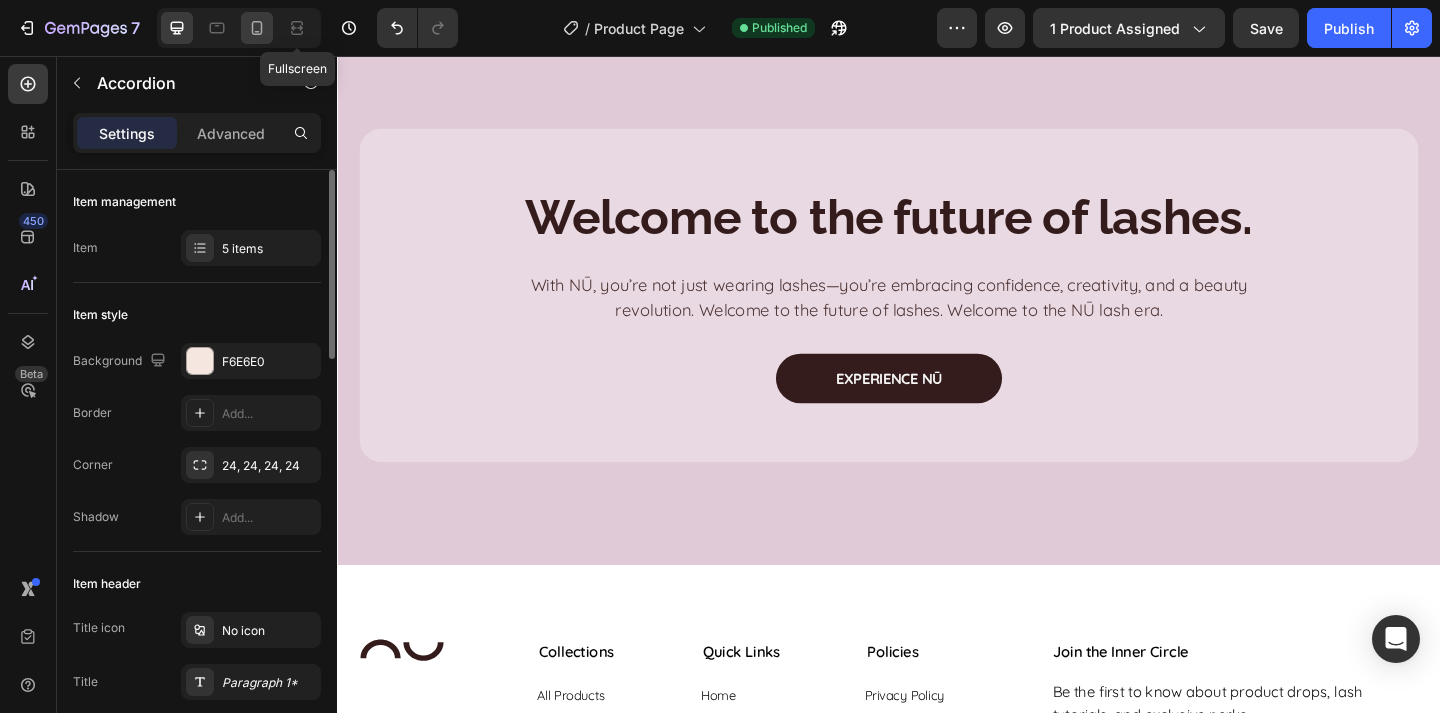 click 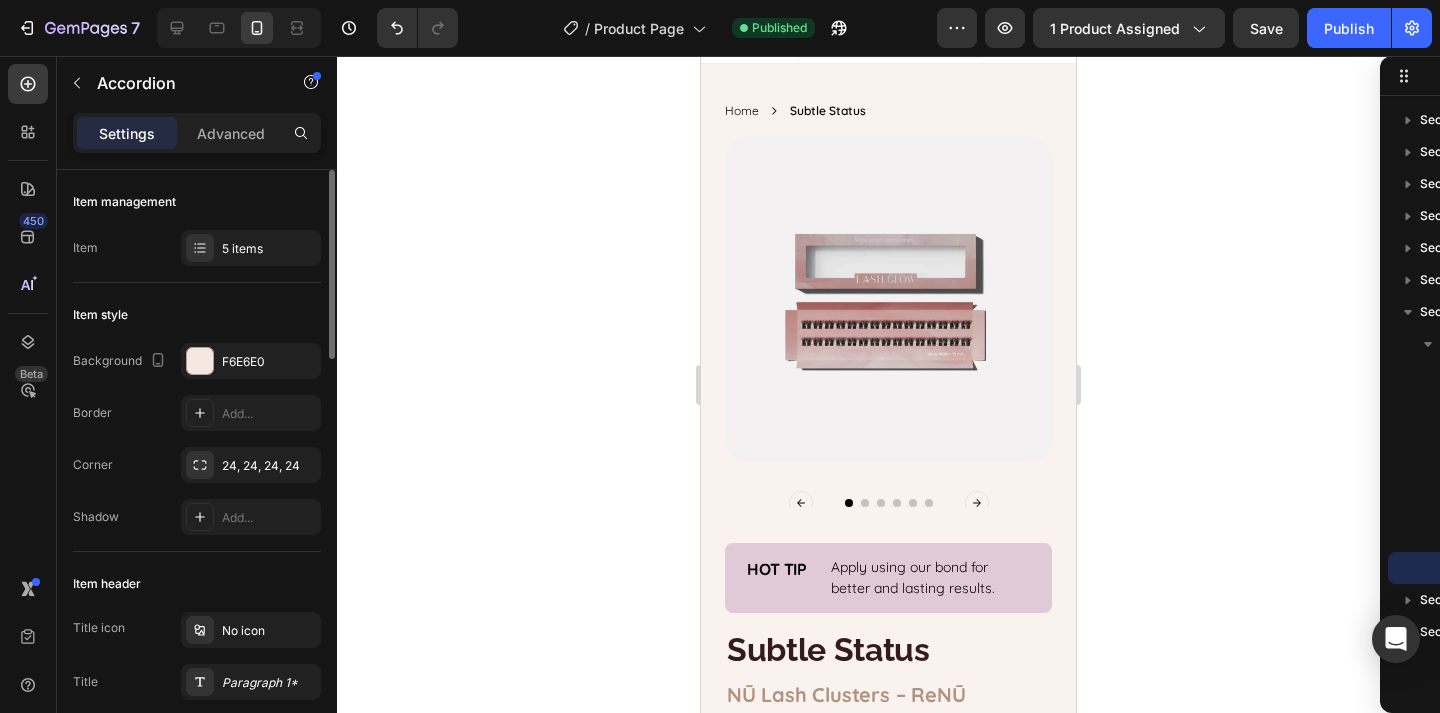 scroll, scrollTop: 0, scrollLeft: 0, axis: both 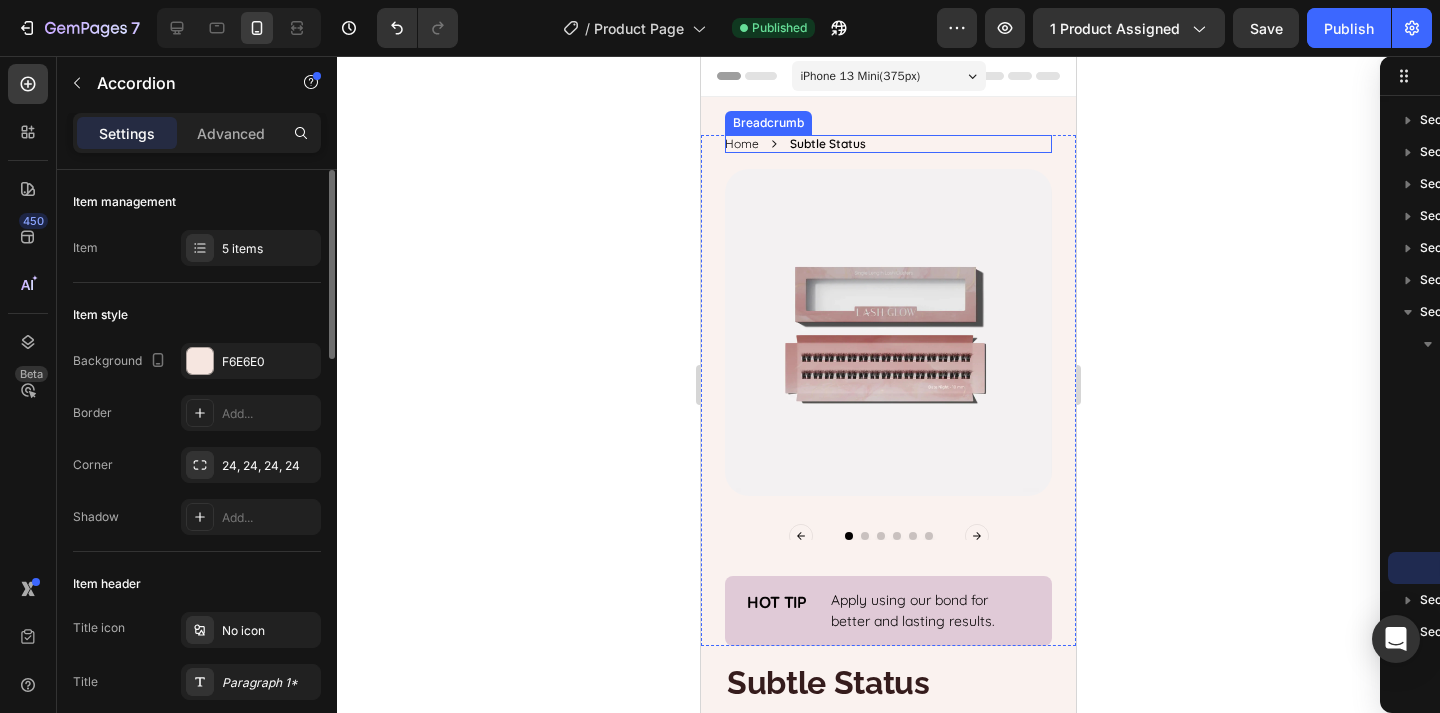 click on "Home
Subtle Status" at bounding box center (888, 144) 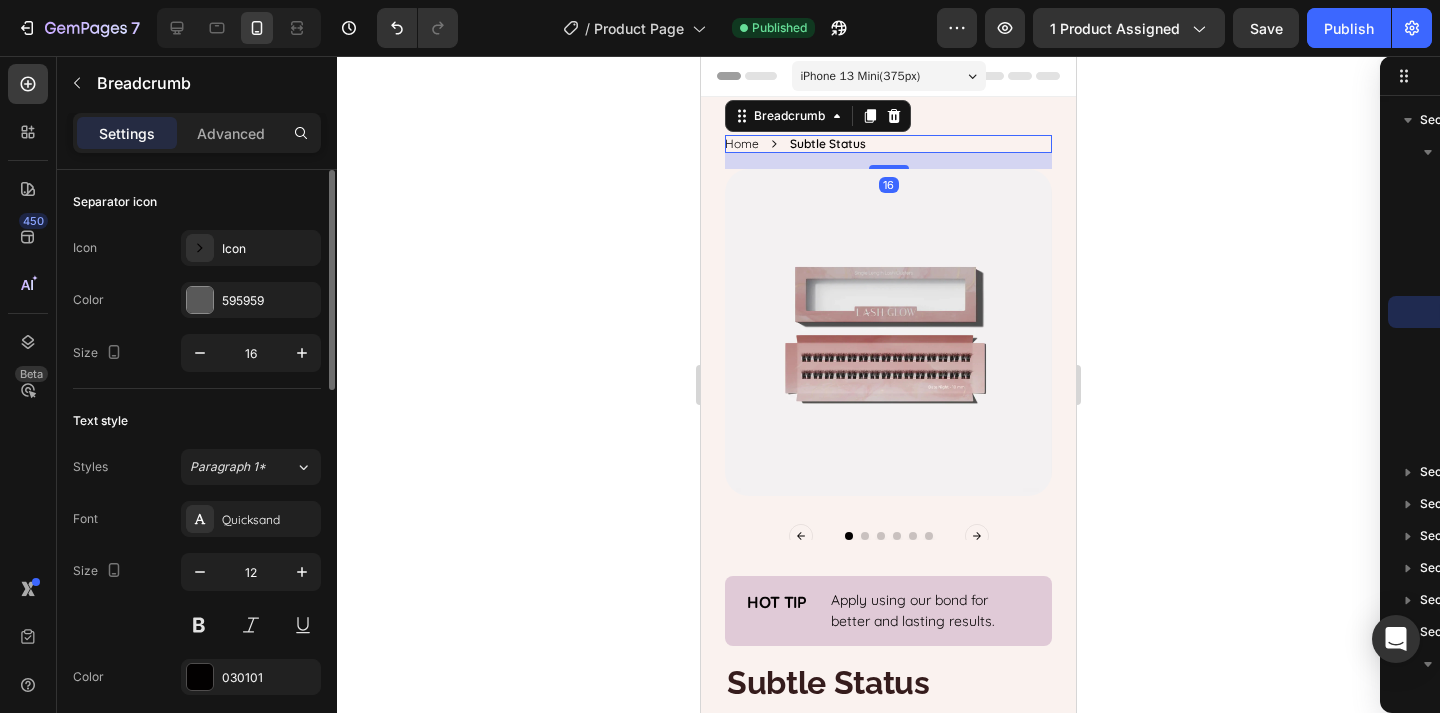 click on "Home
Subtle Status" at bounding box center (888, 144) 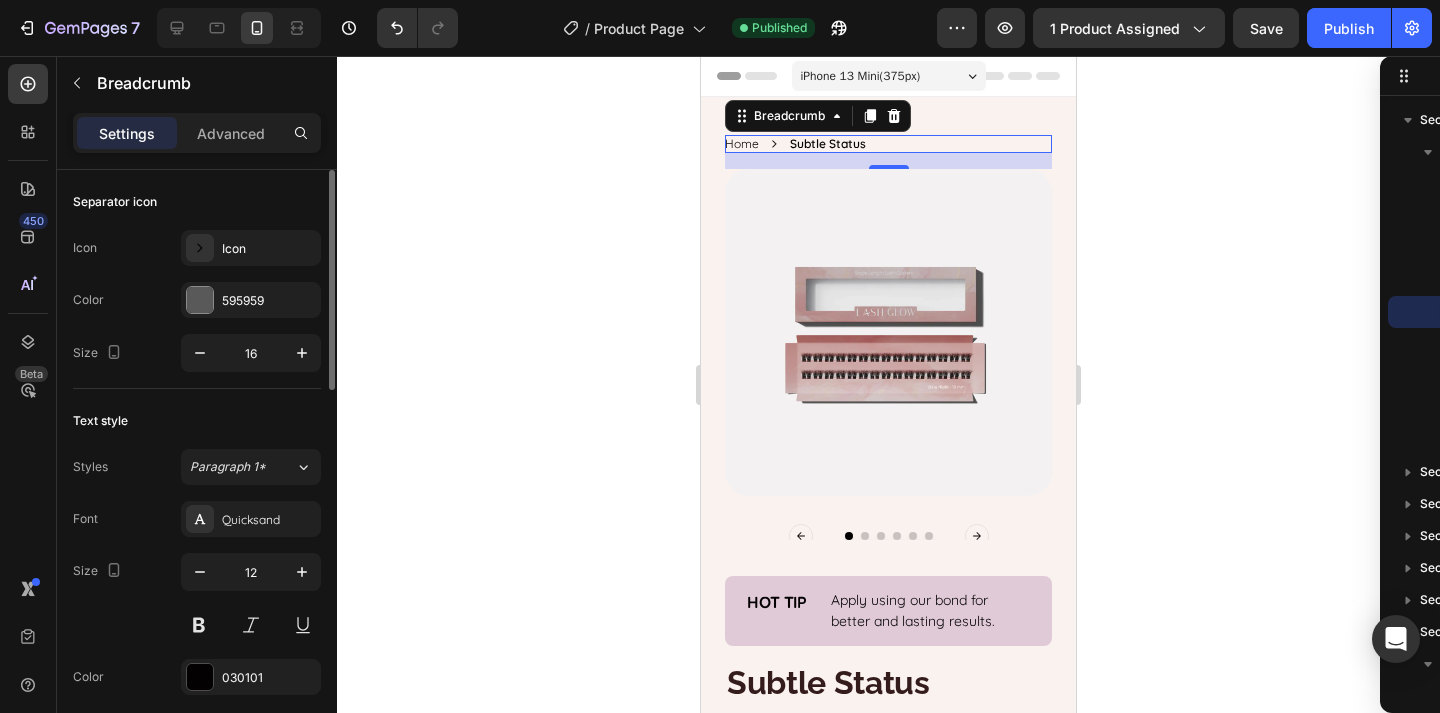 click 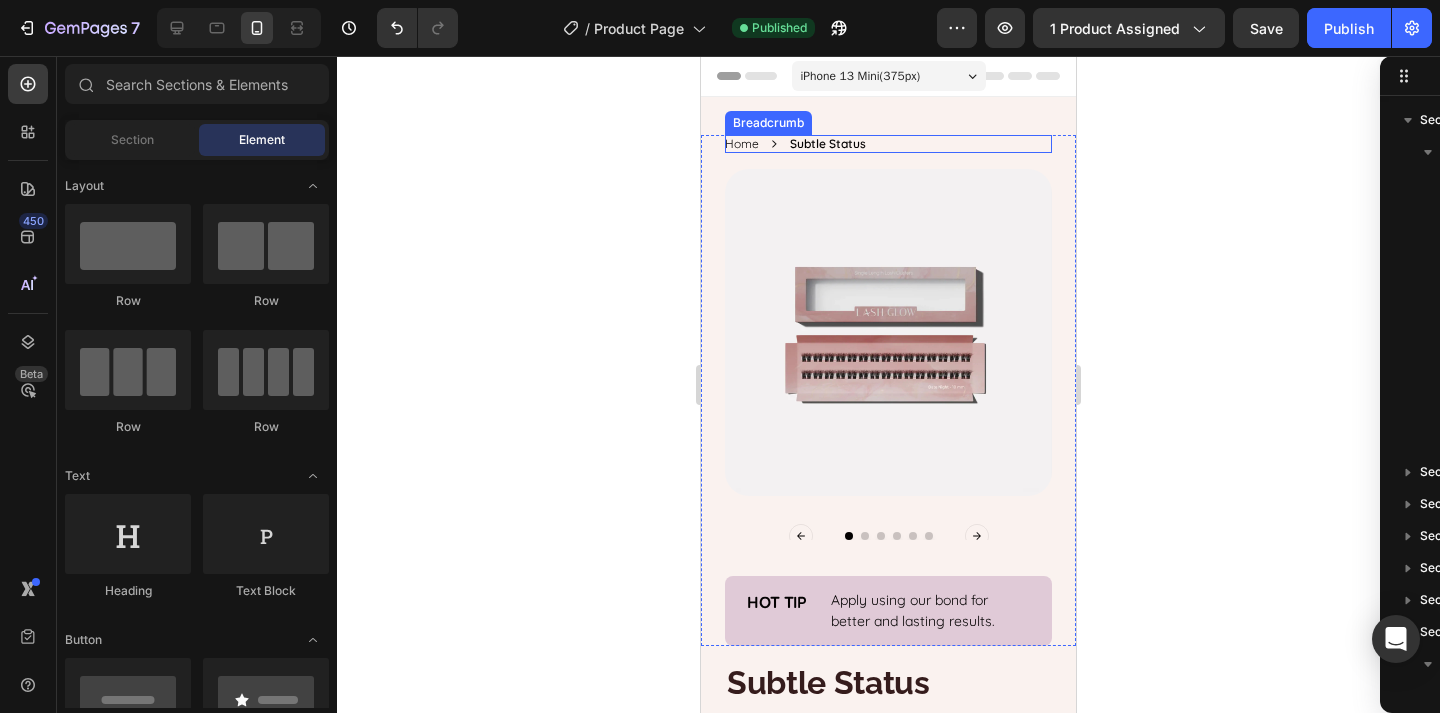click on "Subtle Status" at bounding box center [828, 144] 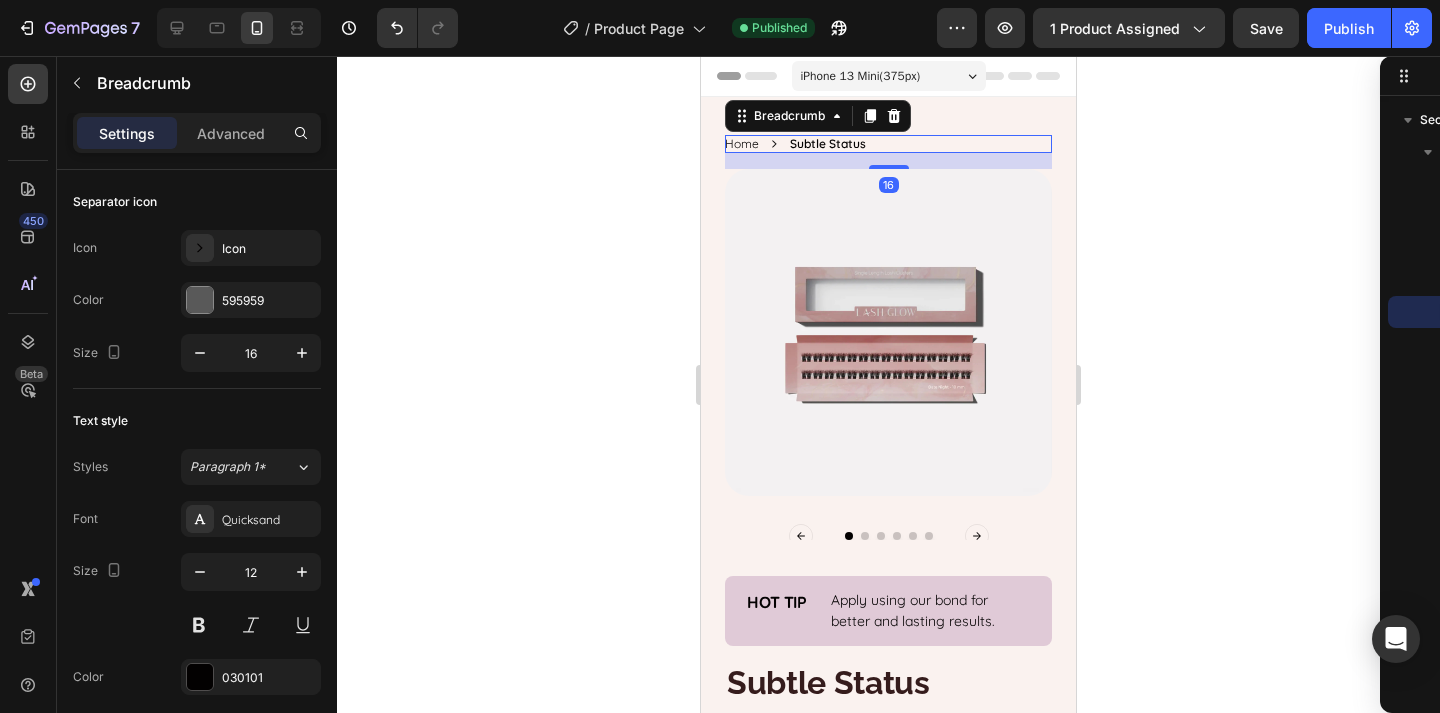 click on "Home
Subtle Status" at bounding box center [888, 144] 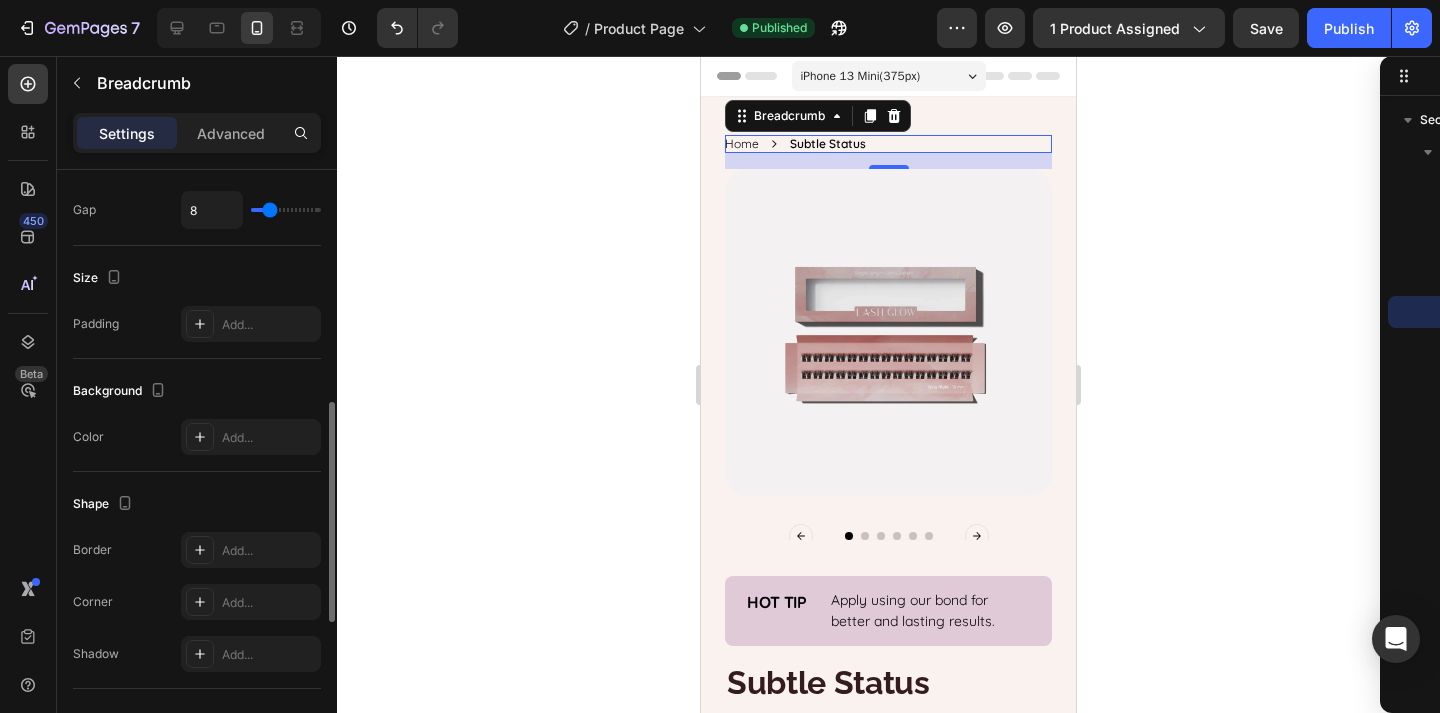 scroll, scrollTop: 863, scrollLeft: 0, axis: vertical 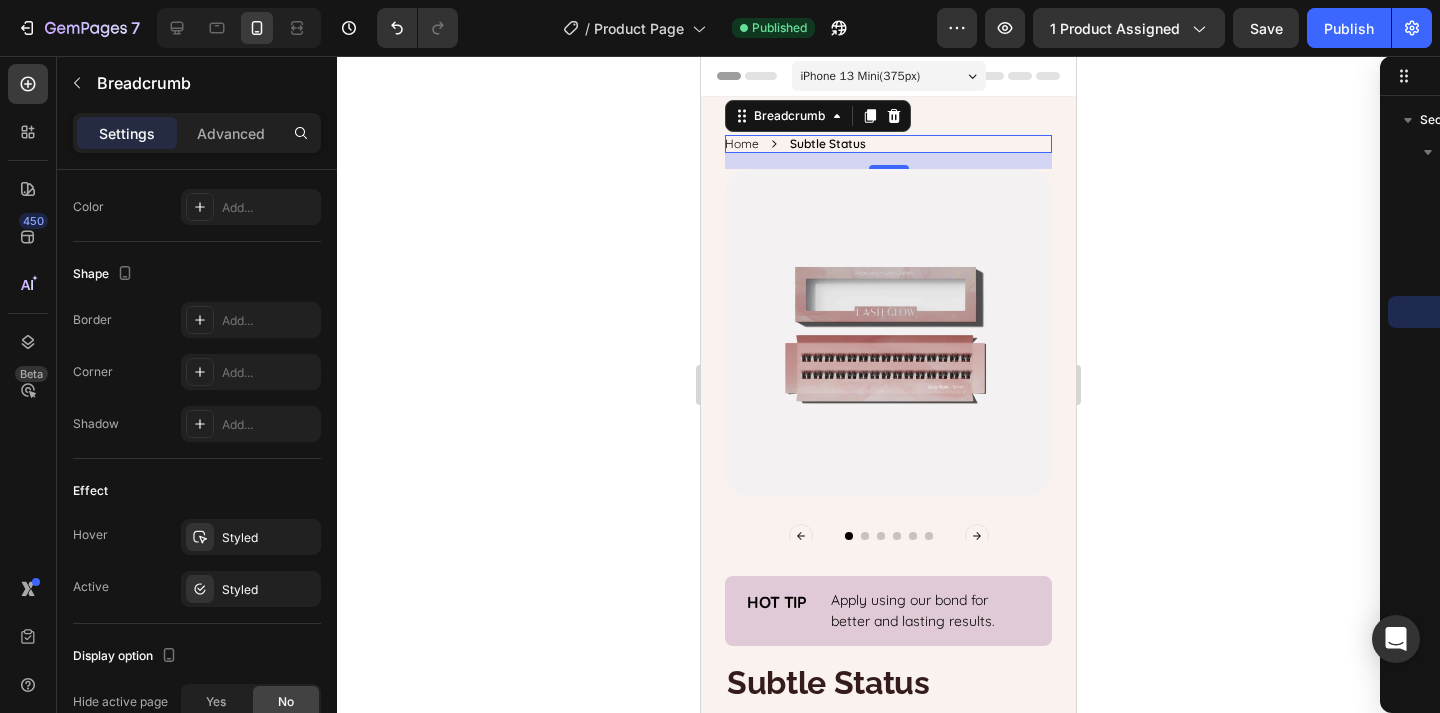 click 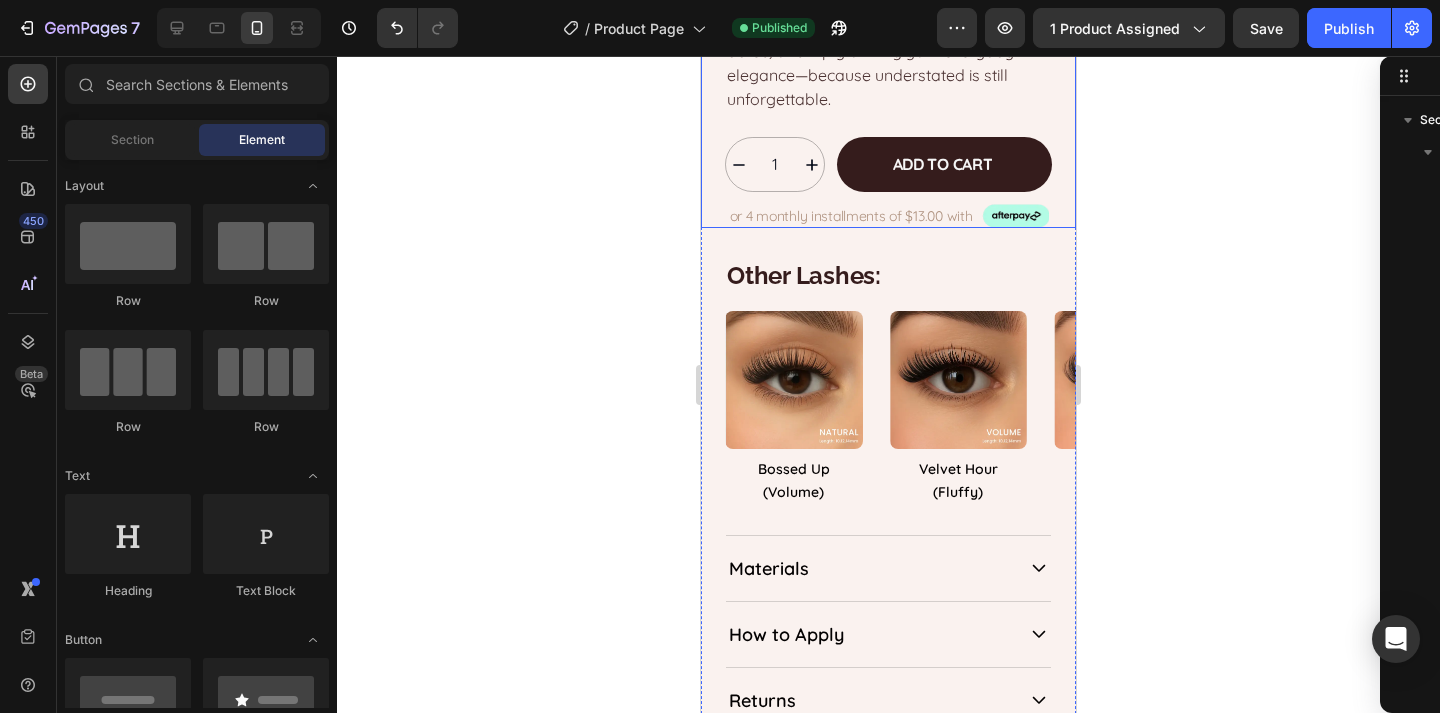 scroll, scrollTop: 1149, scrollLeft: 0, axis: vertical 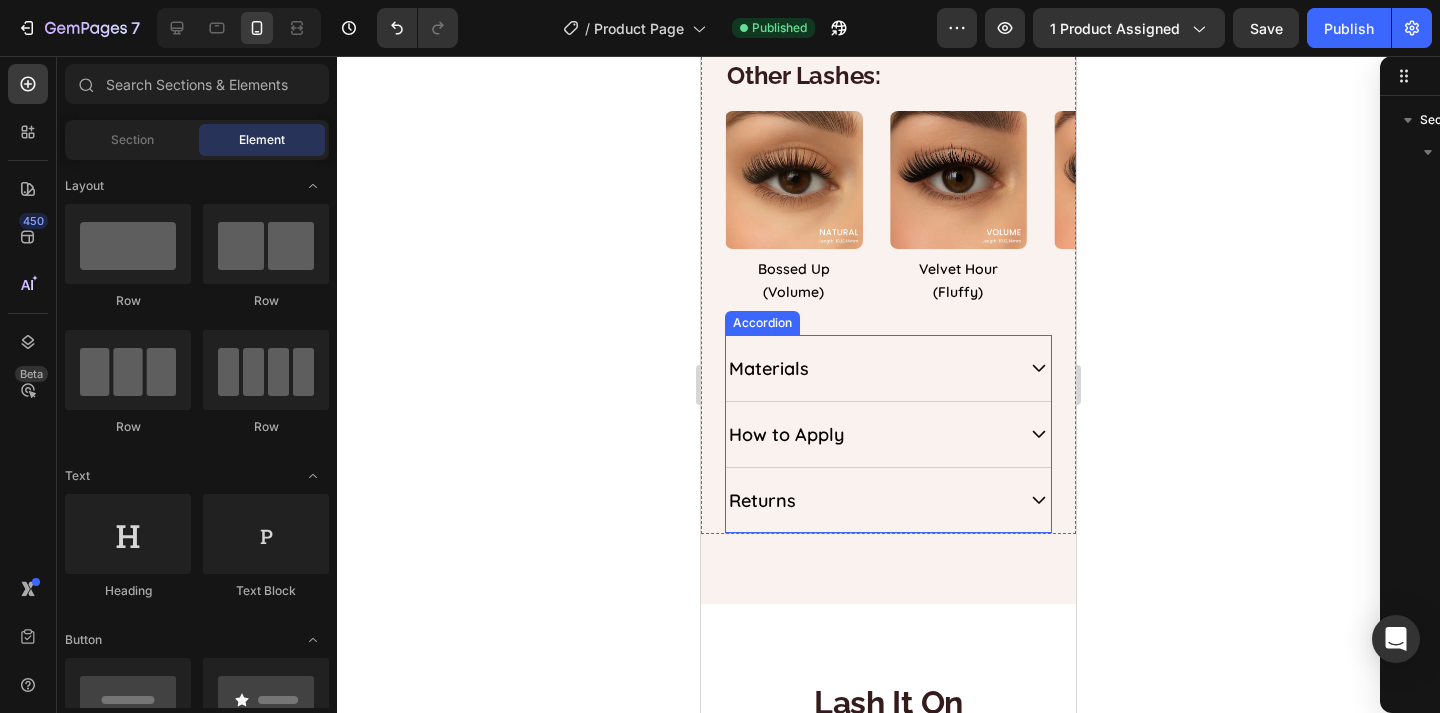 click on "Materials" at bounding box center (868, 368) 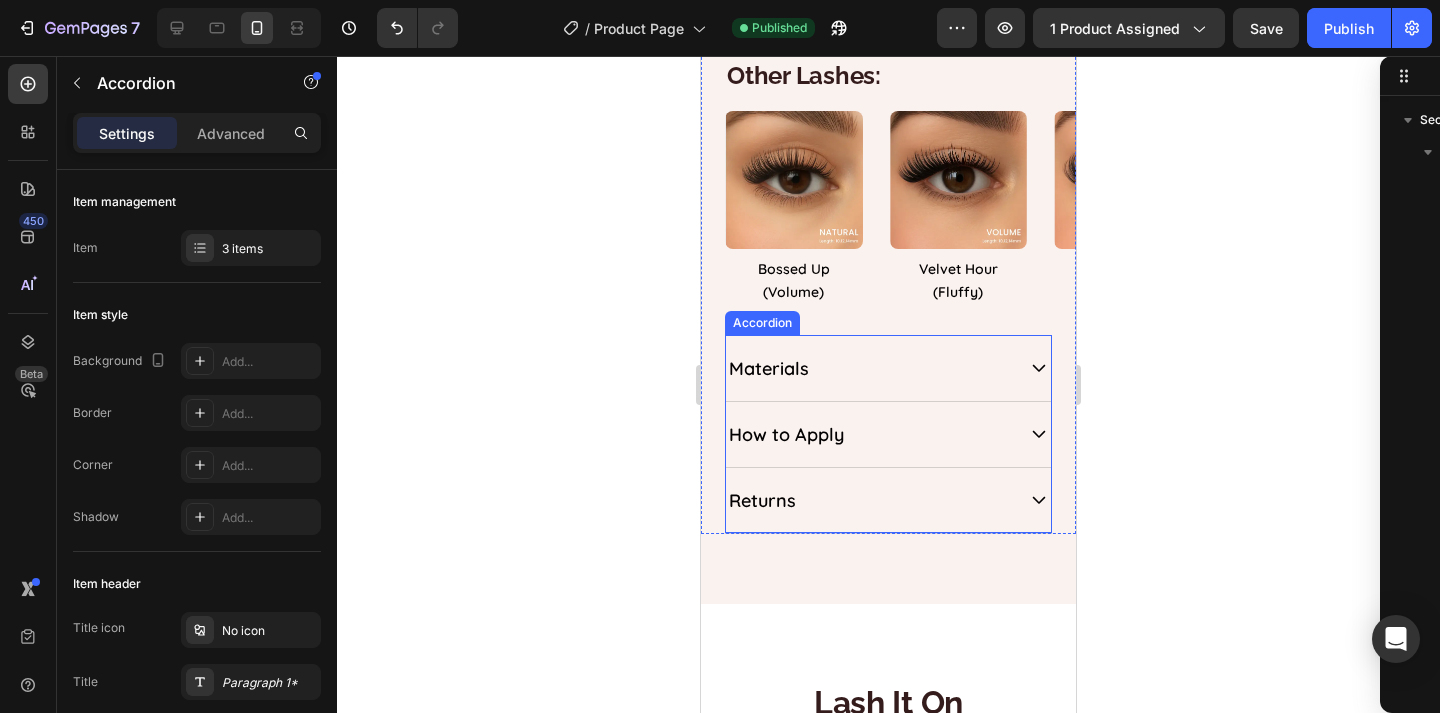 scroll, scrollTop: 741, scrollLeft: 0, axis: vertical 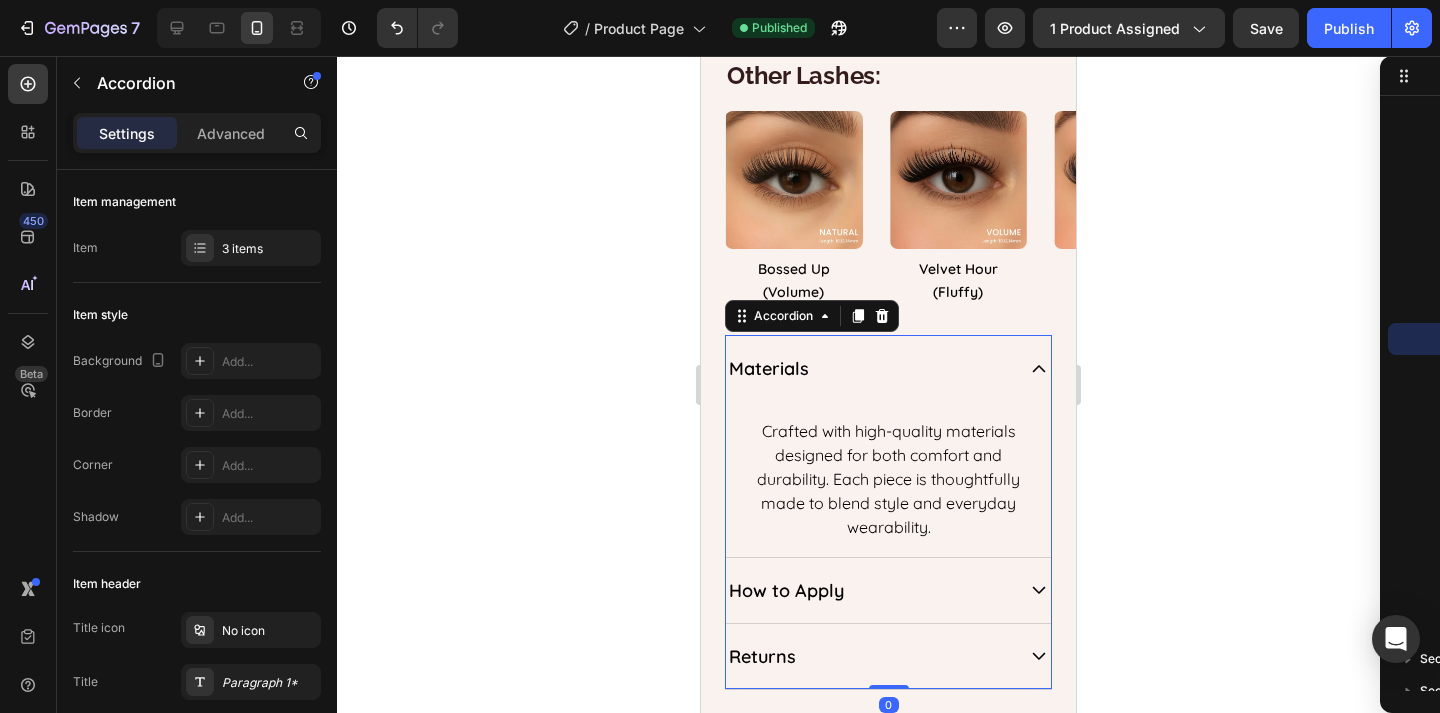 click on "Materials" at bounding box center [868, 368] 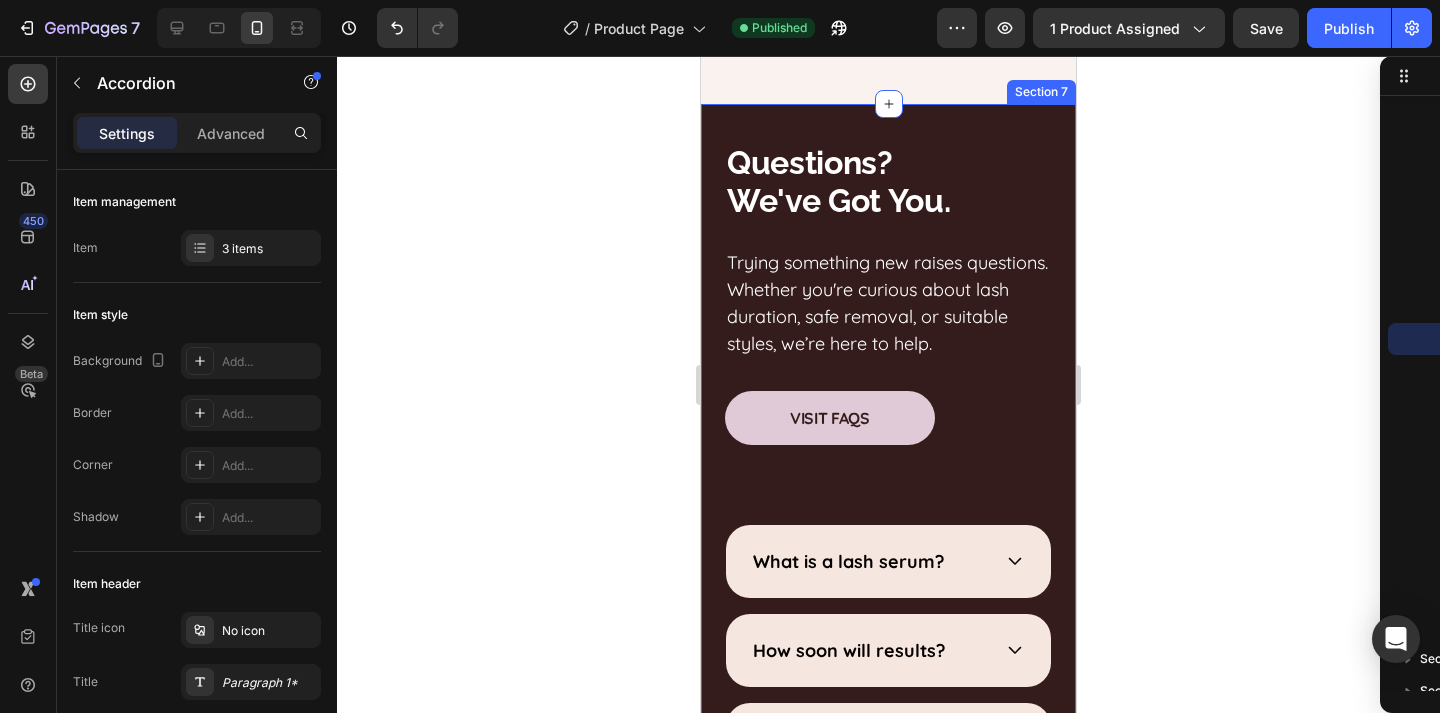 scroll, scrollTop: 5866, scrollLeft: 0, axis: vertical 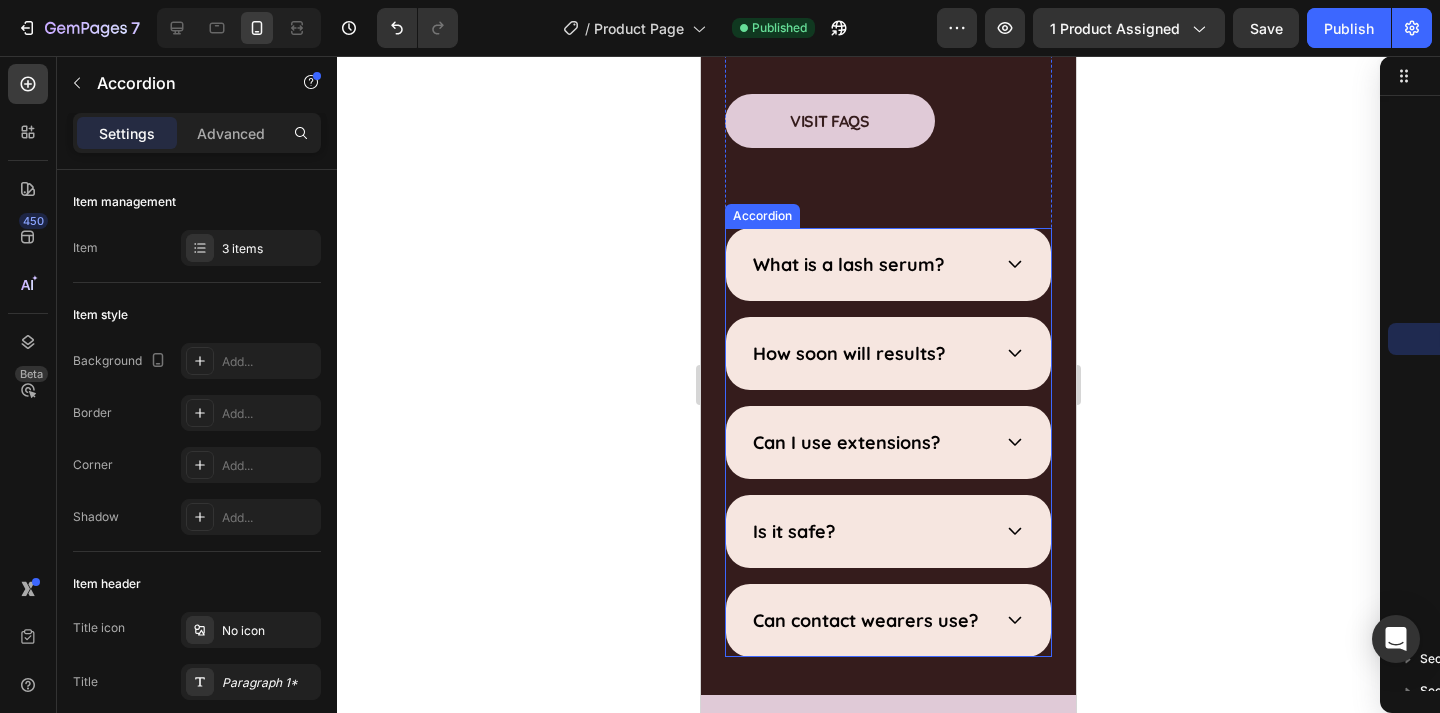 click on "What is a lash serum?" at bounding box center [888, 264] 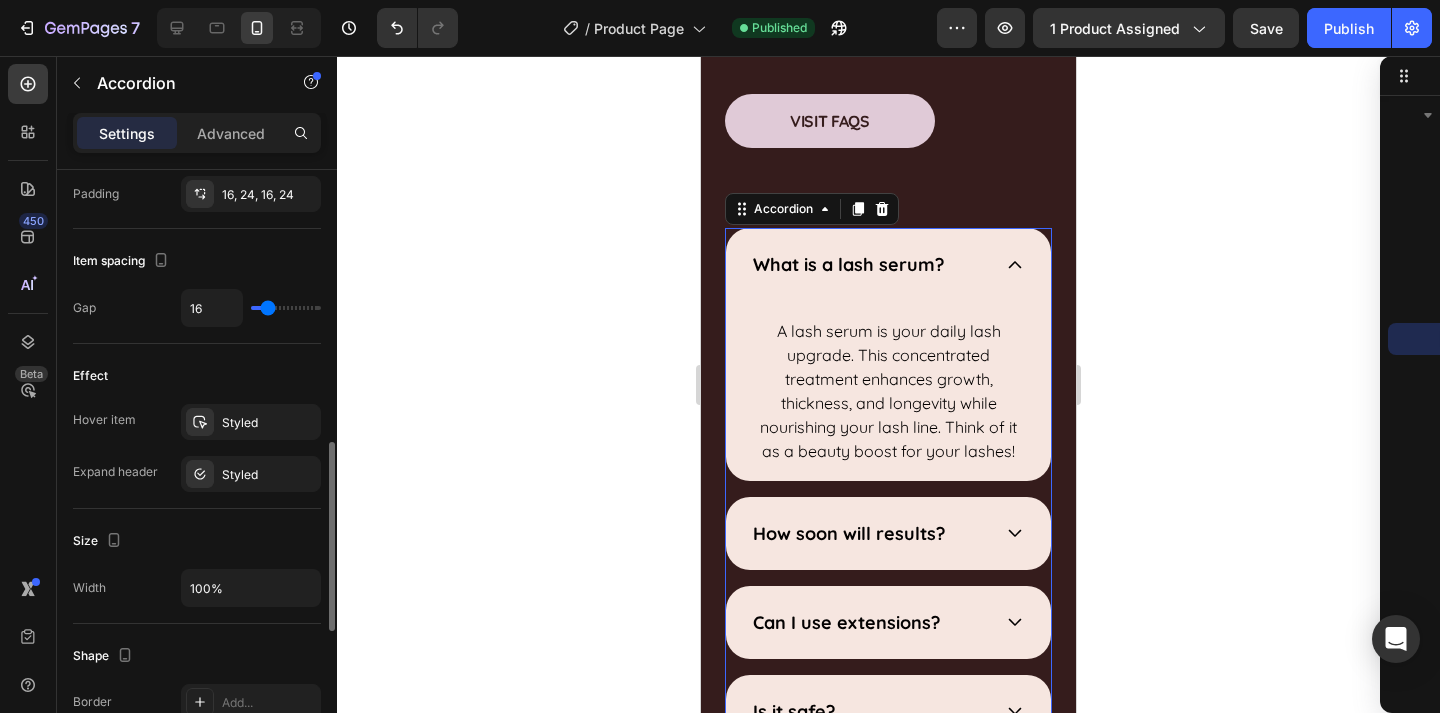 click on "What is a lash serum?" at bounding box center [888, 264] 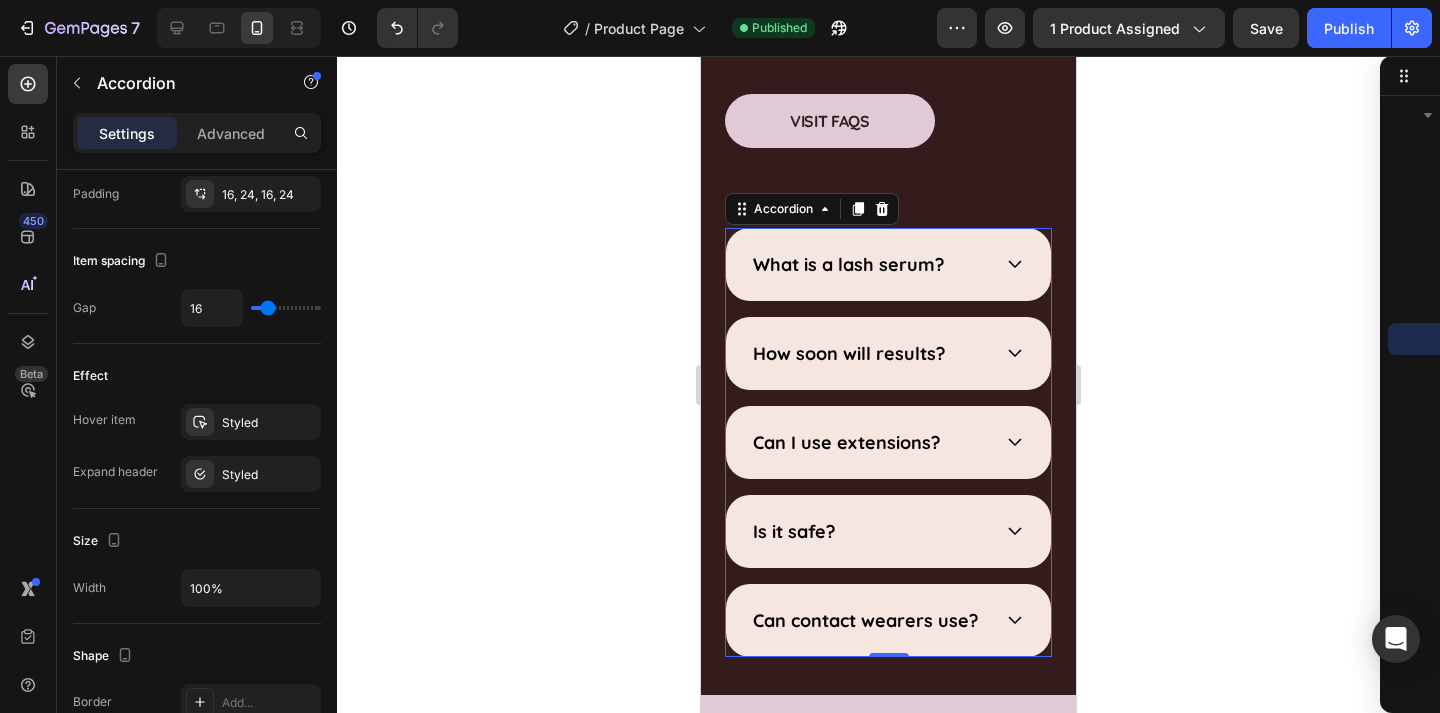 click 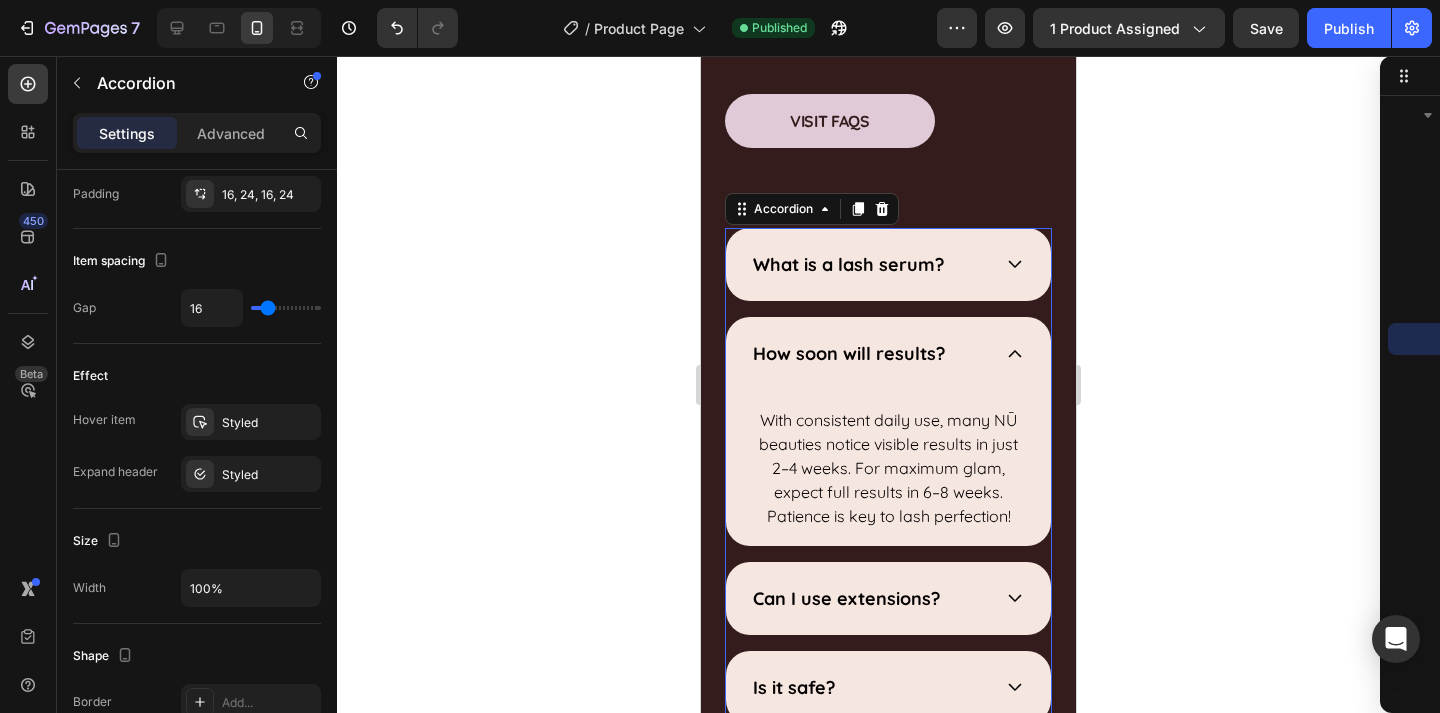 click 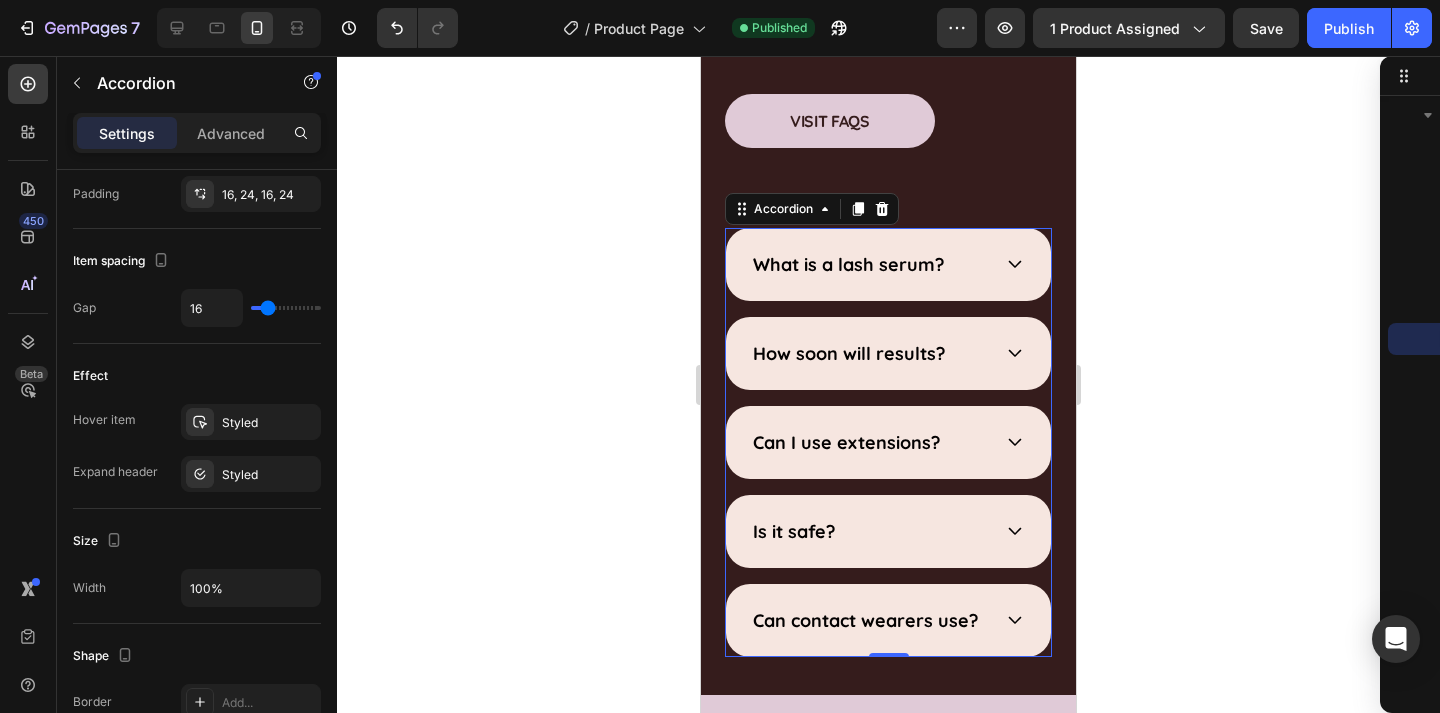 scroll, scrollTop: 5846, scrollLeft: 0, axis: vertical 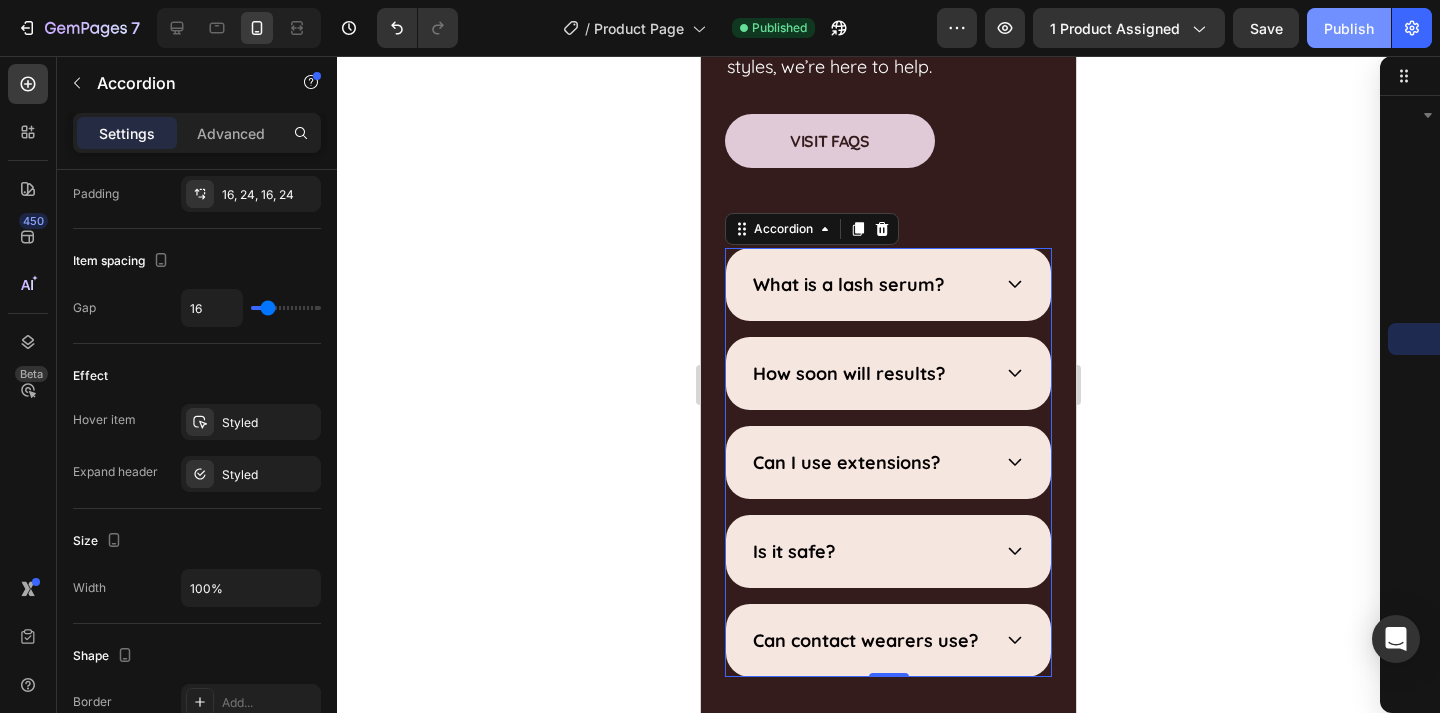 click on "Publish" at bounding box center [1349, 28] 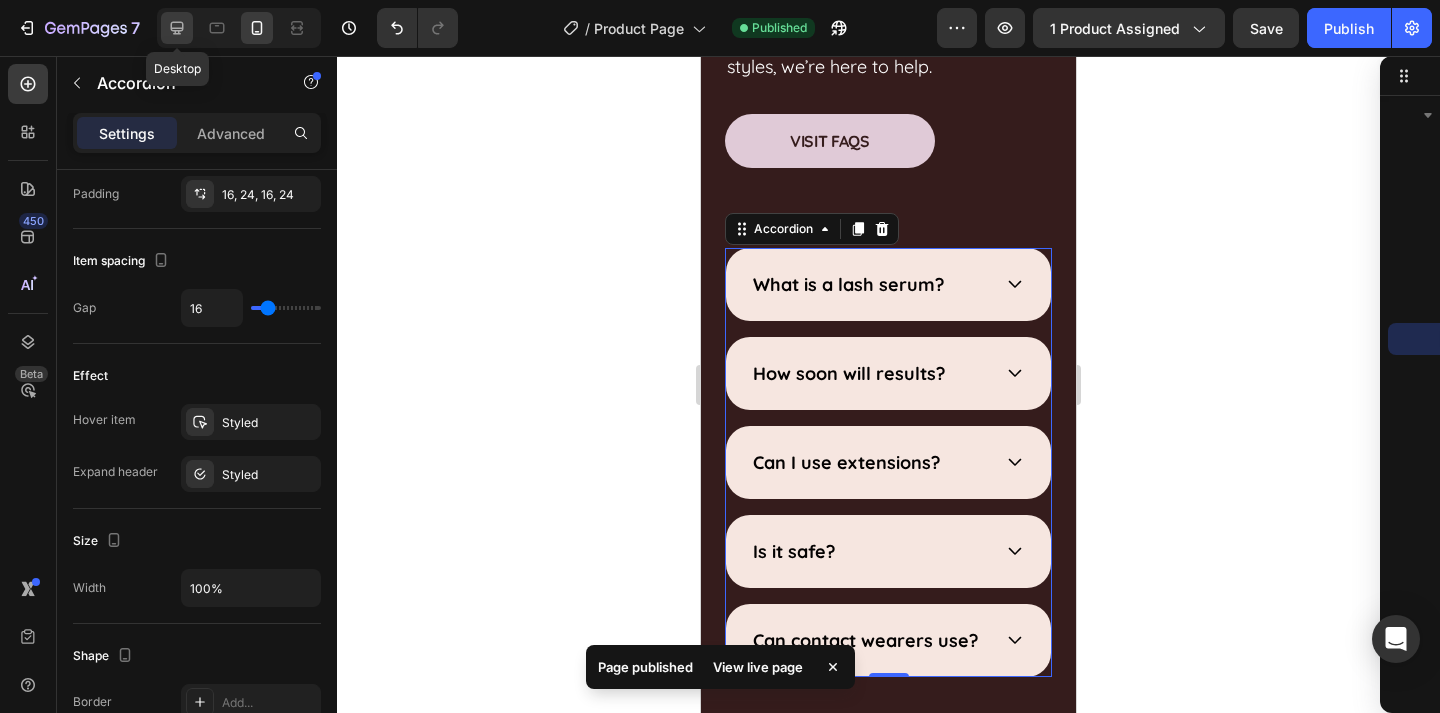 click 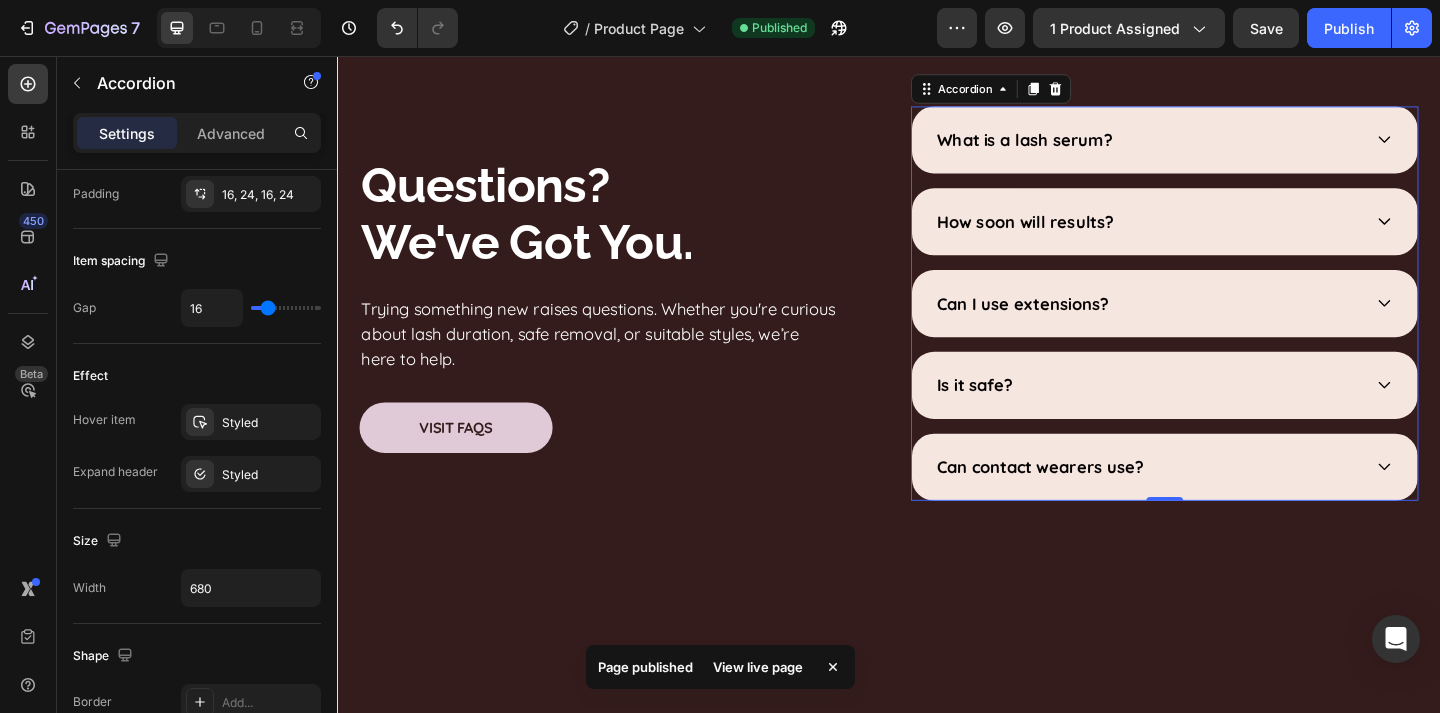 scroll, scrollTop: 5687, scrollLeft: 0, axis: vertical 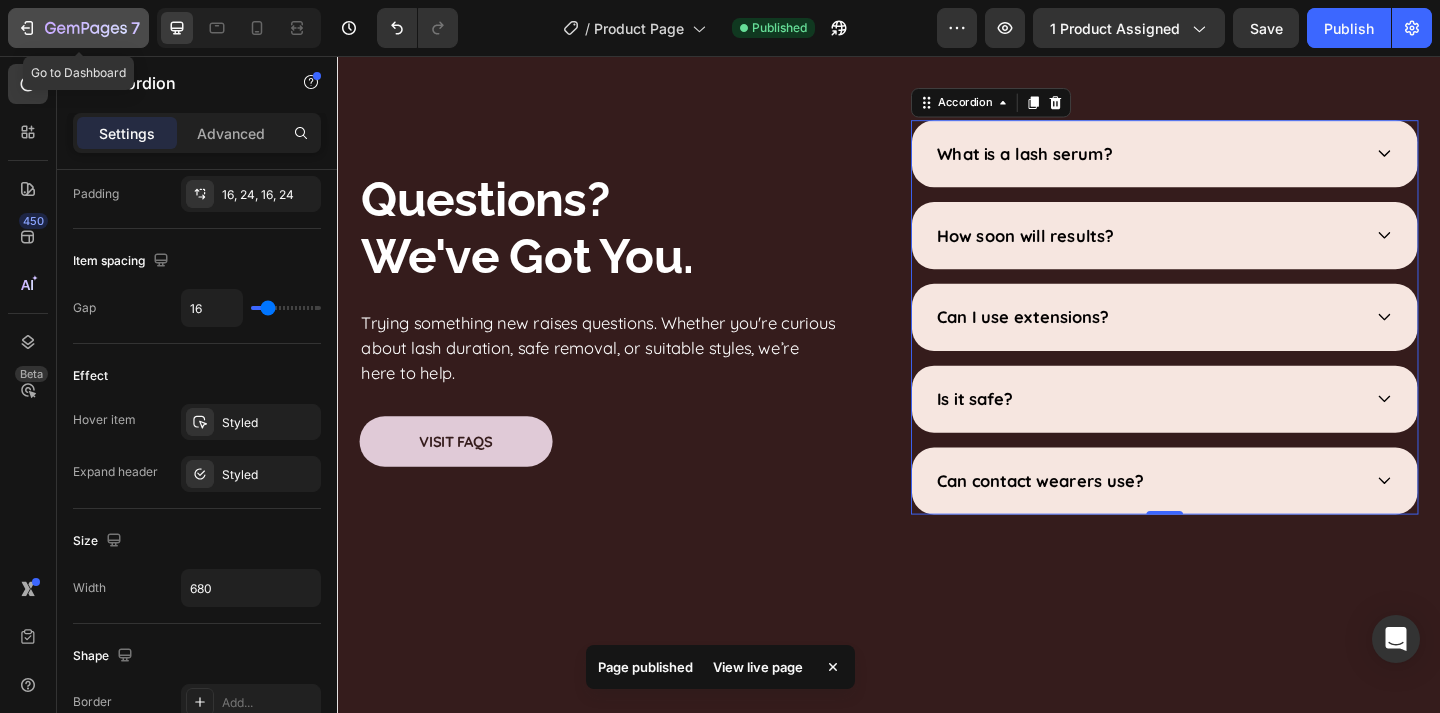 click 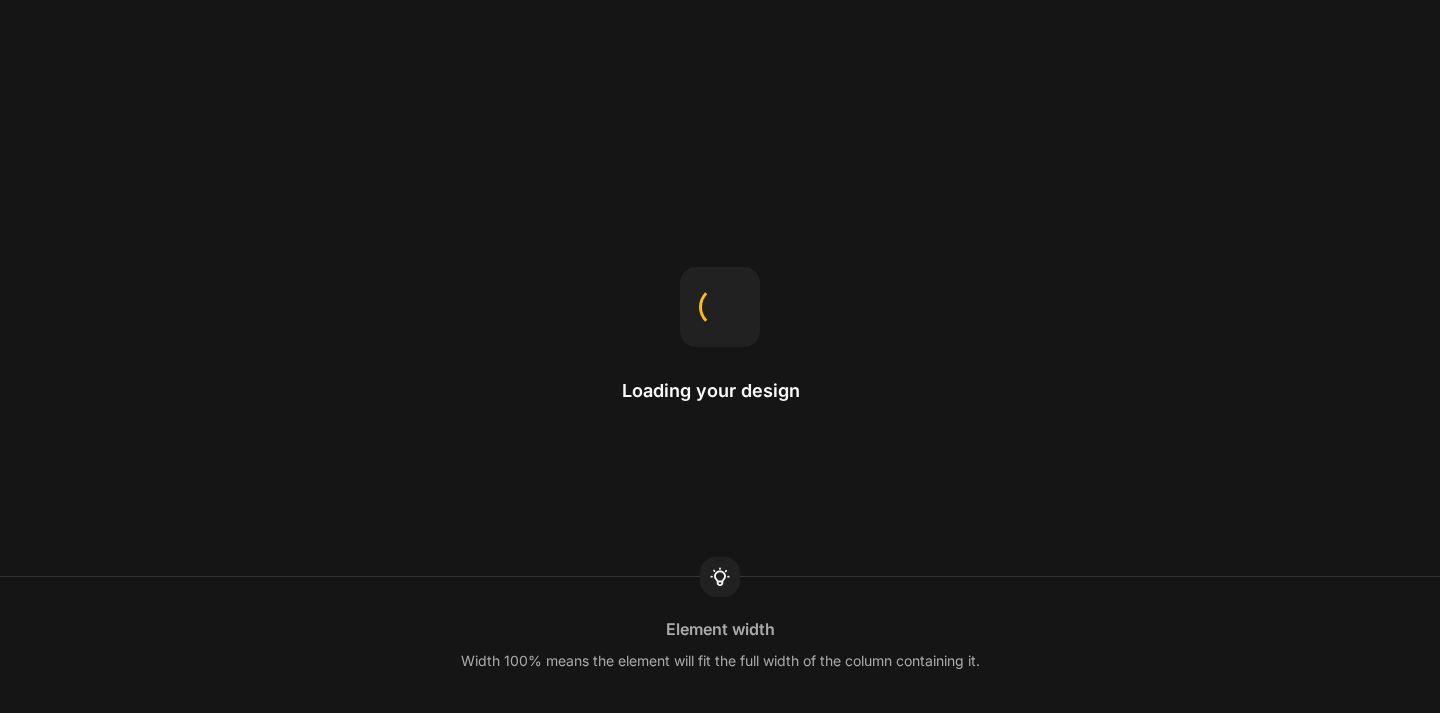 scroll, scrollTop: 0, scrollLeft: 0, axis: both 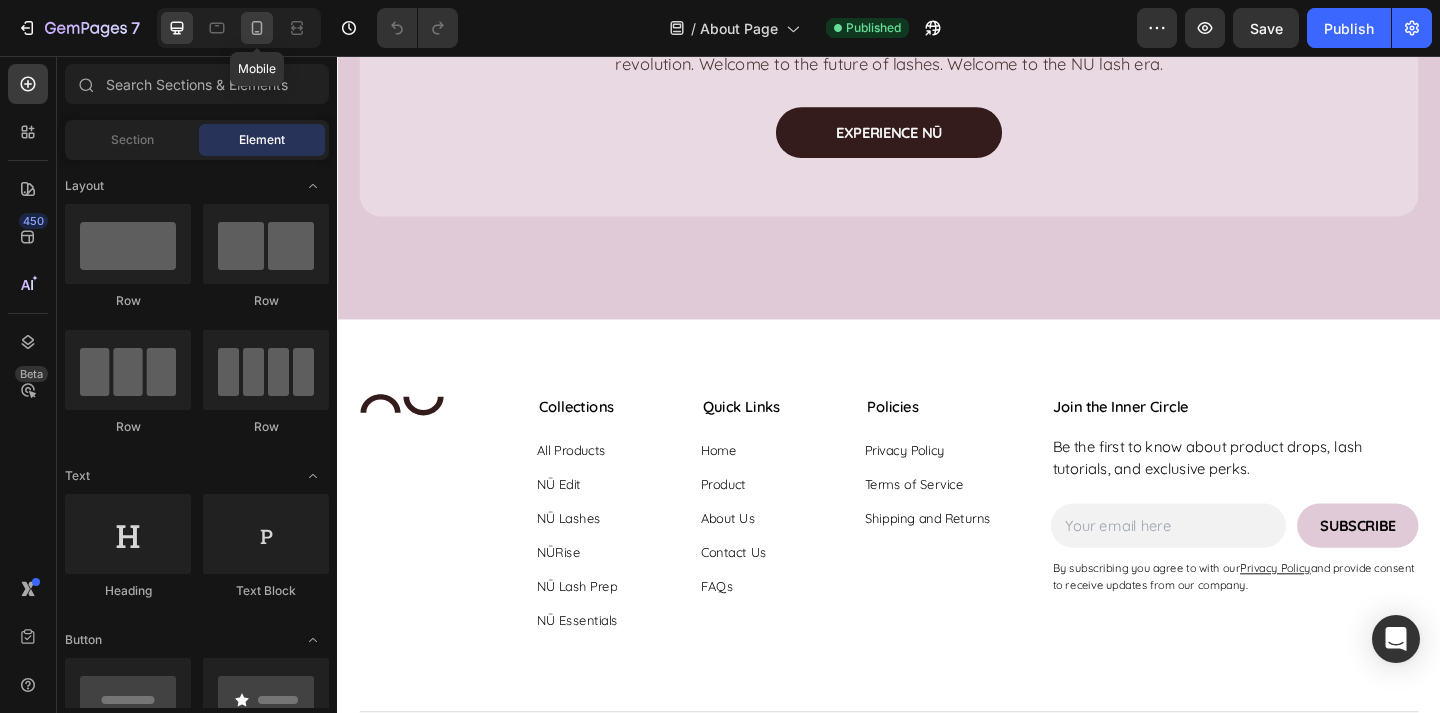 click 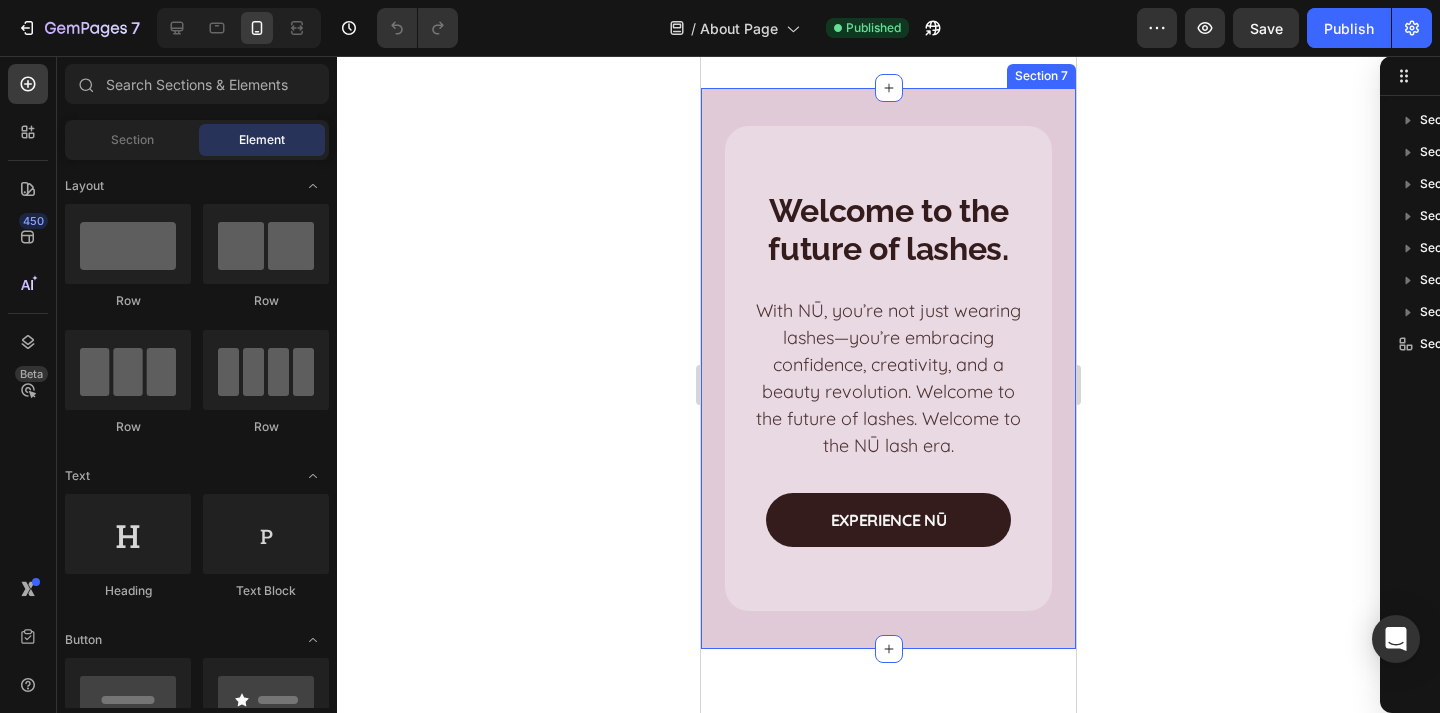scroll, scrollTop: 3202, scrollLeft: 0, axis: vertical 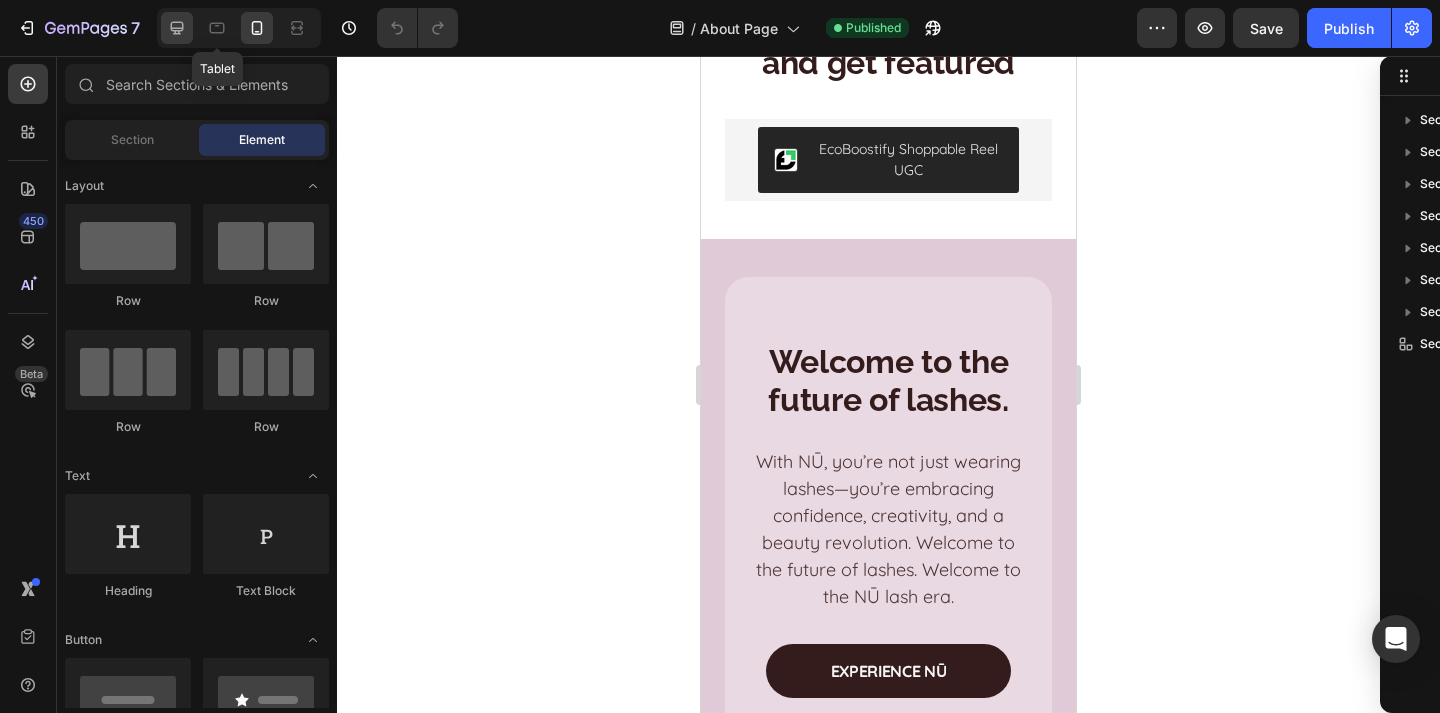 click 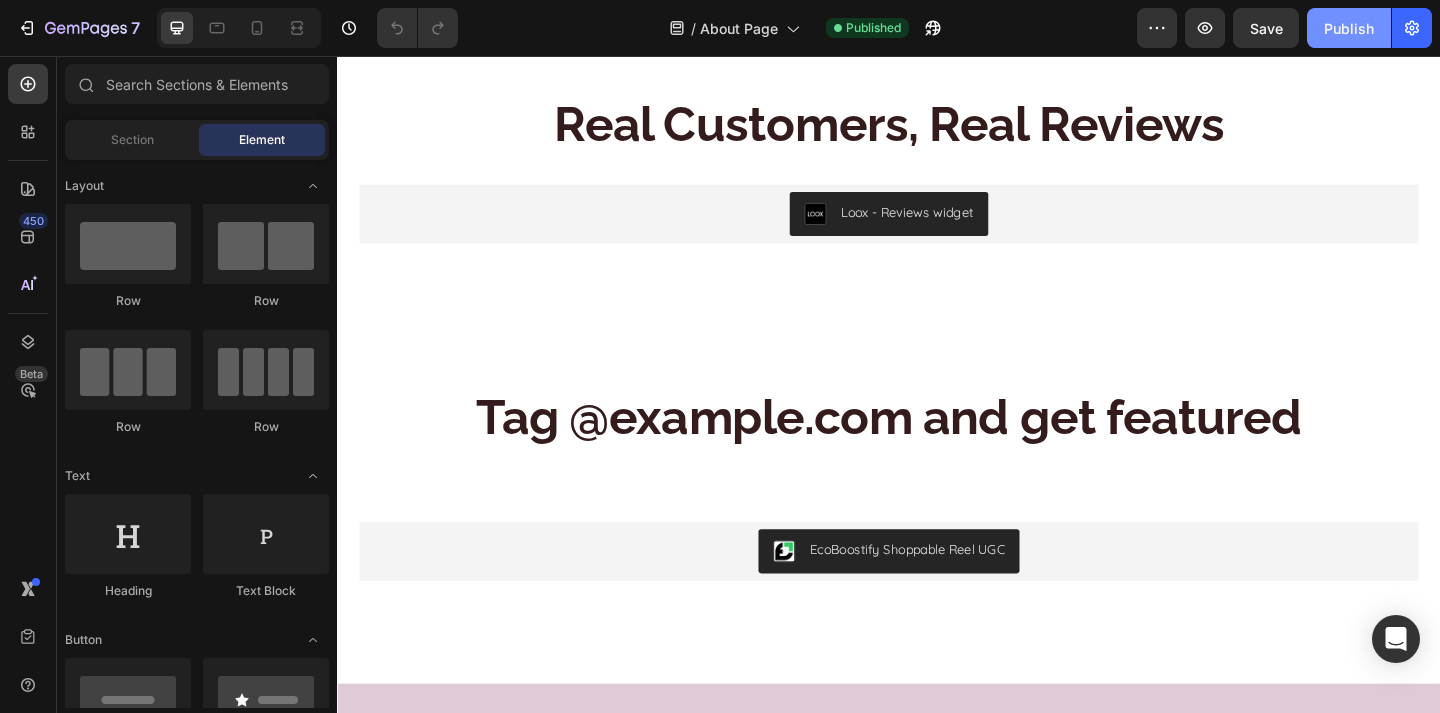 click on "Publish" 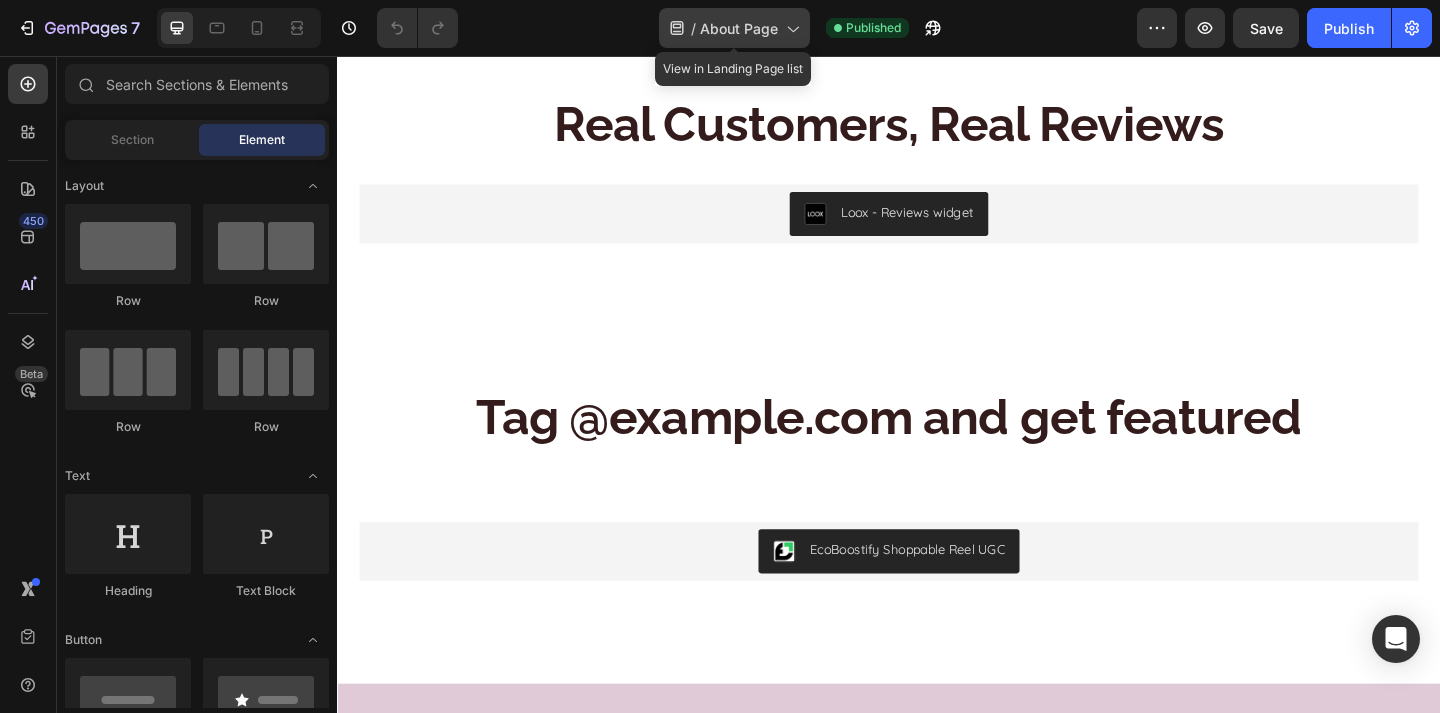 click on "/  About Page" 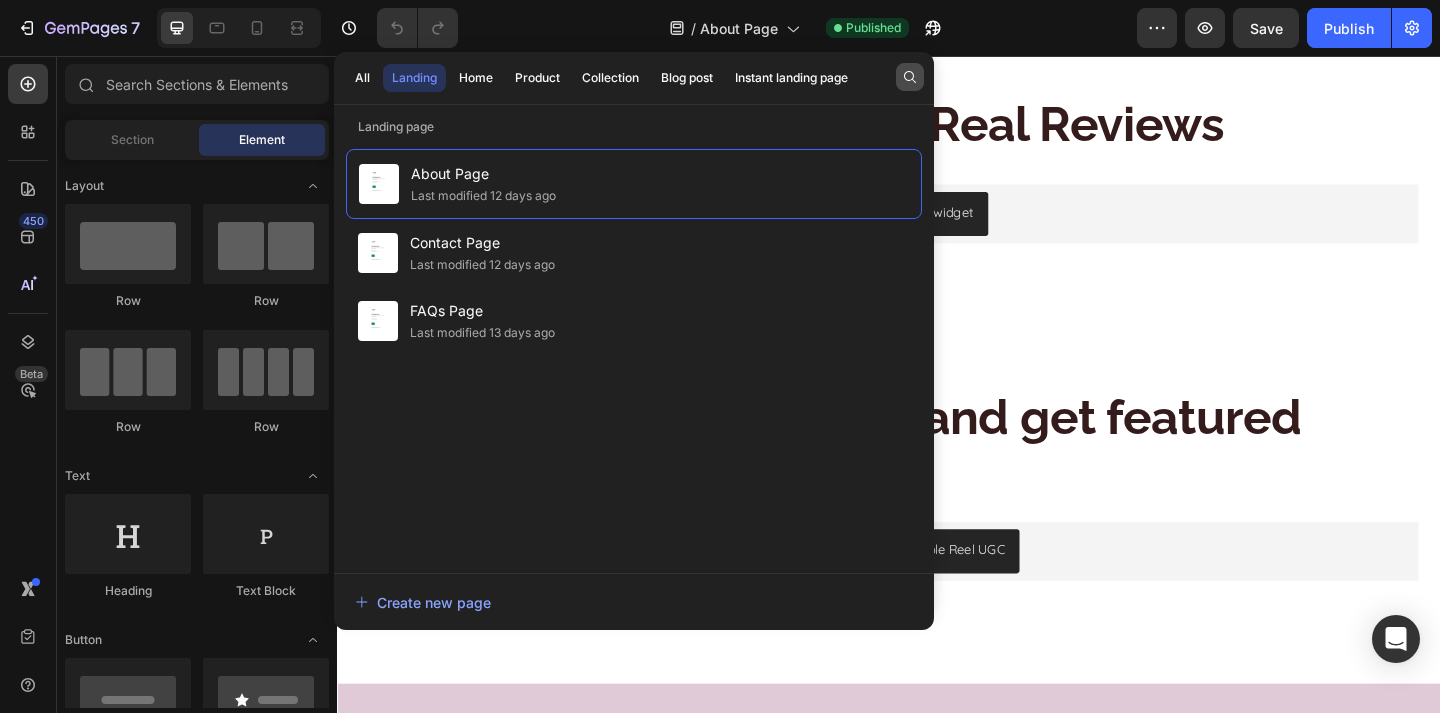 click 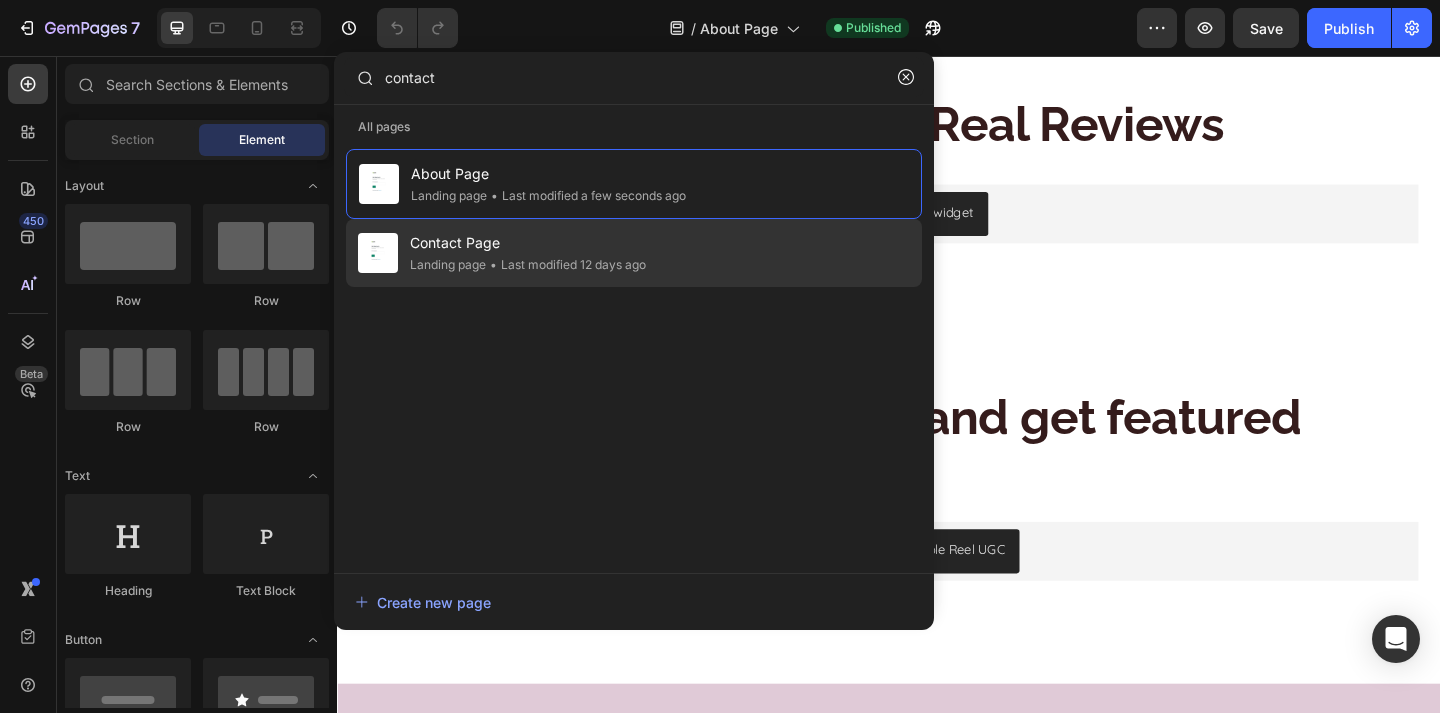 type on "contact" 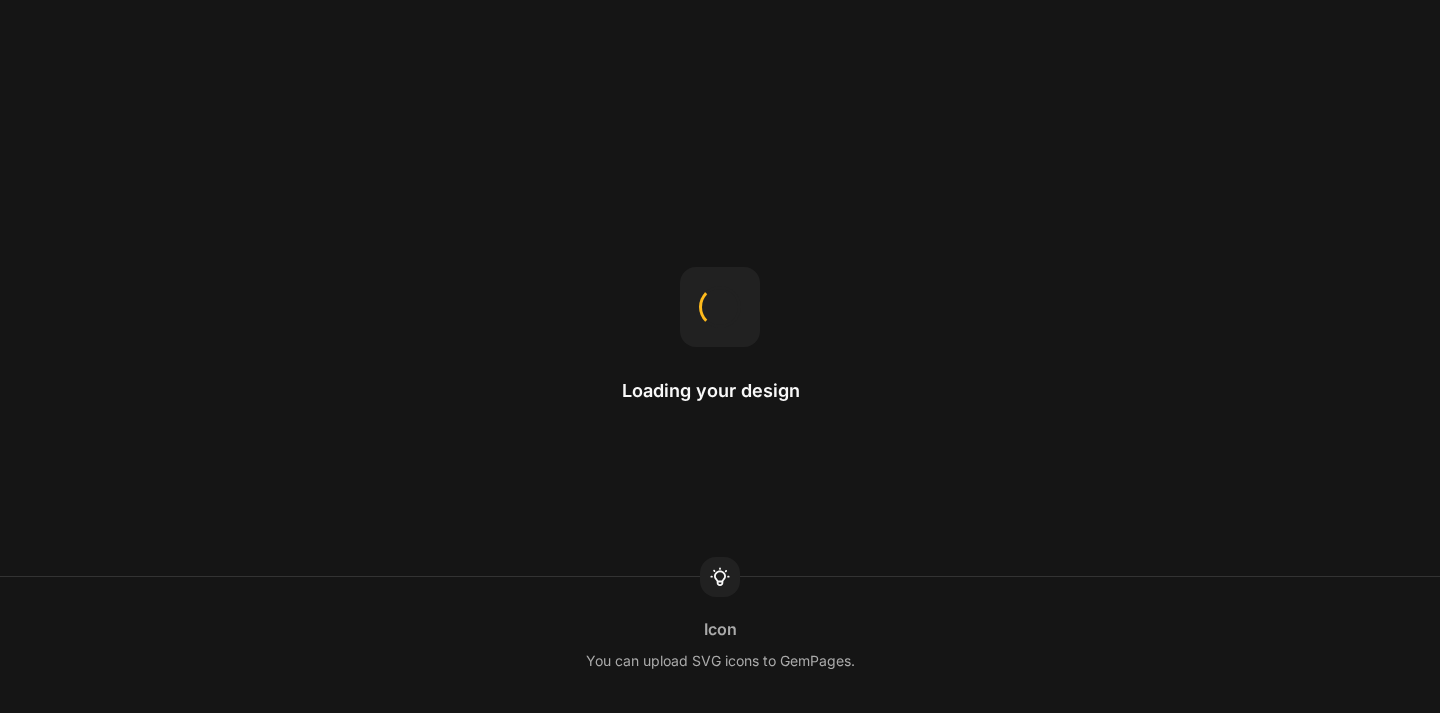 scroll, scrollTop: 0, scrollLeft: 0, axis: both 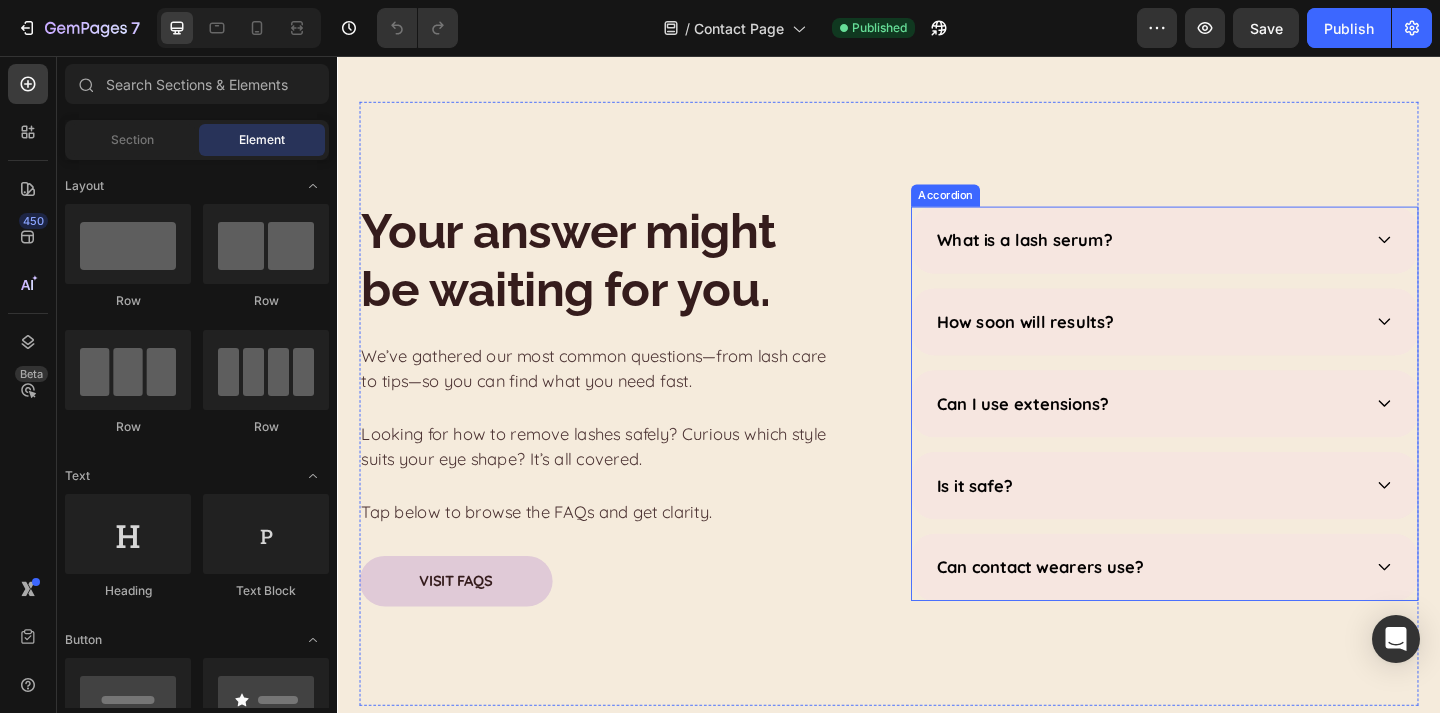 click on "What is a lash serum?" at bounding box center [1217, 256] 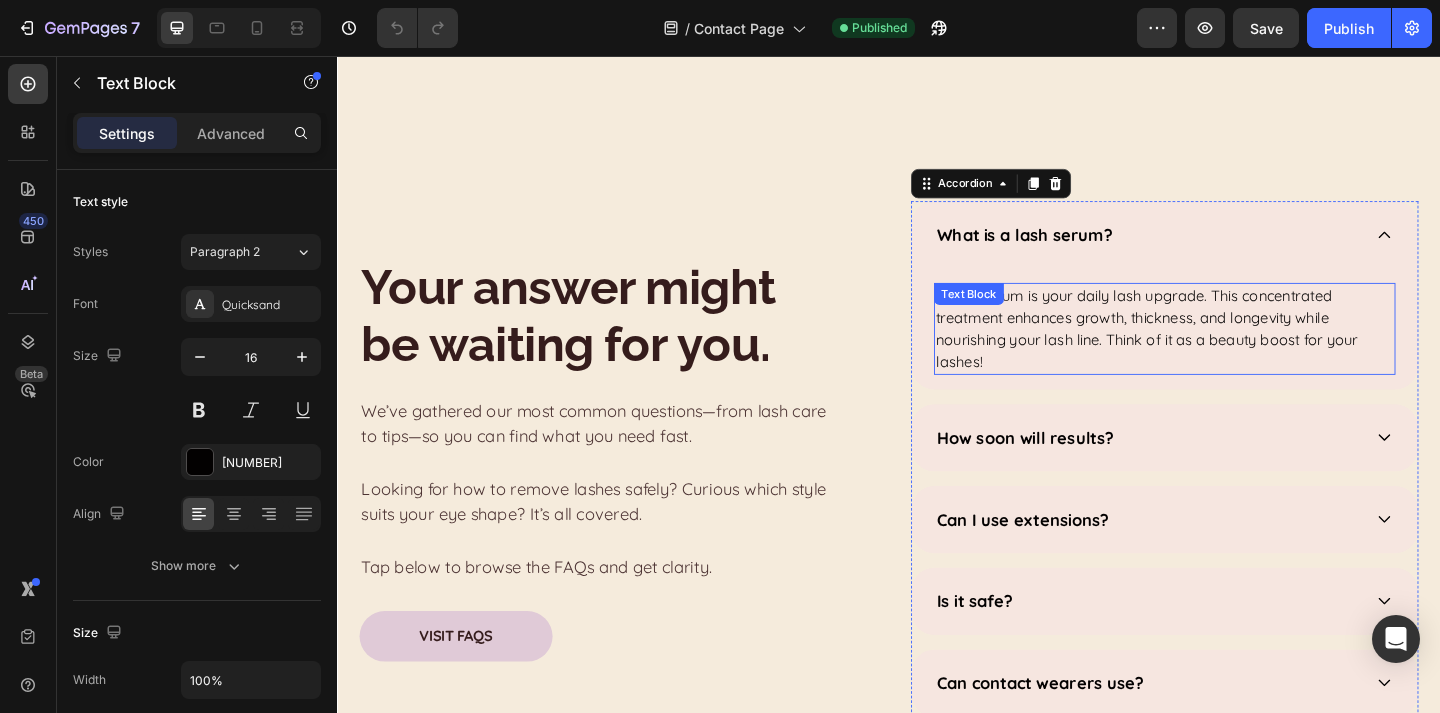 click on "A lash serum is your daily lash upgrade. This concentrated treatment enhances growth, thickness, and longevity while nourishing your lash line. Think of it as a beauty boost for your lashes!" at bounding box center (1237, 353) 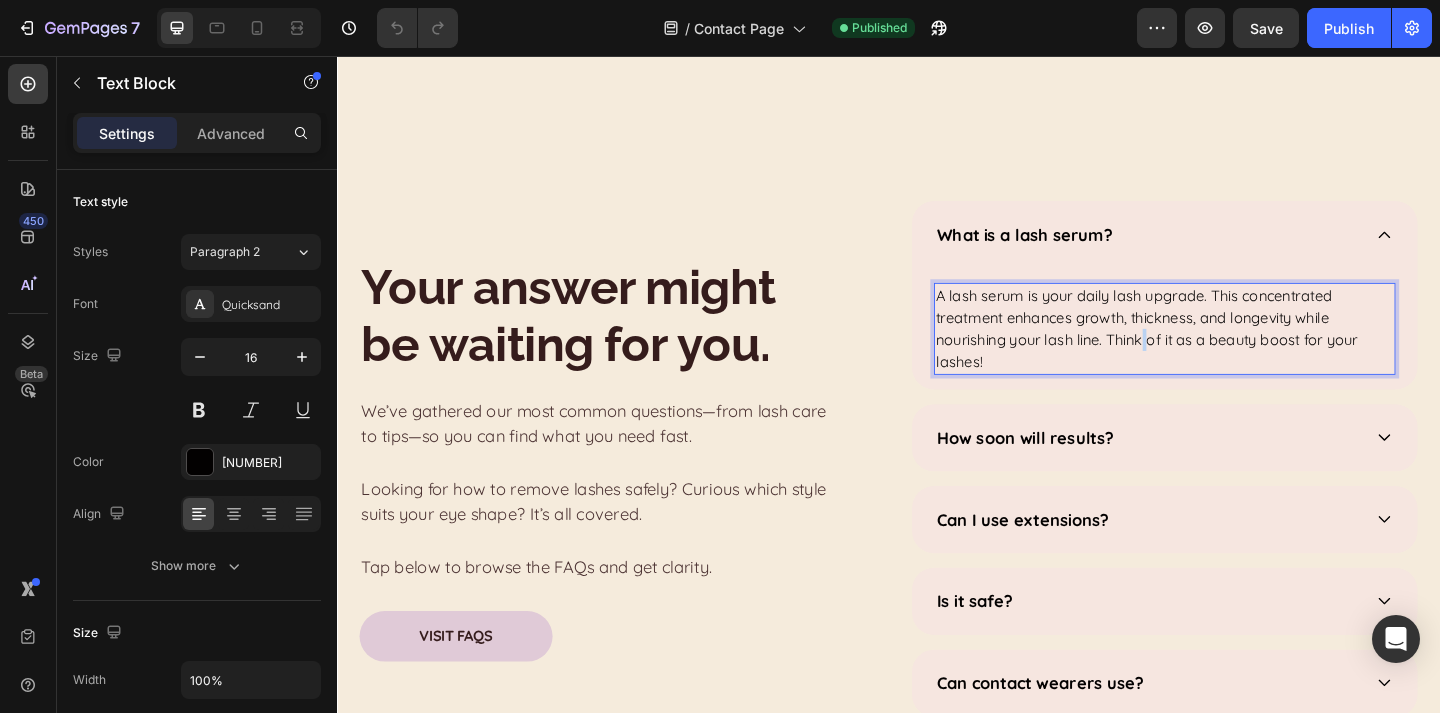 click on "A lash serum is your daily lash upgrade. This concentrated treatment enhances growth, thickness, and longevity while nourishing your lash line. Think of it as a beauty boost for your lashes!" at bounding box center (1237, 353) 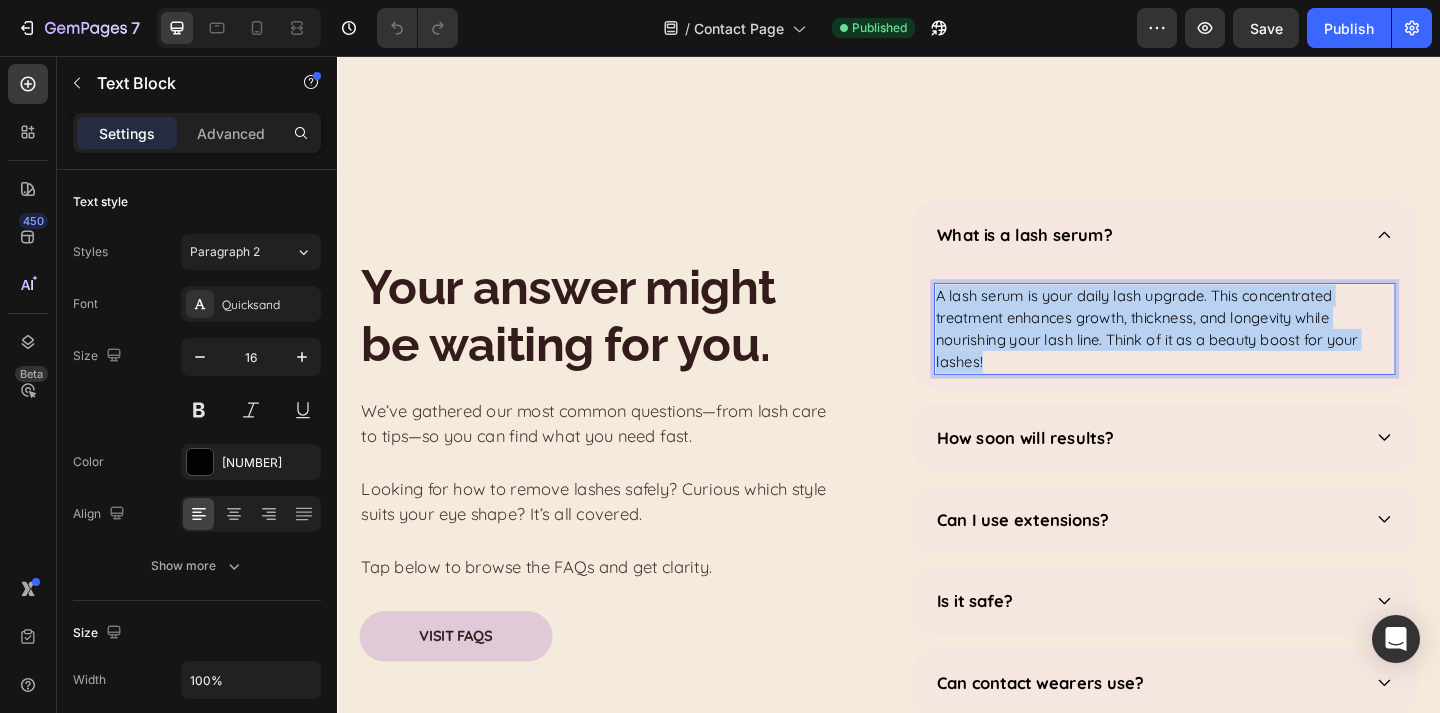 click on "A lash serum is your daily lash upgrade. This concentrated treatment enhances growth, thickness, and longevity while nourishing your lash line. Think of it as a beauty boost for your lashes!" at bounding box center (1237, 353) 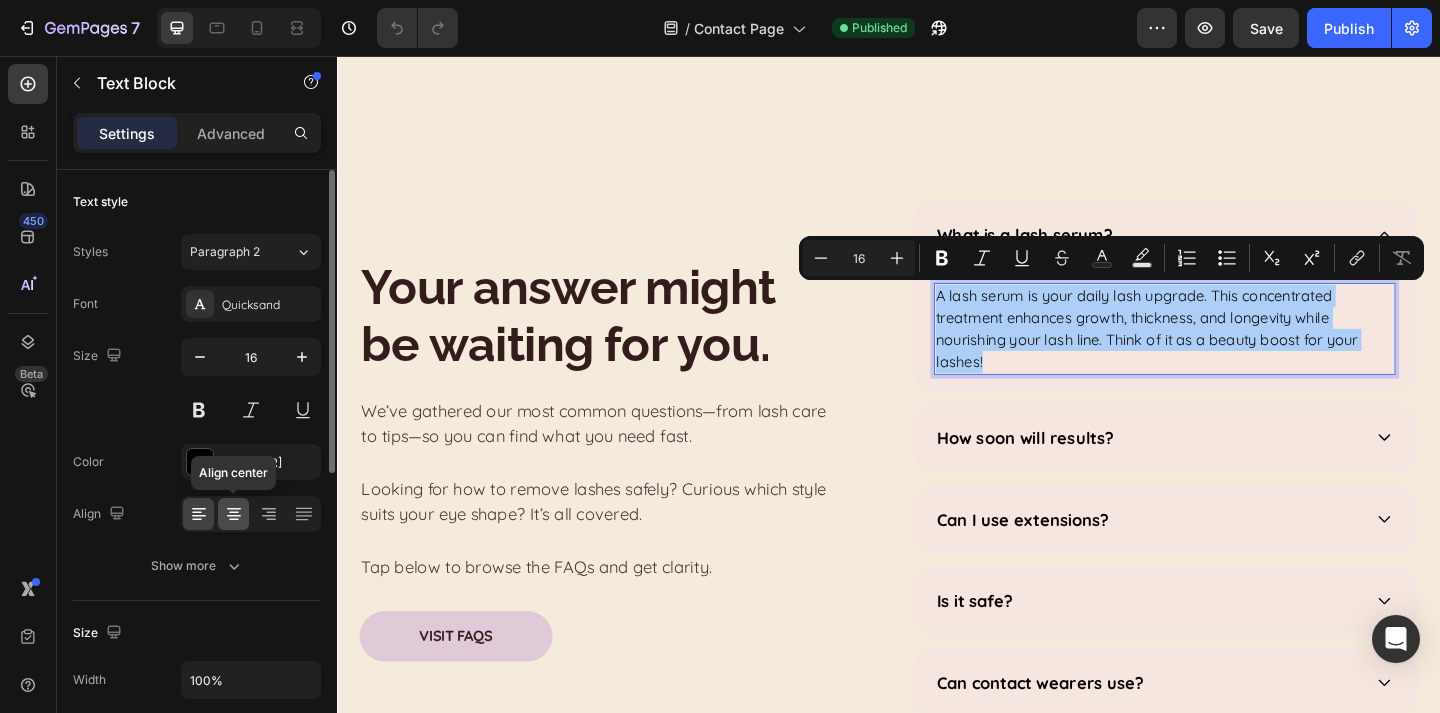 click 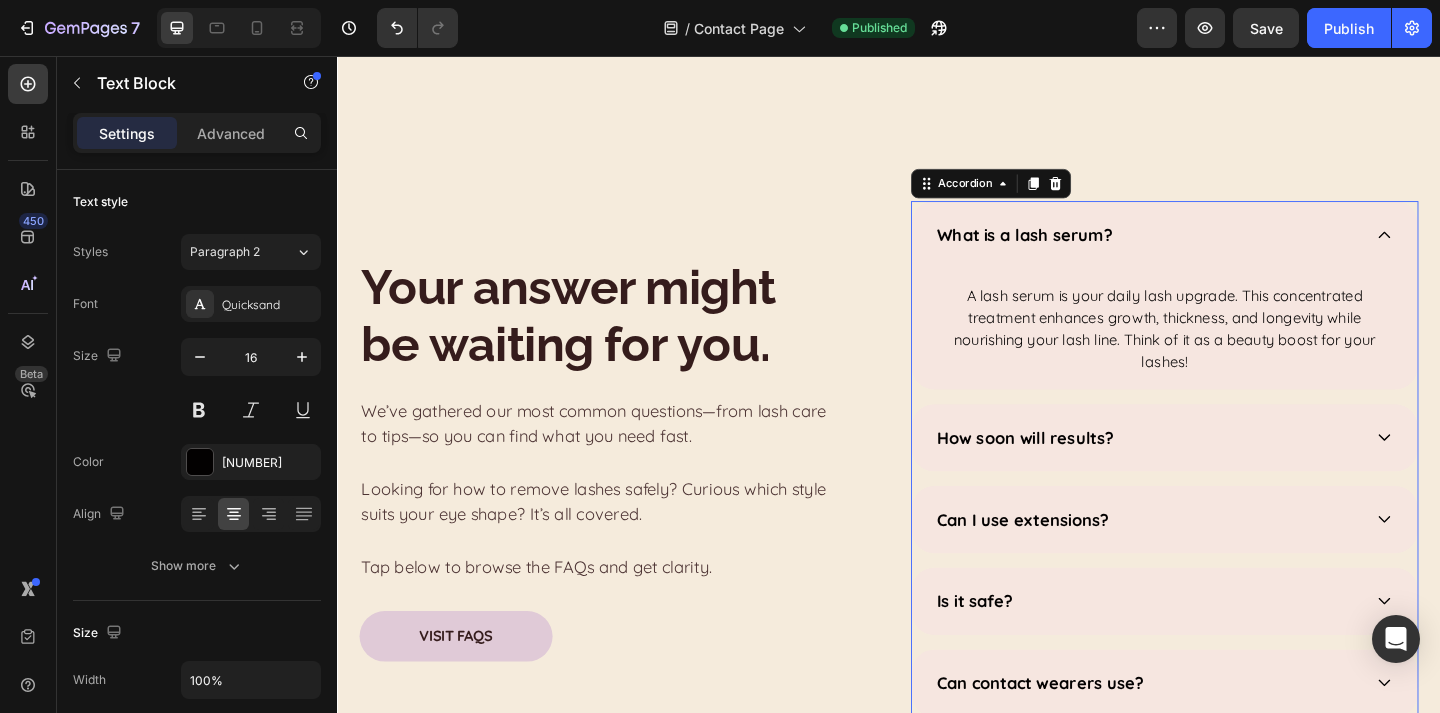 click on "How soon will results?" at bounding box center [1085, 471] 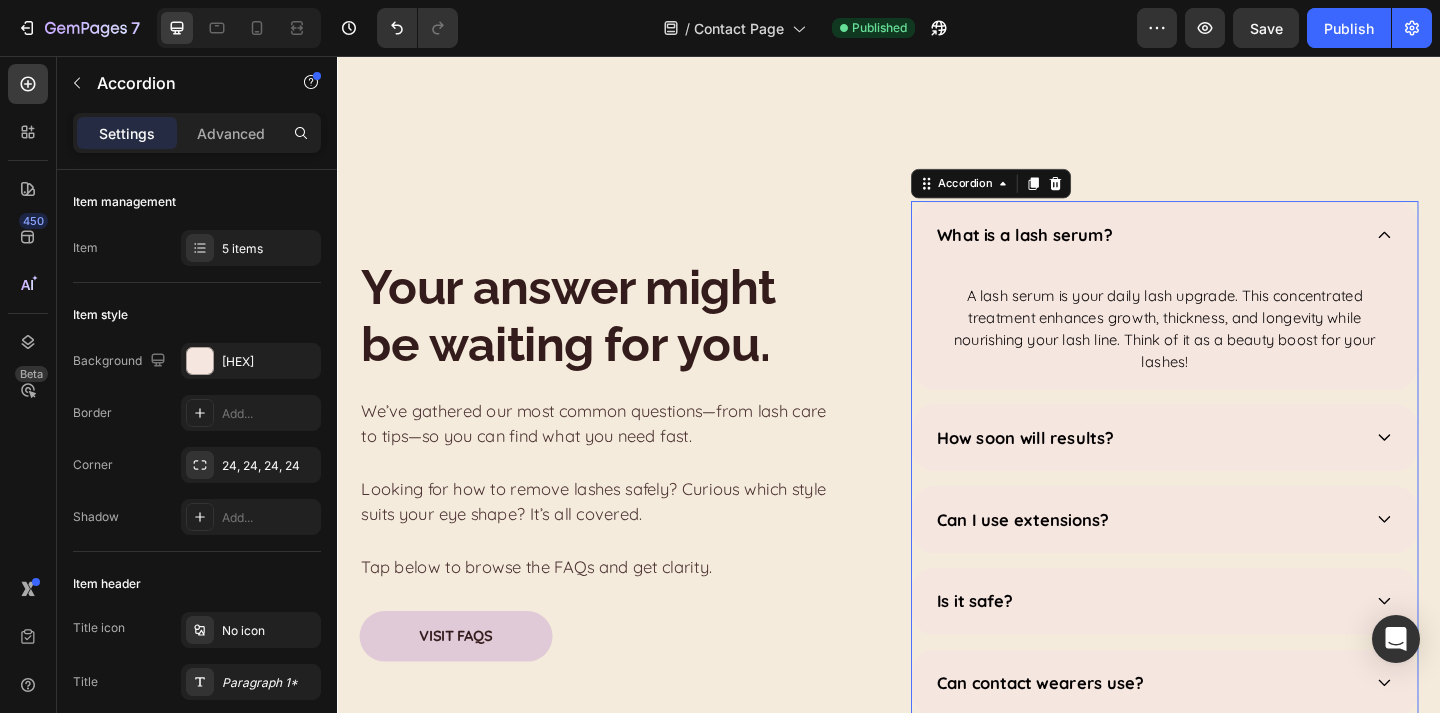 click on "How soon will results?" at bounding box center [1217, 471] 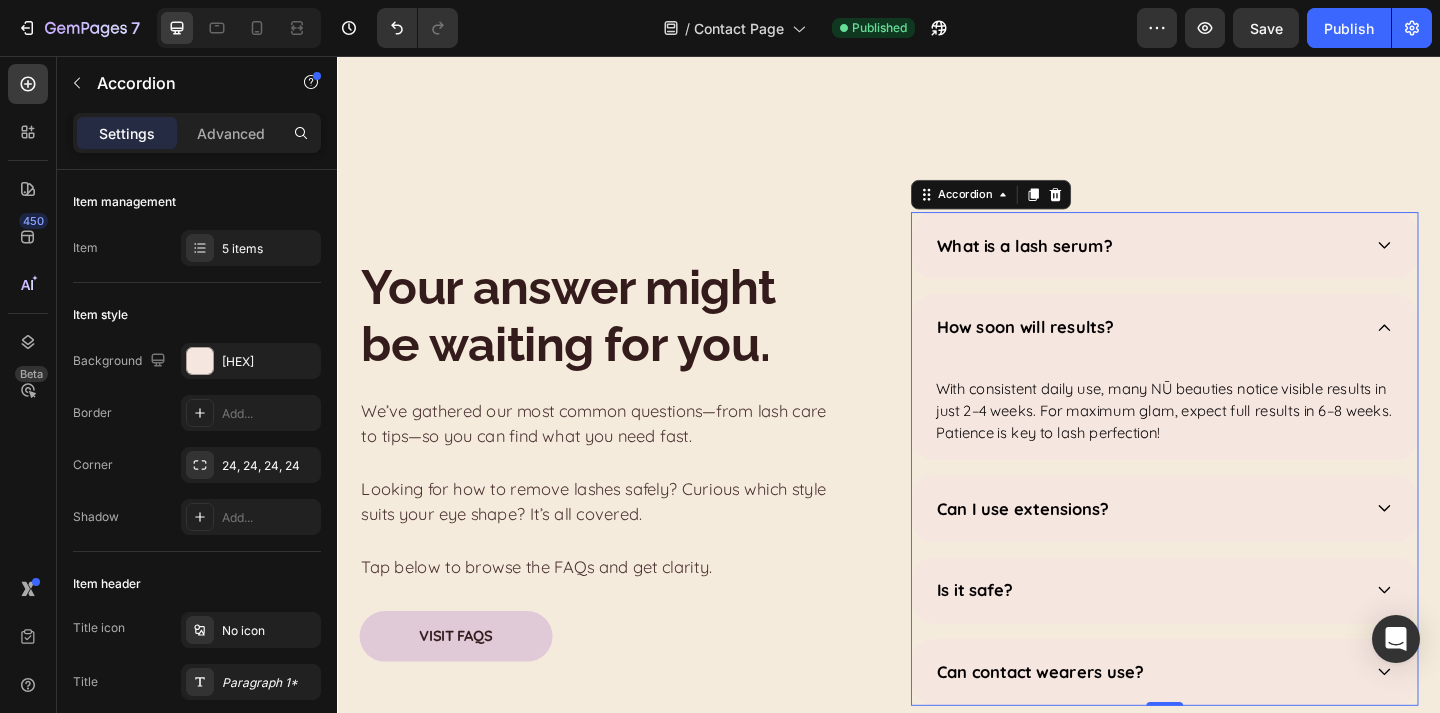 scroll, scrollTop: 1085, scrollLeft: 0, axis: vertical 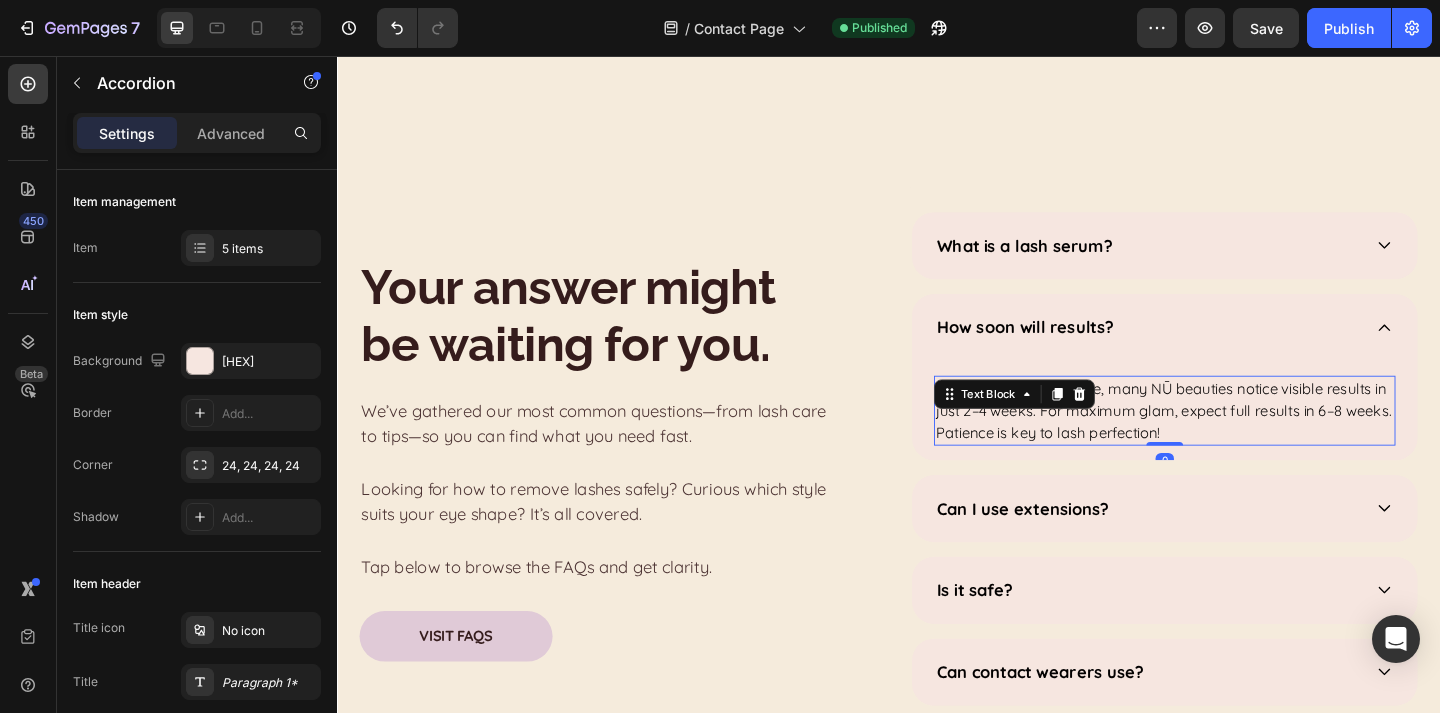 click on "With consistent daily use, many NŪ beauties notice visible results in just 2–4 weeks. For maximum glam, expect full results in 6–8 weeks. Patience is key to lash perfection!" at bounding box center [1237, 442] 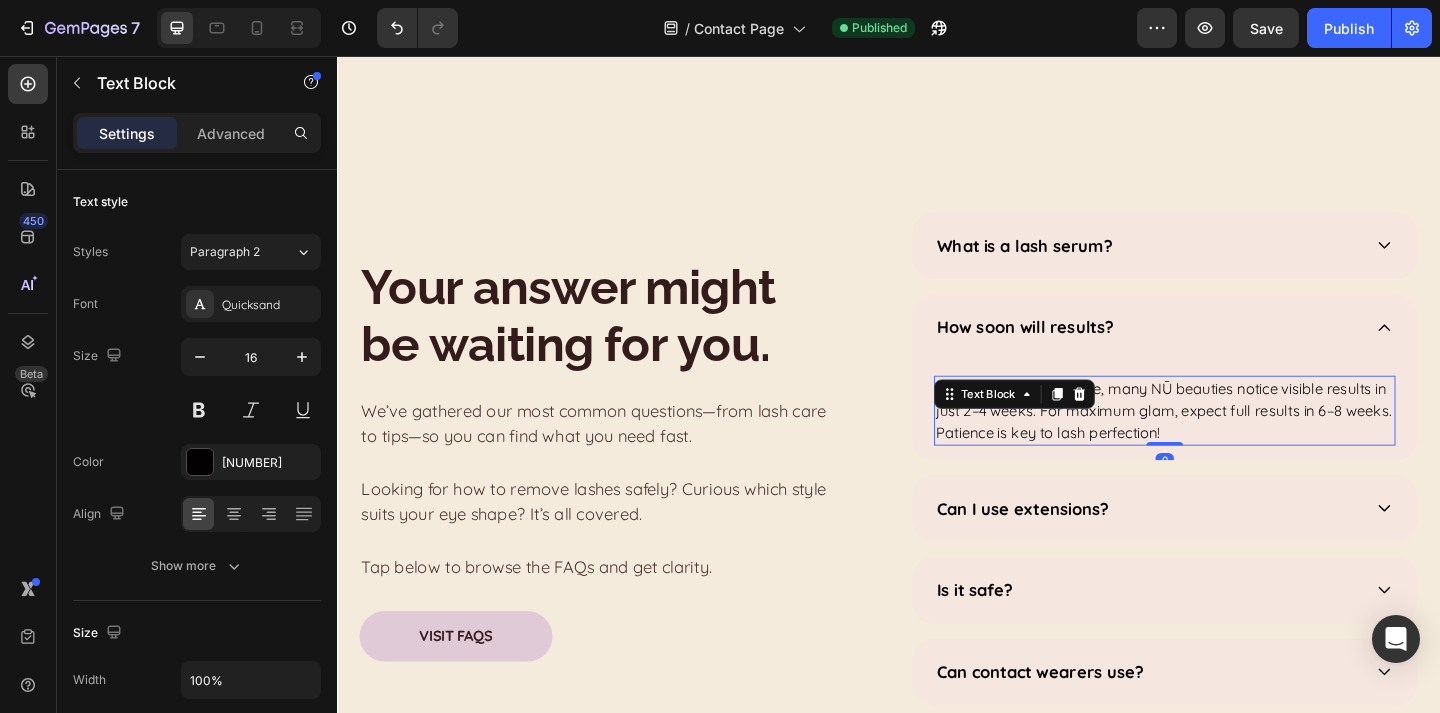 click on "With consistent daily use, many NŪ beauties notice visible results in just 2–4 weeks. For maximum glam, expect full results in 6–8 weeks. Patience is key to lash perfection!" at bounding box center [1237, 442] 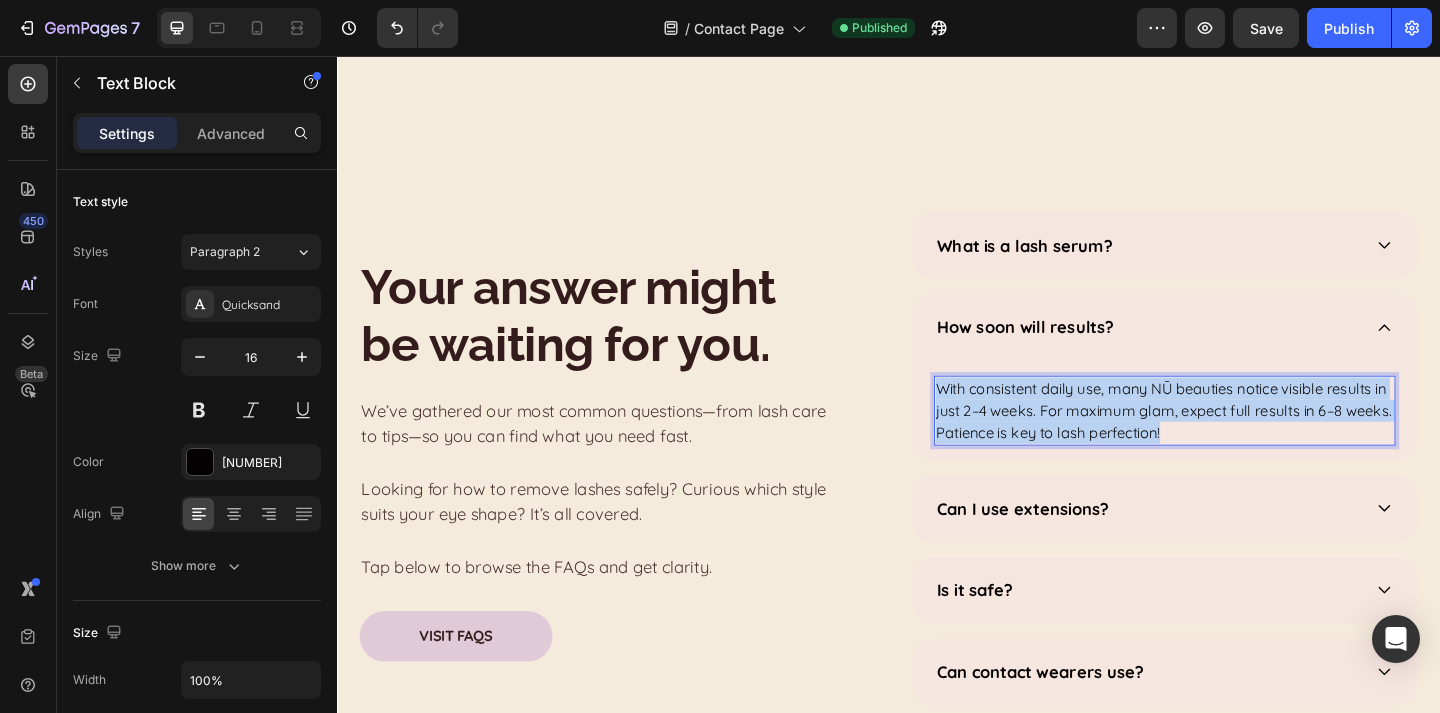 click on "With consistent daily use, many NŪ beauties notice visible results in just 2–4 weeks. For maximum glam, expect full results in 6–8 weeks. Patience is key to lash perfection!" at bounding box center [1237, 442] 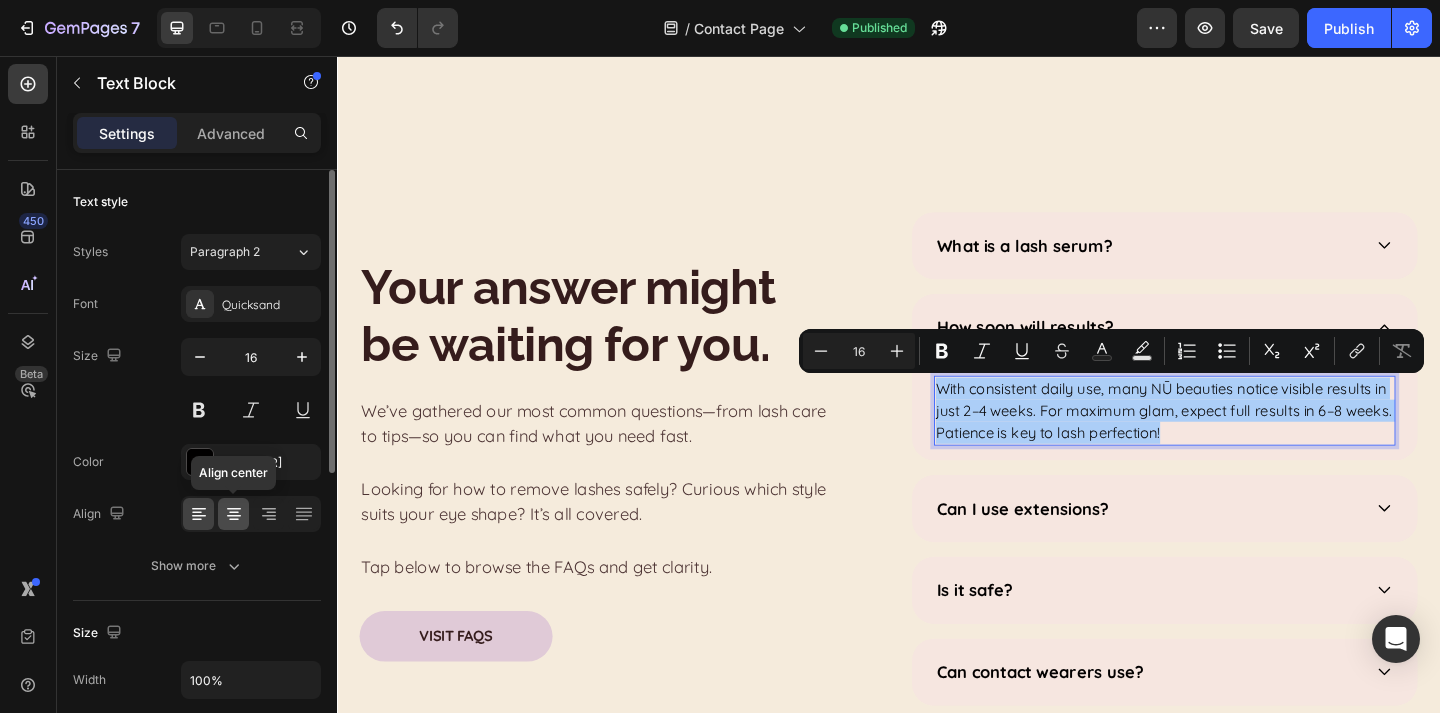 click 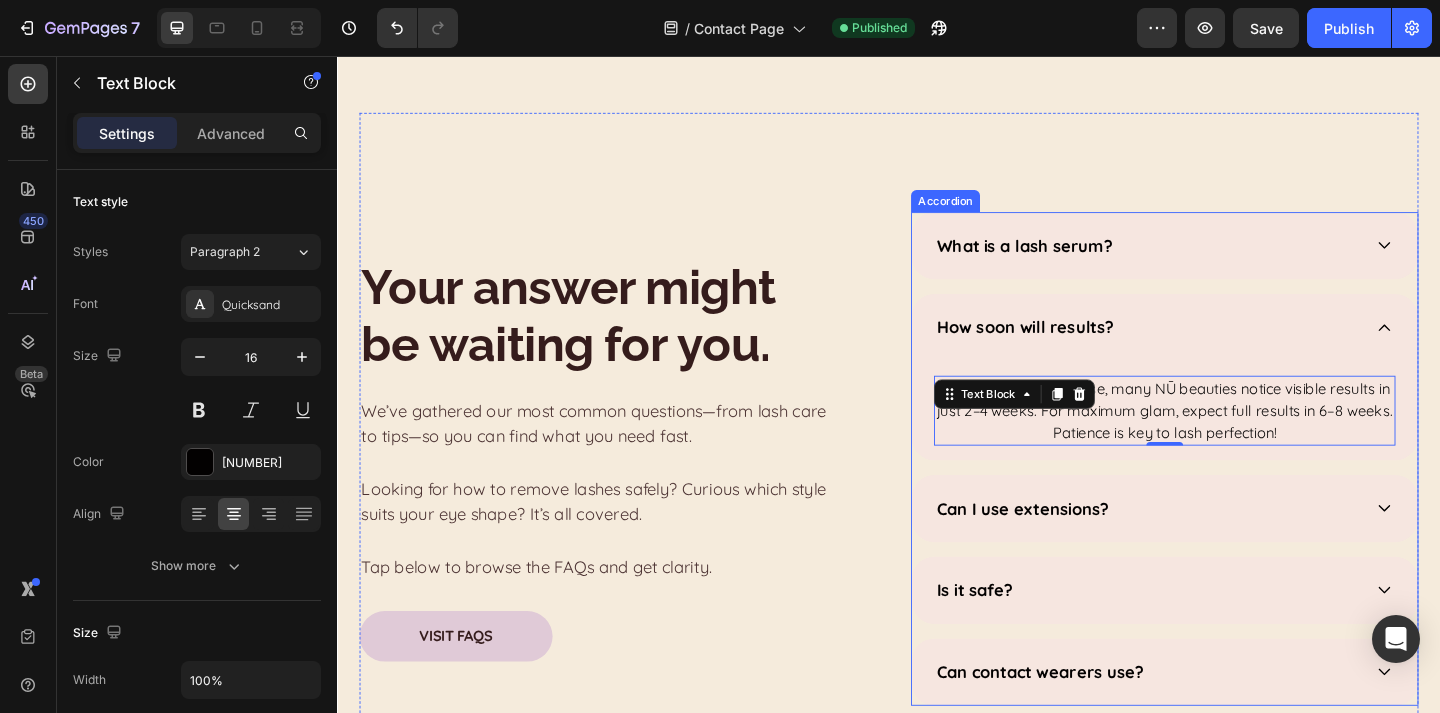 scroll, scrollTop: 1224, scrollLeft: 0, axis: vertical 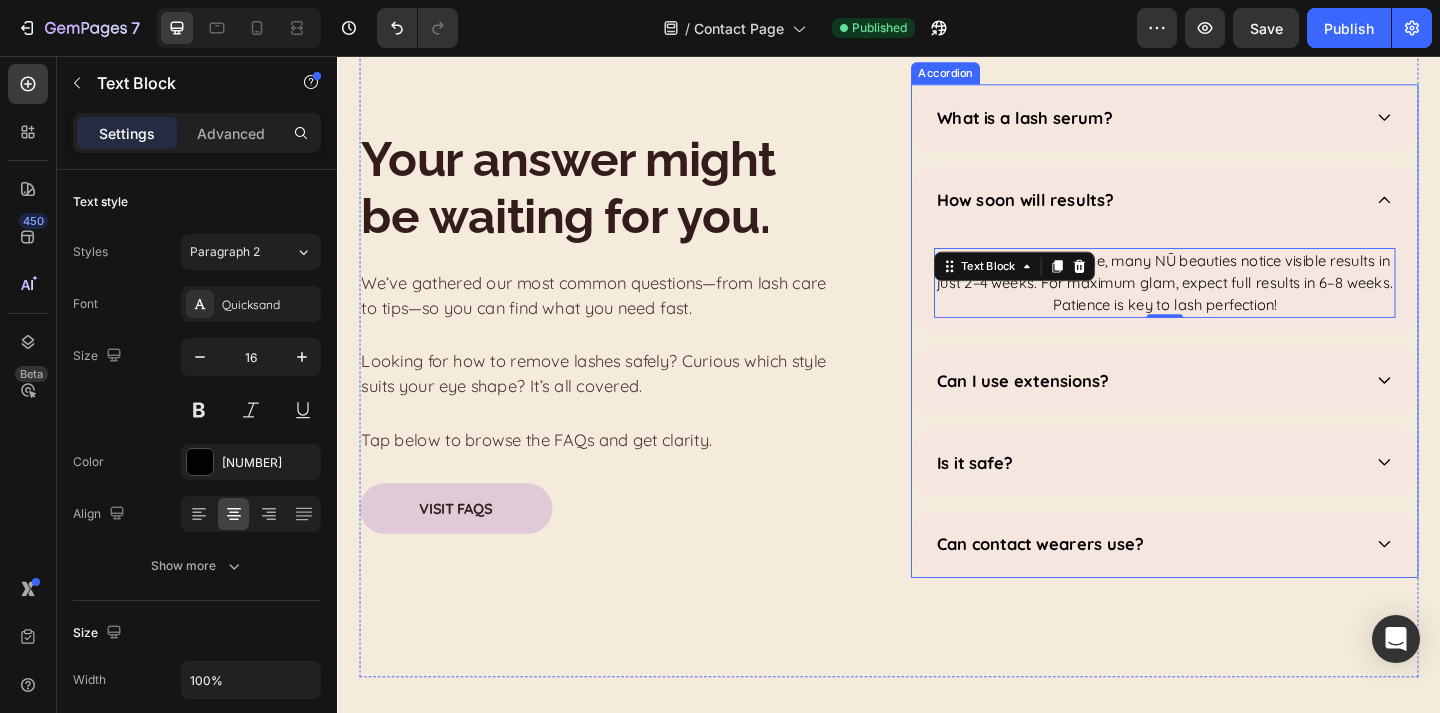 click on "Can I use extensions?" at bounding box center [1217, 409] 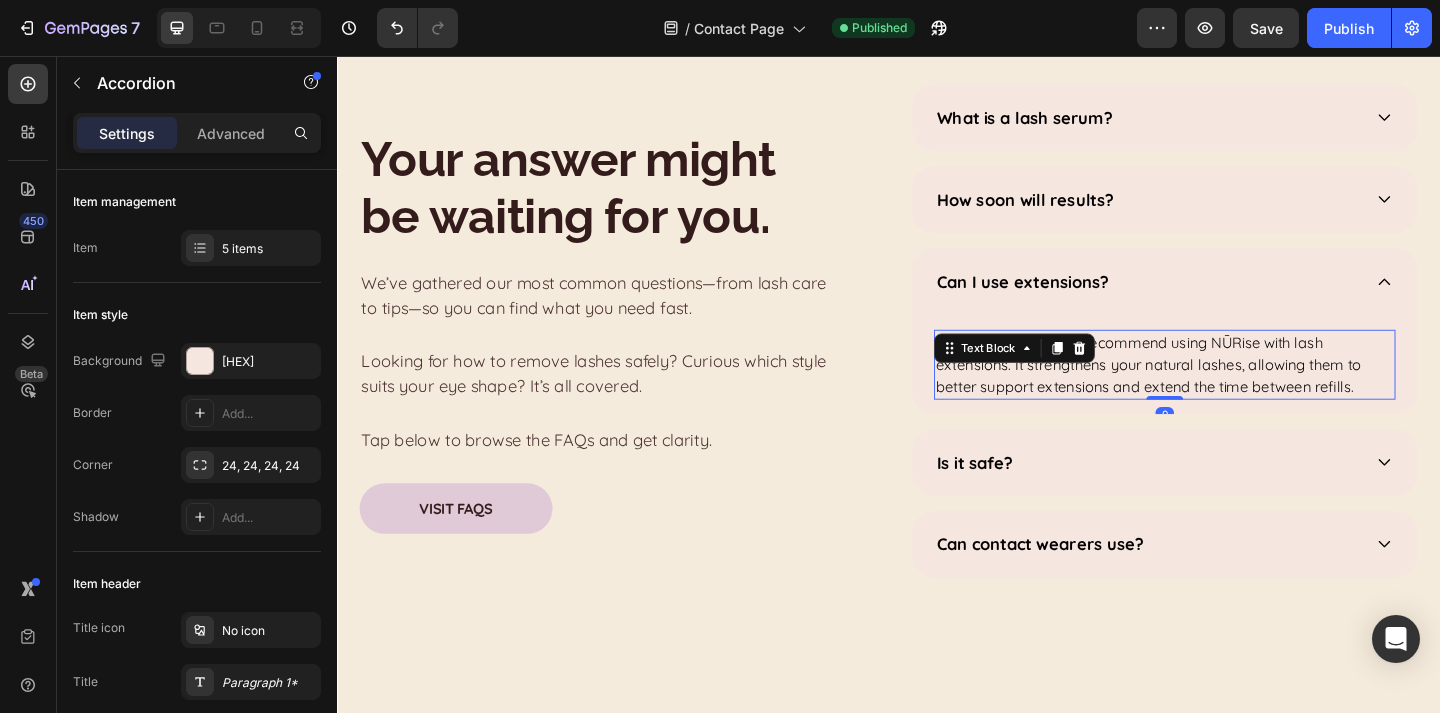 click on "Absolutely! We highly recommend using NŪRise with lash extensions. It strengthens your natural lashes, allowing them to better support extensions and extend the time between refills." at bounding box center (1237, 392) 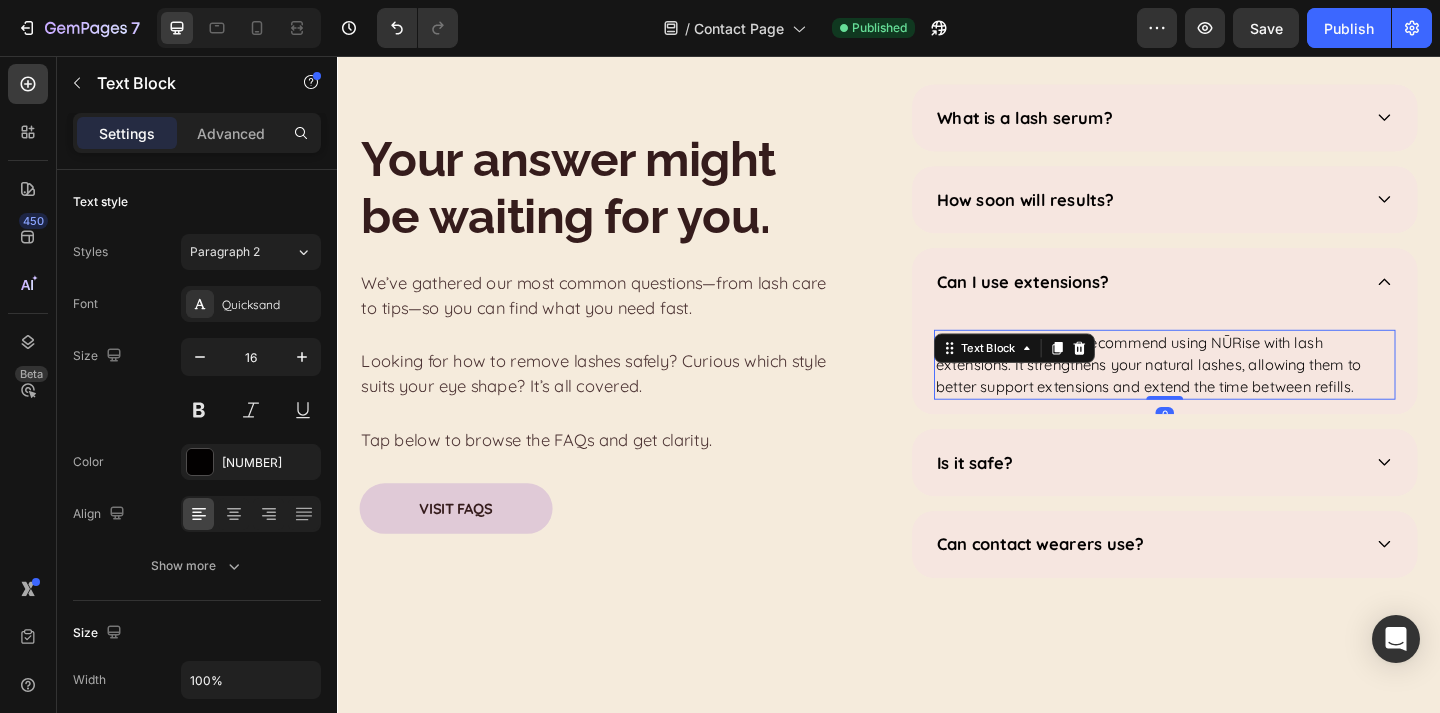 click on "Absolutely! We highly recommend using NŪRise with lash extensions. It strengthens your natural lashes, allowing them to better support extensions and extend the time between refills." at bounding box center (1237, 392) 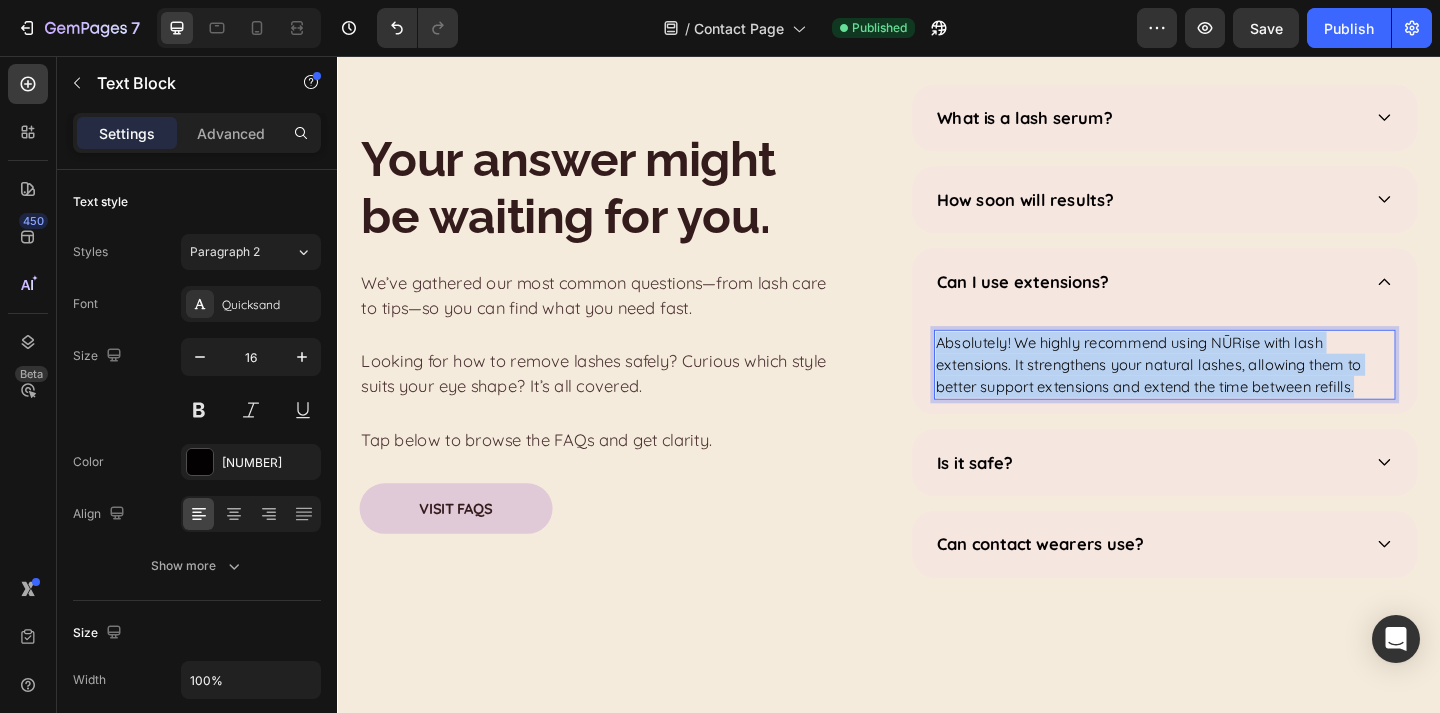 click on "Absolutely! We highly recommend using NŪRise with lash extensions. It strengthens your natural lashes, allowing them to better support extensions and extend the time between refills." at bounding box center (1237, 392) 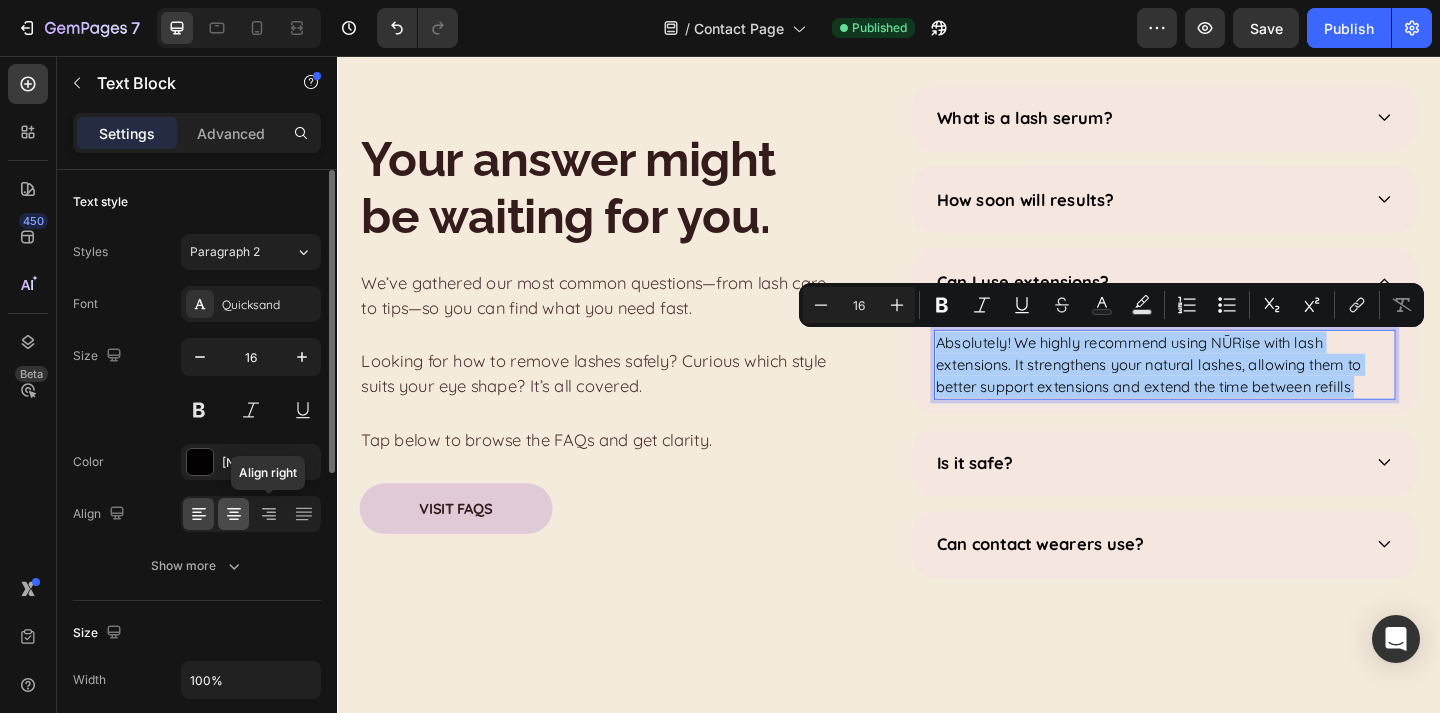 click 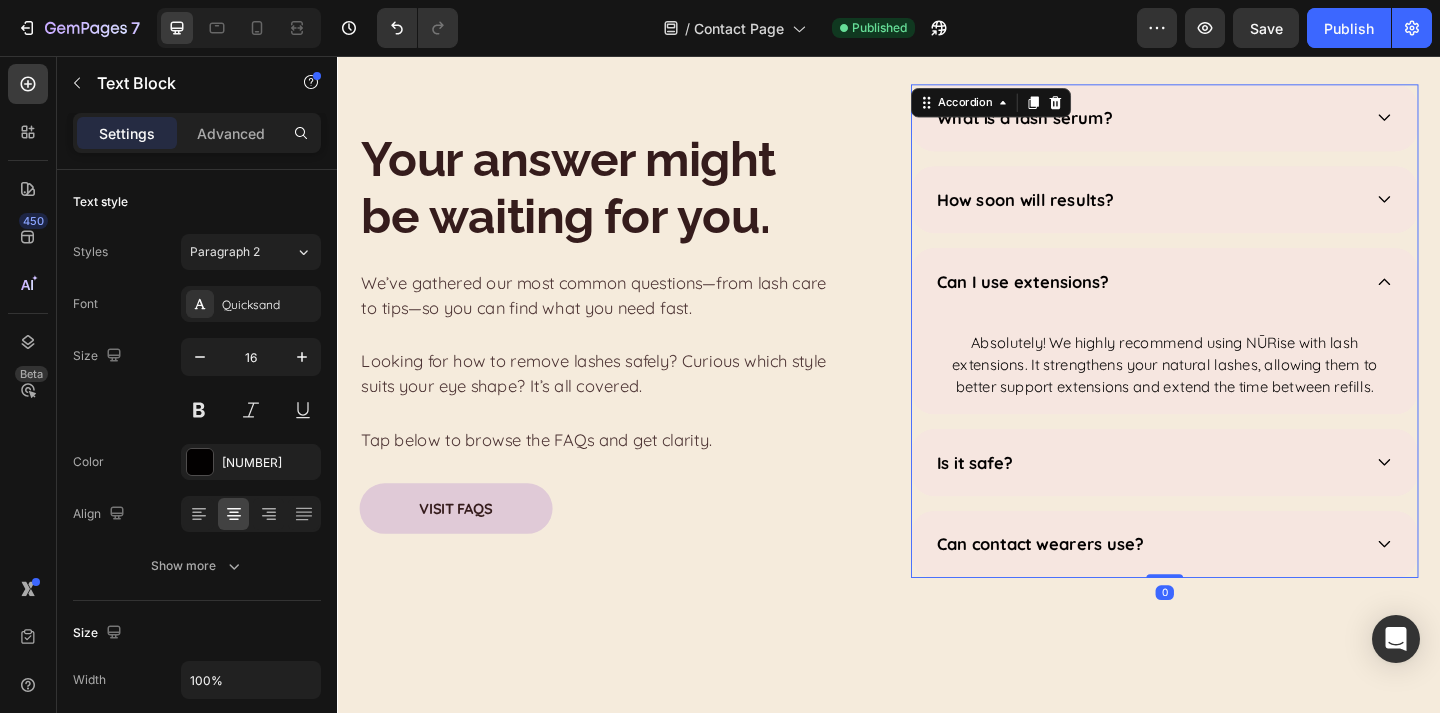 click on "Is it safe?" at bounding box center (1217, 498) 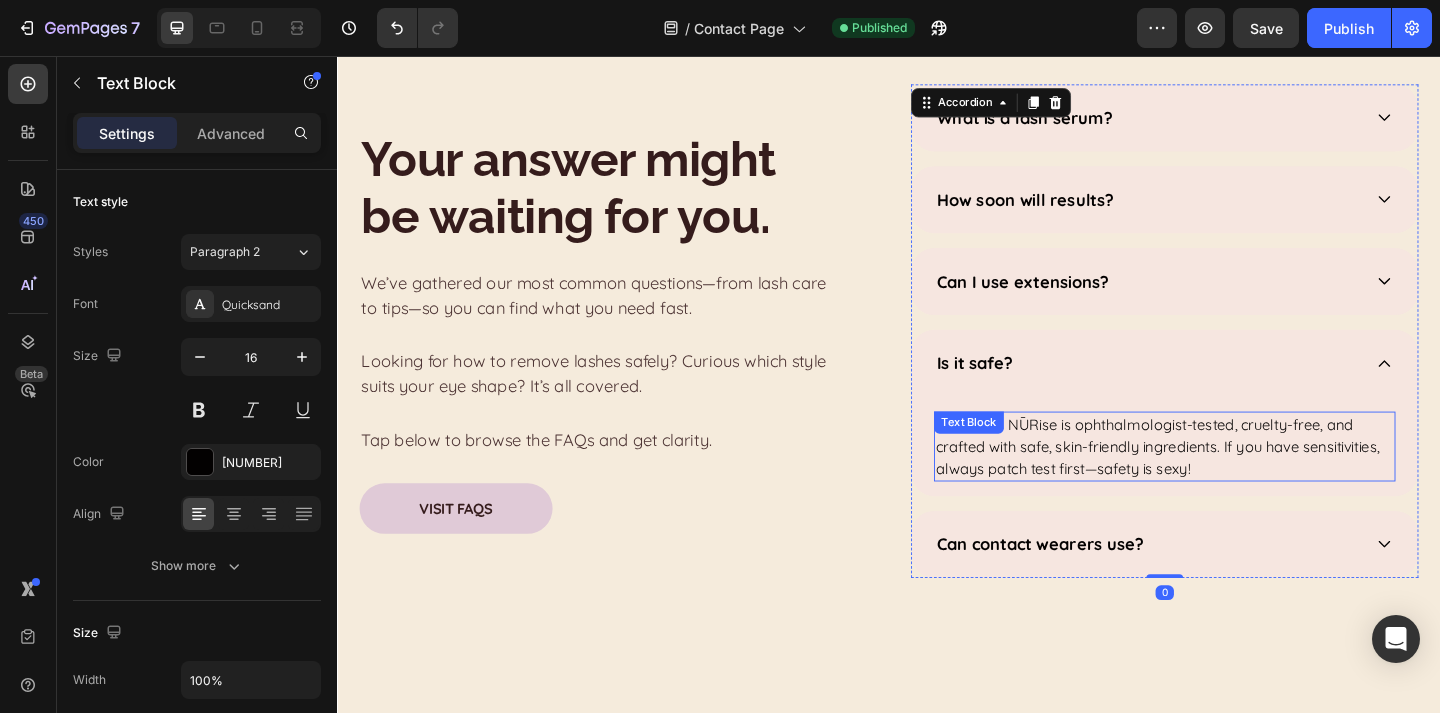 click on "Yes, babe! NŪRise is ophthalmologist-tested, cruelty-free, and crafted with safe, skin-friendly ingredients. If you have sensitivities, always patch test first—safety is sexy!" at bounding box center [1237, 481] 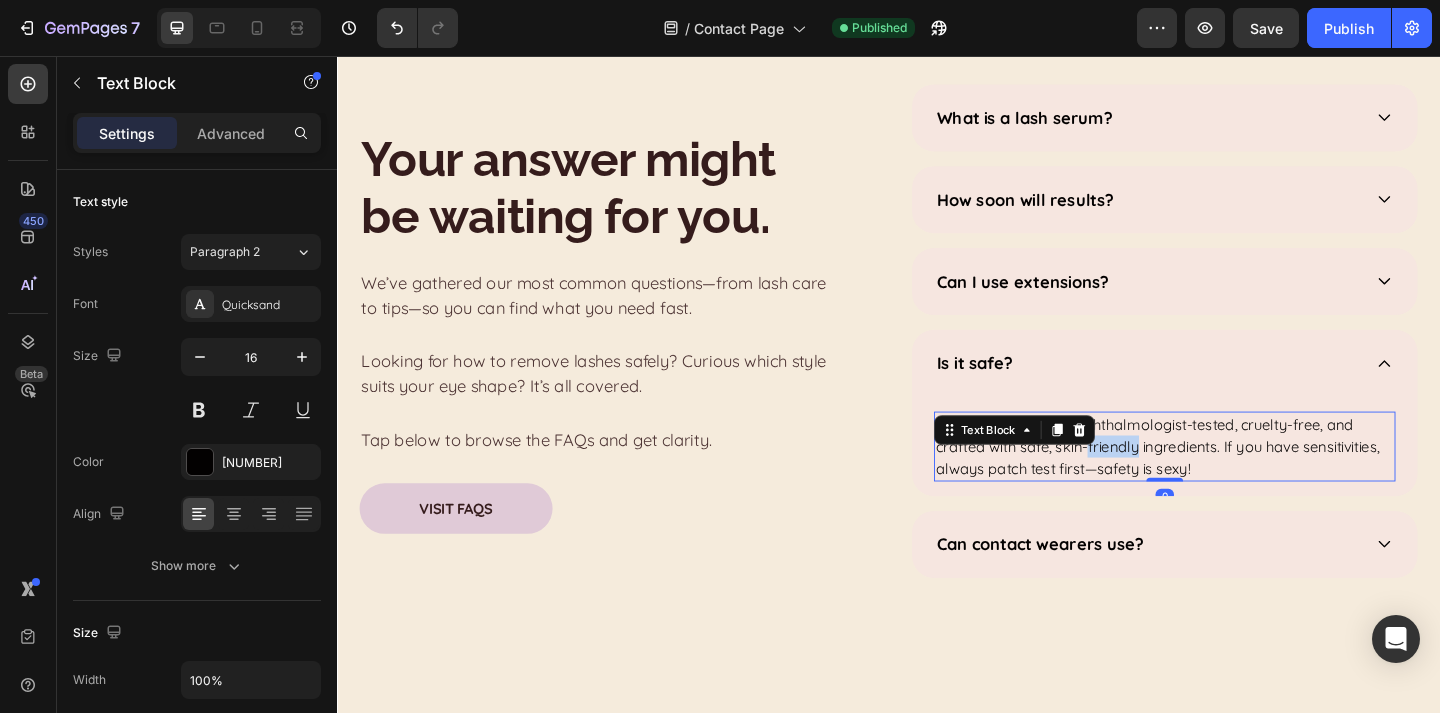 click on "Yes, babe! NŪRise is ophthalmologist-tested, cruelty-free, and crafted with safe, skin-friendly ingredients. If you have sensitivities, always patch test first—safety is sexy!" at bounding box center [1237, 481] 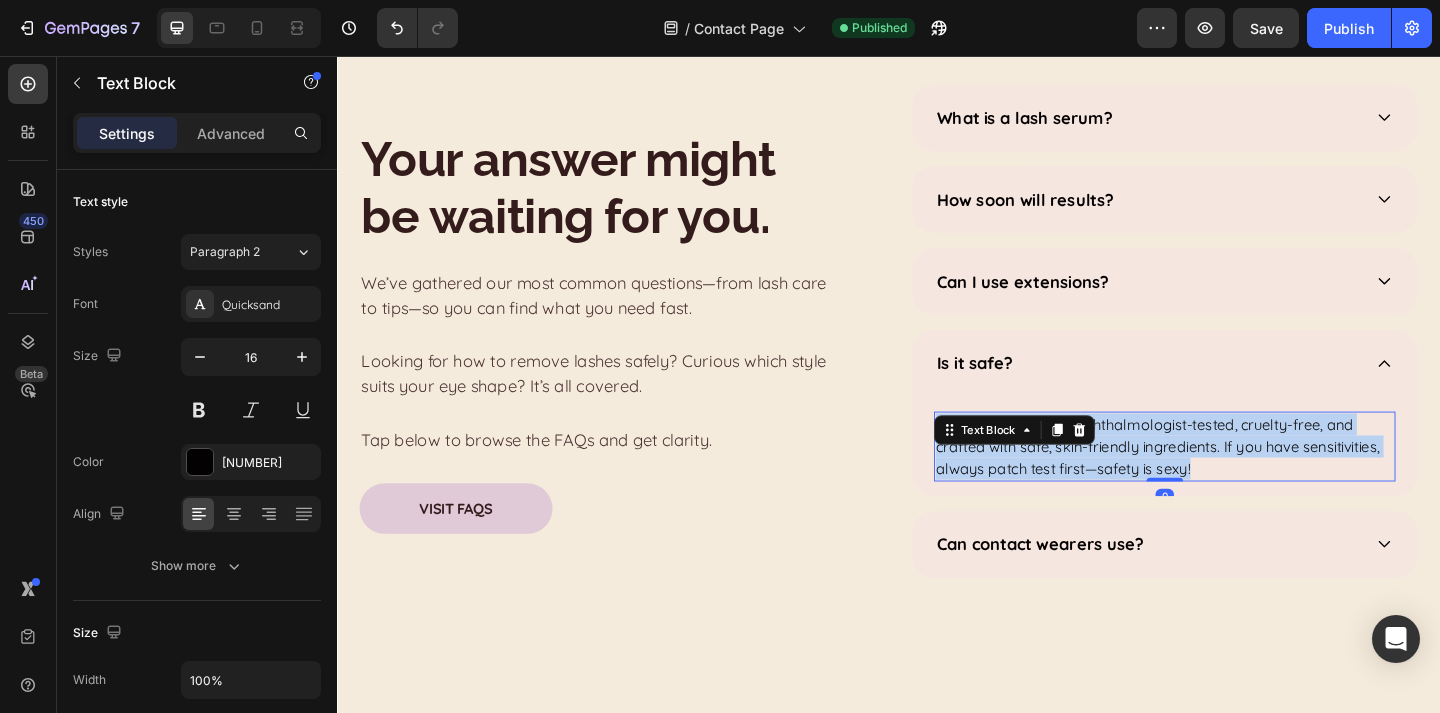 click on "Yes, babe! NŪRise is ophthalmologist-tested, cruelty-free, and crafted with safe, skin-friendly ingredients. If you have sensitivities, always patch test first—safety is sexy!" at bounding box center [1237, 481] 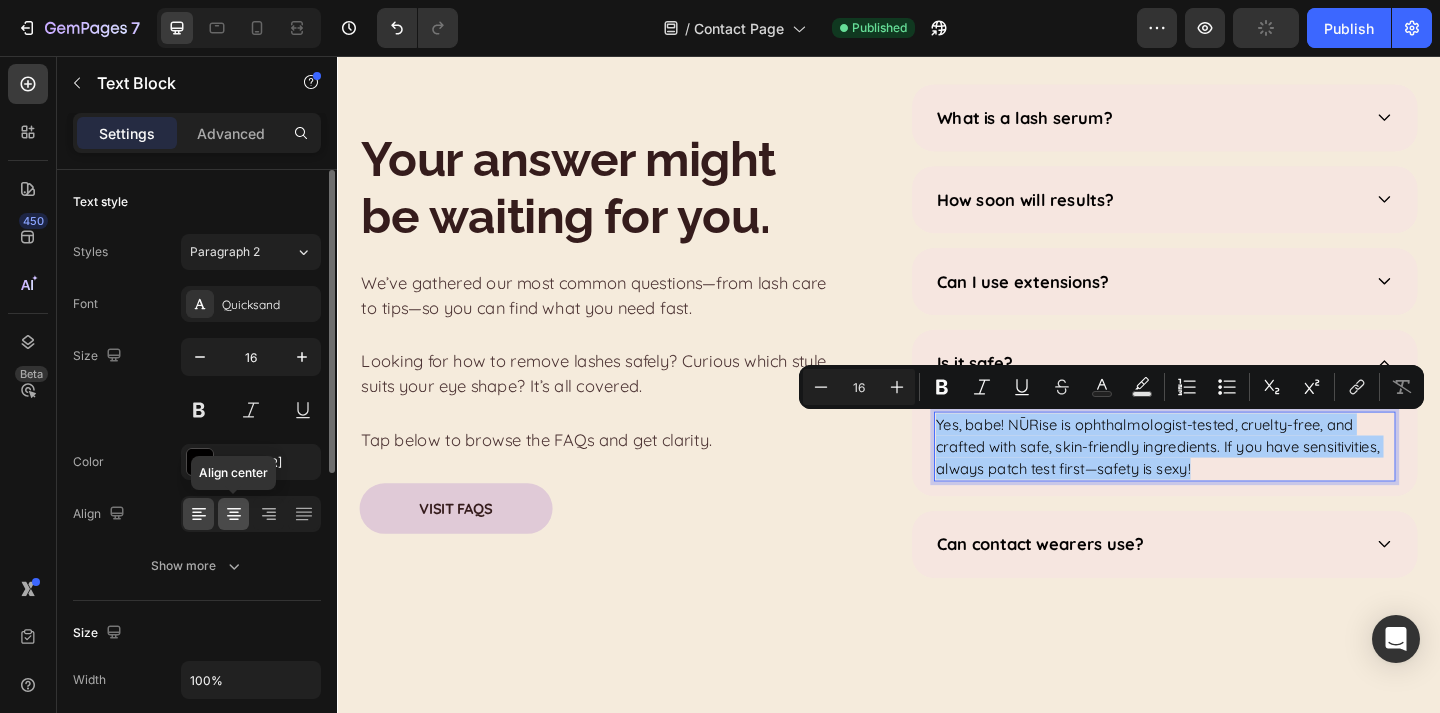 click 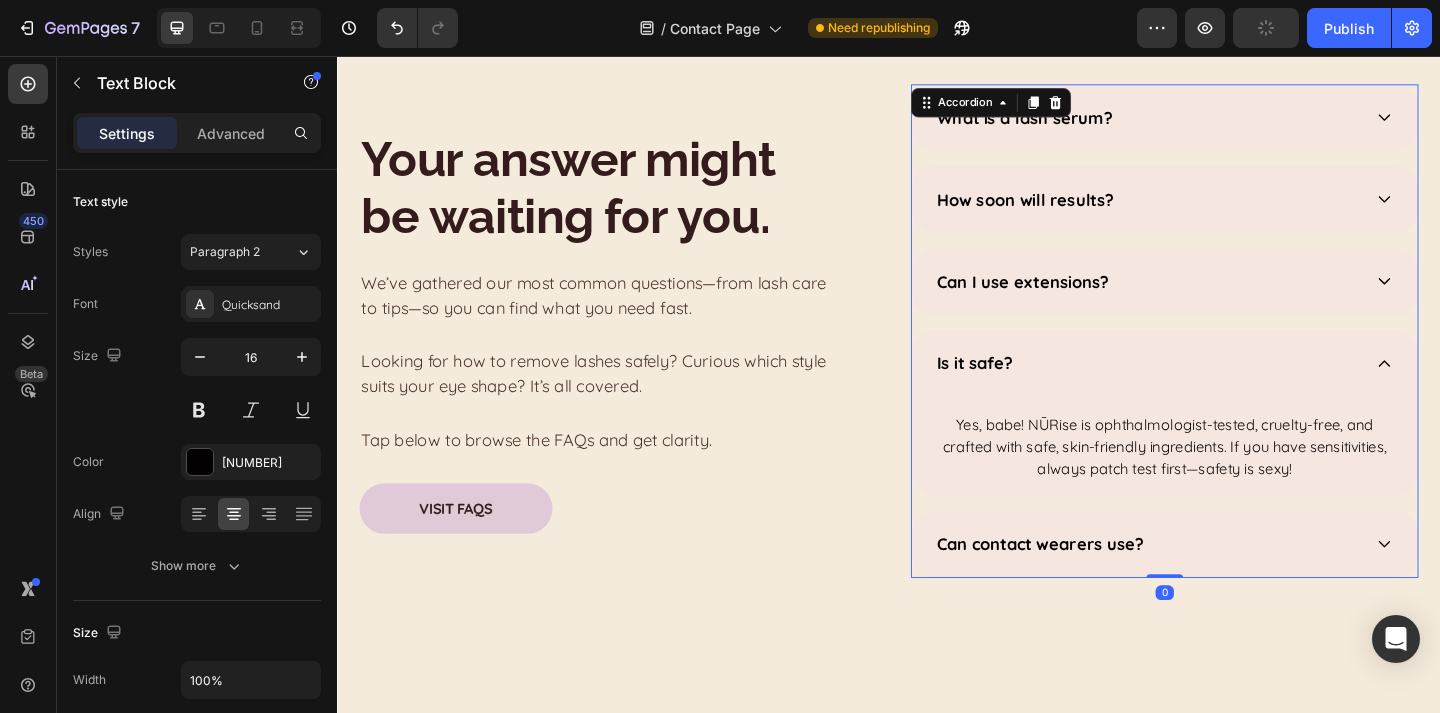 click on "Can contact wearers use?" at bounding box center (1217, 587) 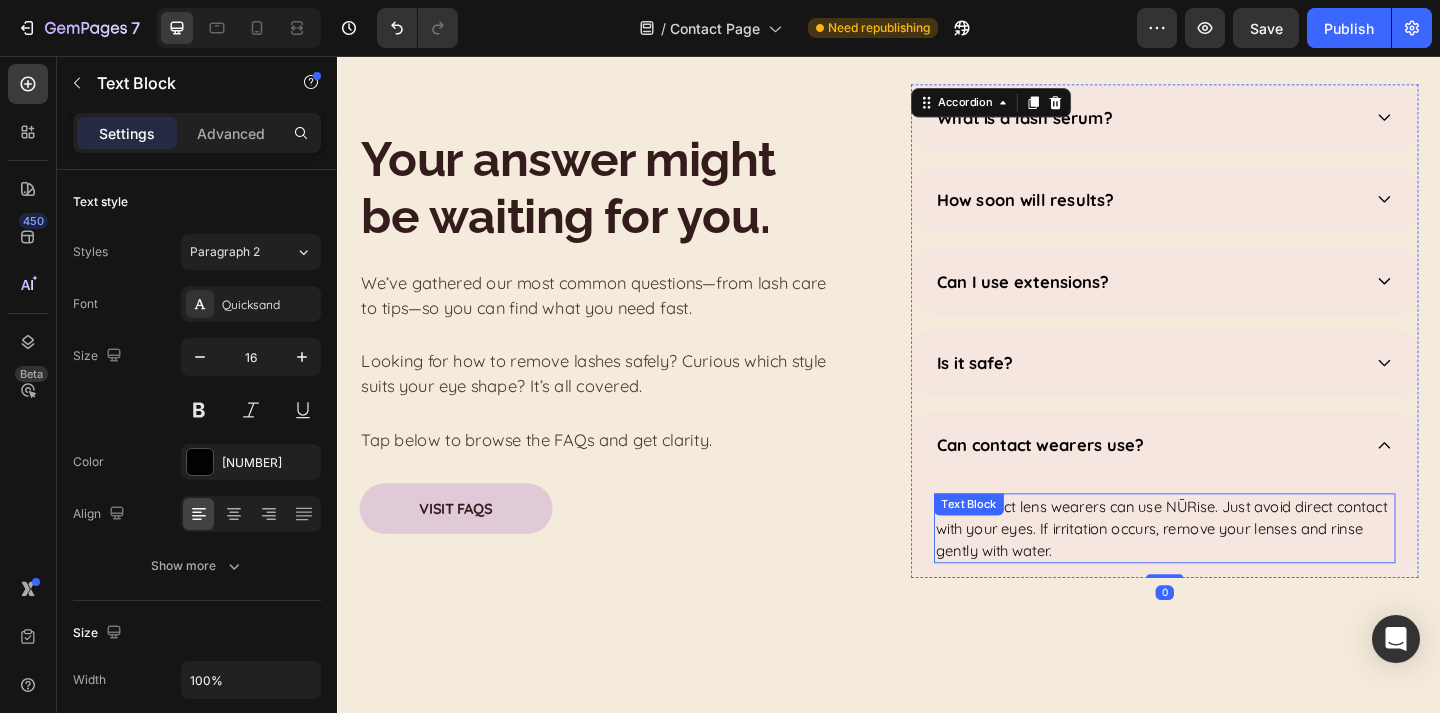 click on "Yes, contact lens wearers can use NŪRise. Just avoid direct contact with your eyes. If irritation occurs, remove your lenses and rinse gently with water." at bounding box center (1237, 570) 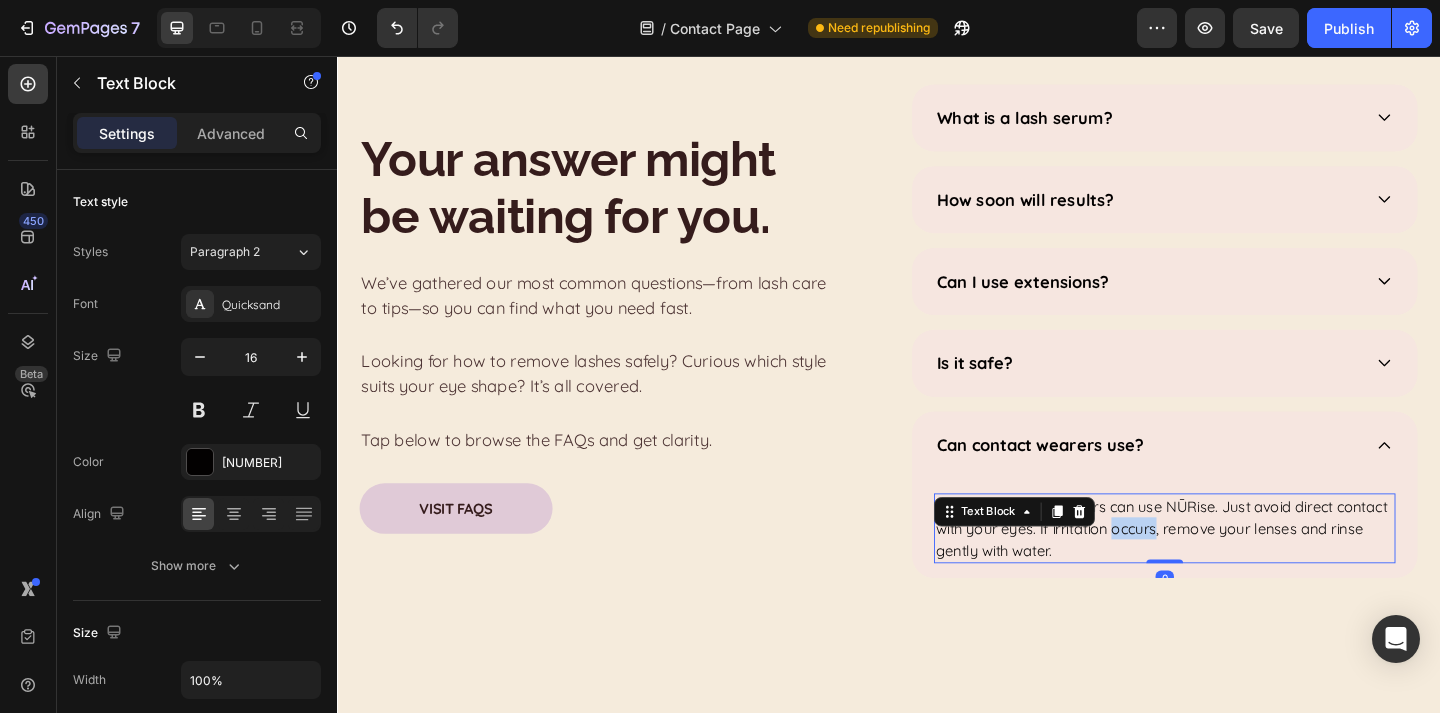 click on "Yes, contact lens wearers can use NŪRise. Just avoid direct contact with your eyes. If irritation occurs, remove your lenses and rinse gently with water." at bounding box center [1237, 570] 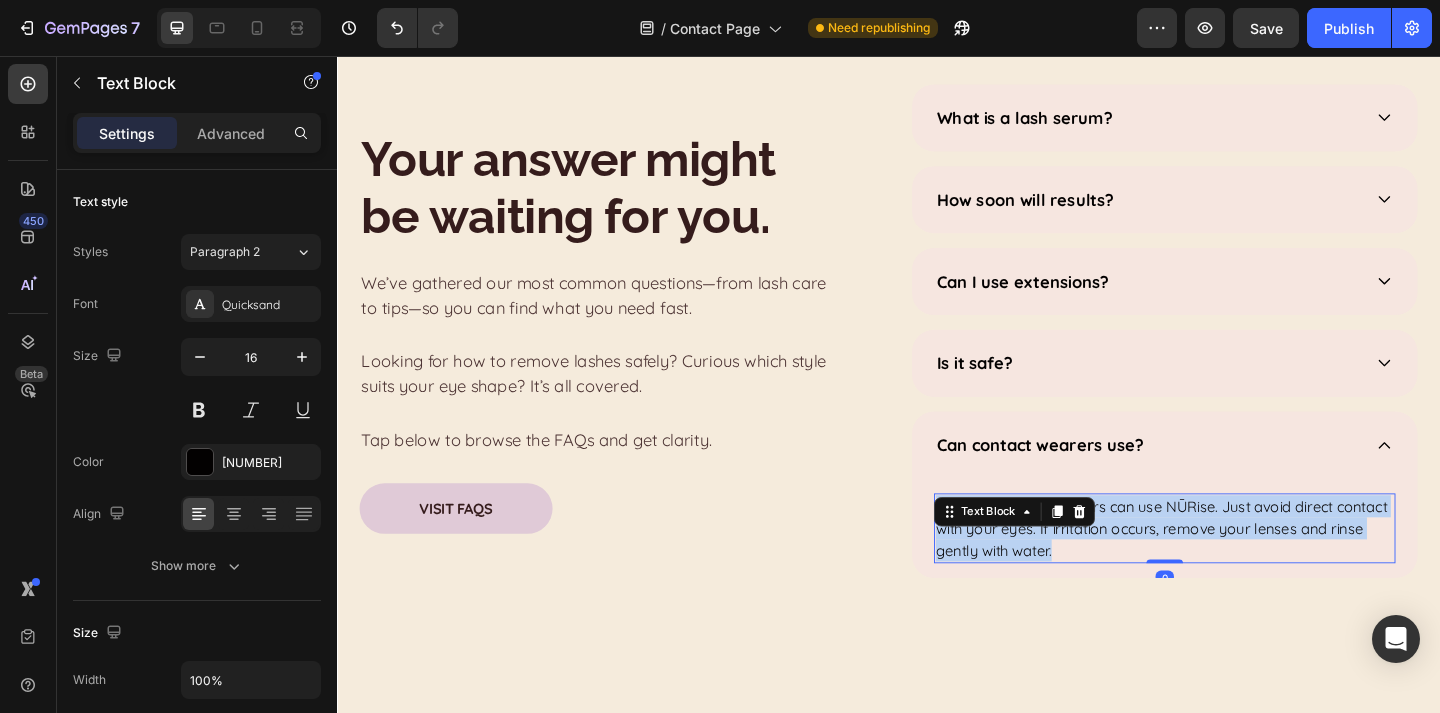 click on "Yes, contact lens wearers can use NŪRise. Just avoid direct contact with your eyes. If irritation occurs, remove your lenses and rinse gently with water." at bounding box center (1237, 570) 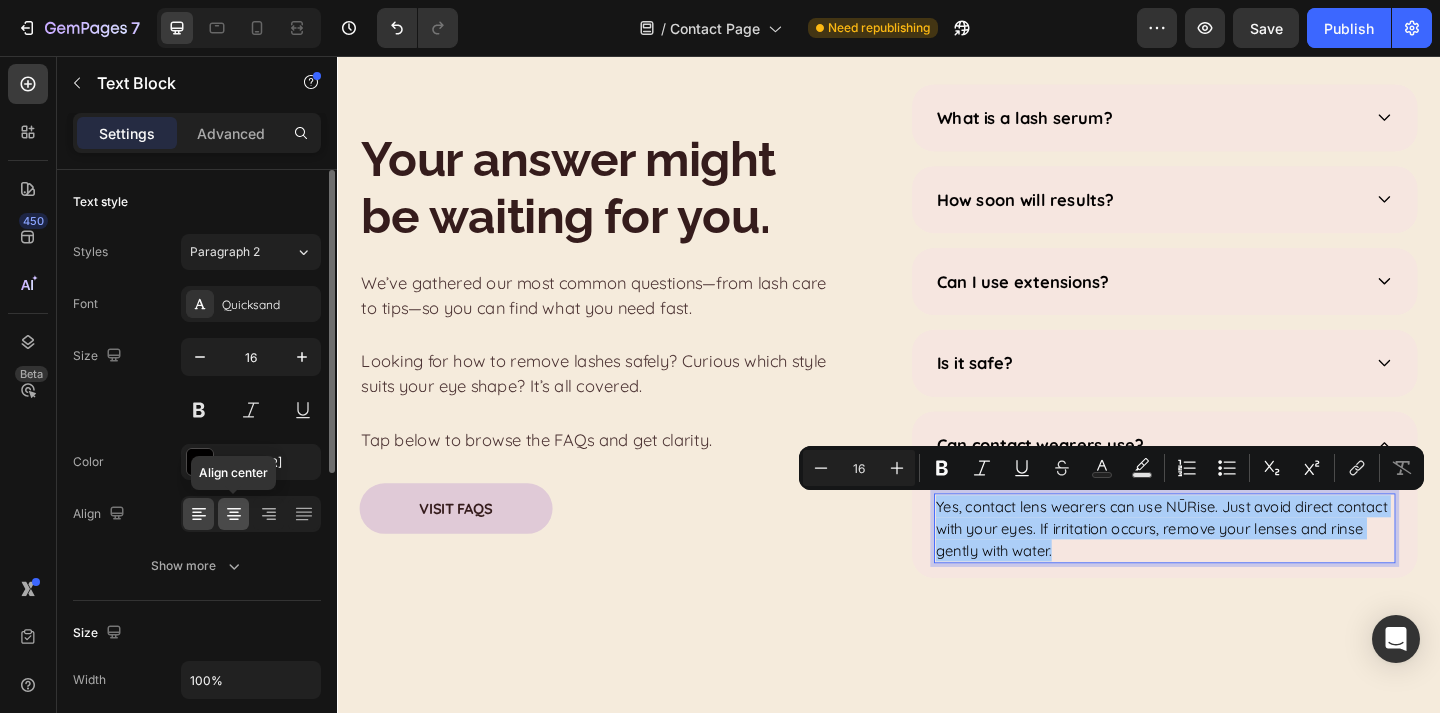 click 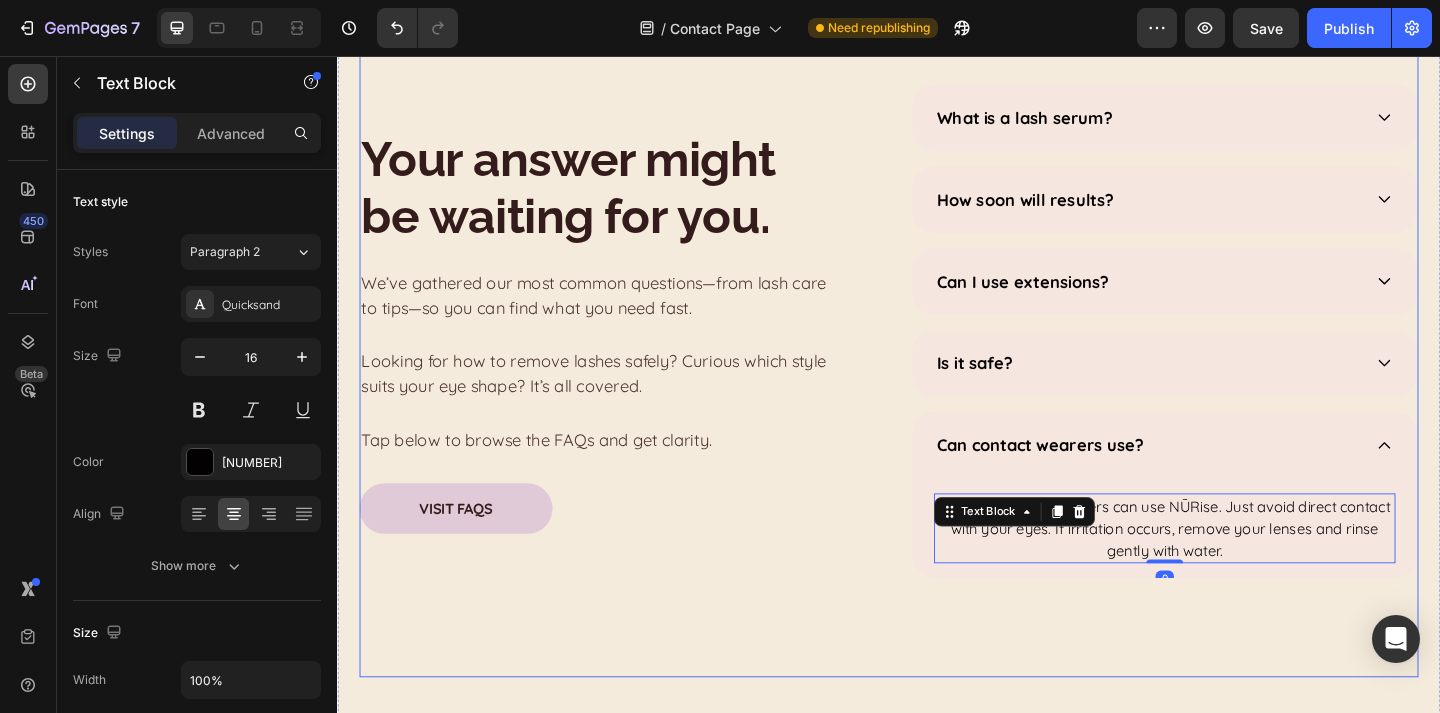 click on "Your answer might be waiting for you. Heading We’ve gathered our most common questions—from lash care to tips—so you can find what you need fast. Text Block Looking for how to remove lashes safely? Curious which style suits your eye shape? It’s all covered. Text Block Tap below to browse the FAQs and get clarity. Text Block Visit FAQs Button
What is a lash serum?
How soon will results?
Can I use extensions?
Is it safe?
Can contact wearers use? Yes, contact lens wearers can use NŪRise. Just avoid direct contact with your eyes. If irritation occurs, remove your lenses and rinse gently with water. Text Block   0 Accordion Row" at bounding box center [937, 355] 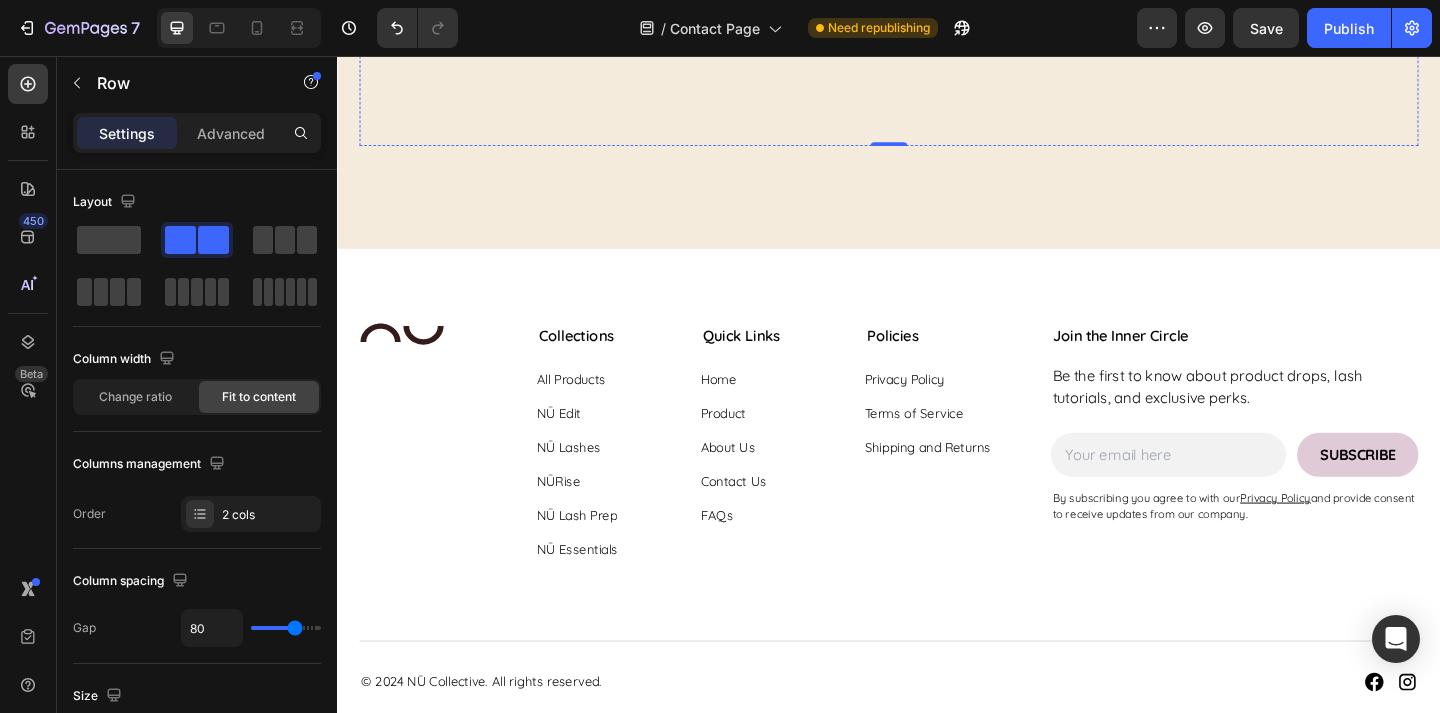 scroll, scrollTop: 1881, scrollLeft: 0, axis: vertical 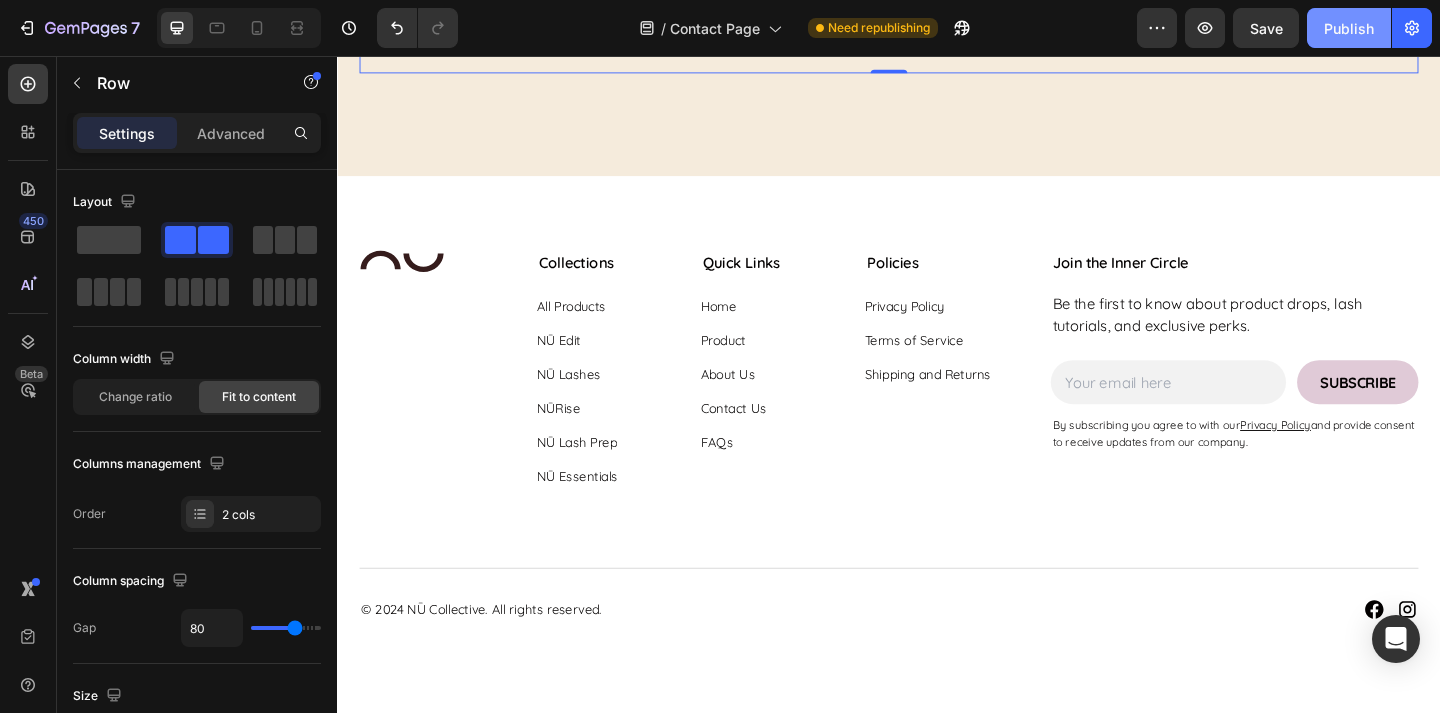 click on "Publish" at bounding box center (1349, 28) 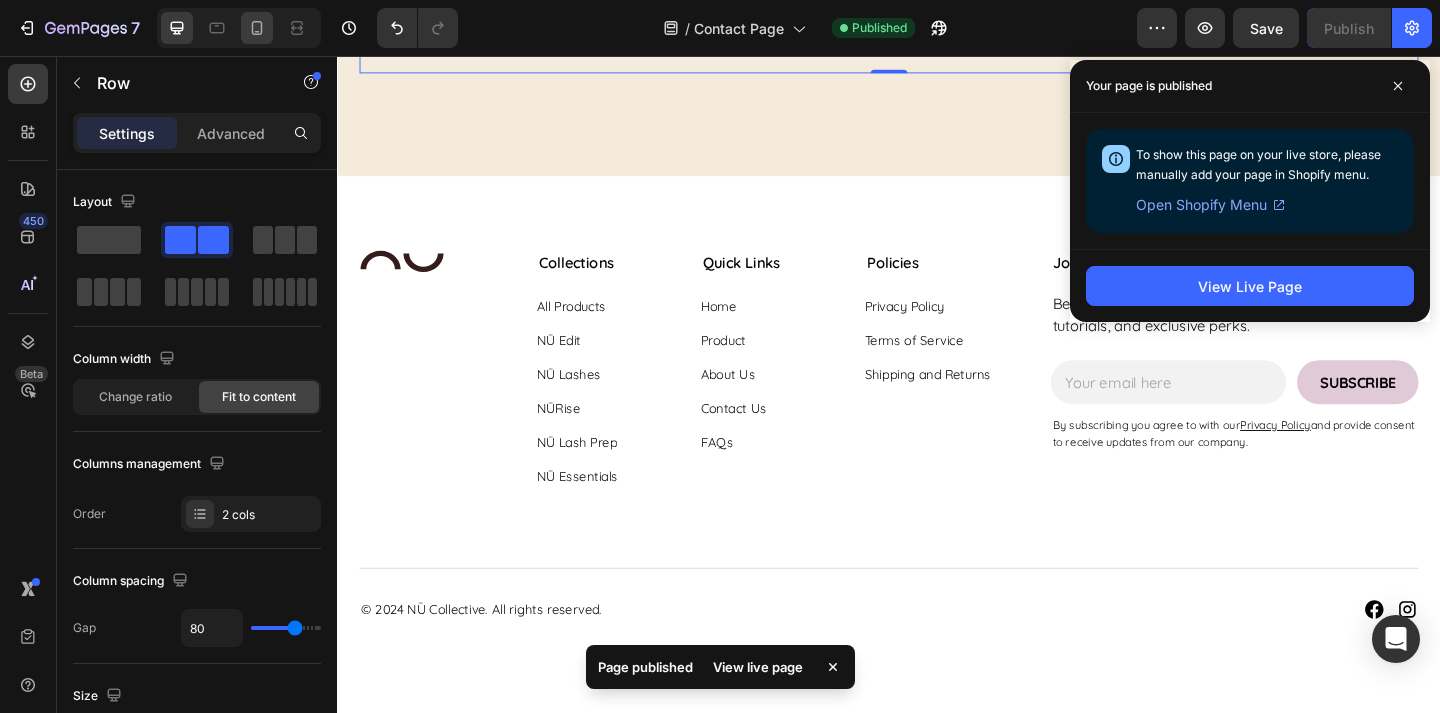 click 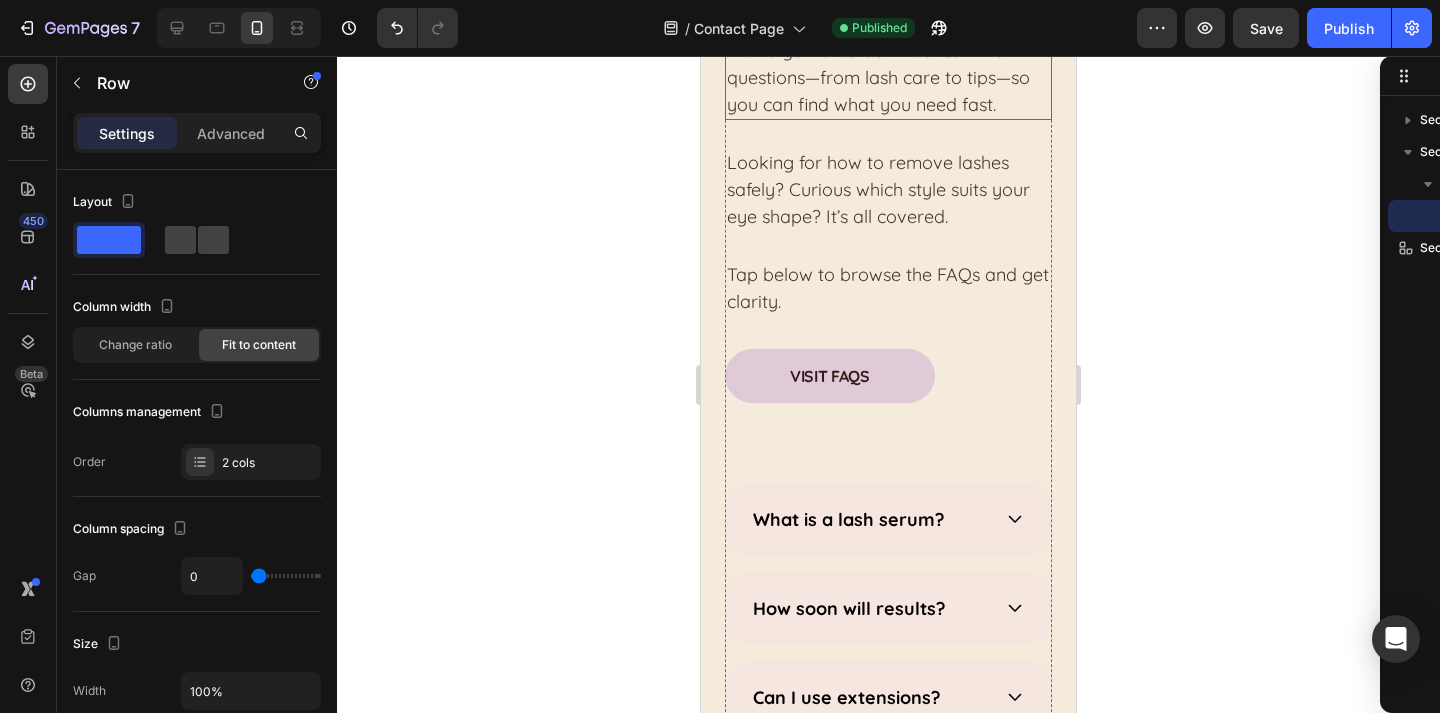 scroll, scrollTop: 1957, scrollLeft: 0, axis: vertical 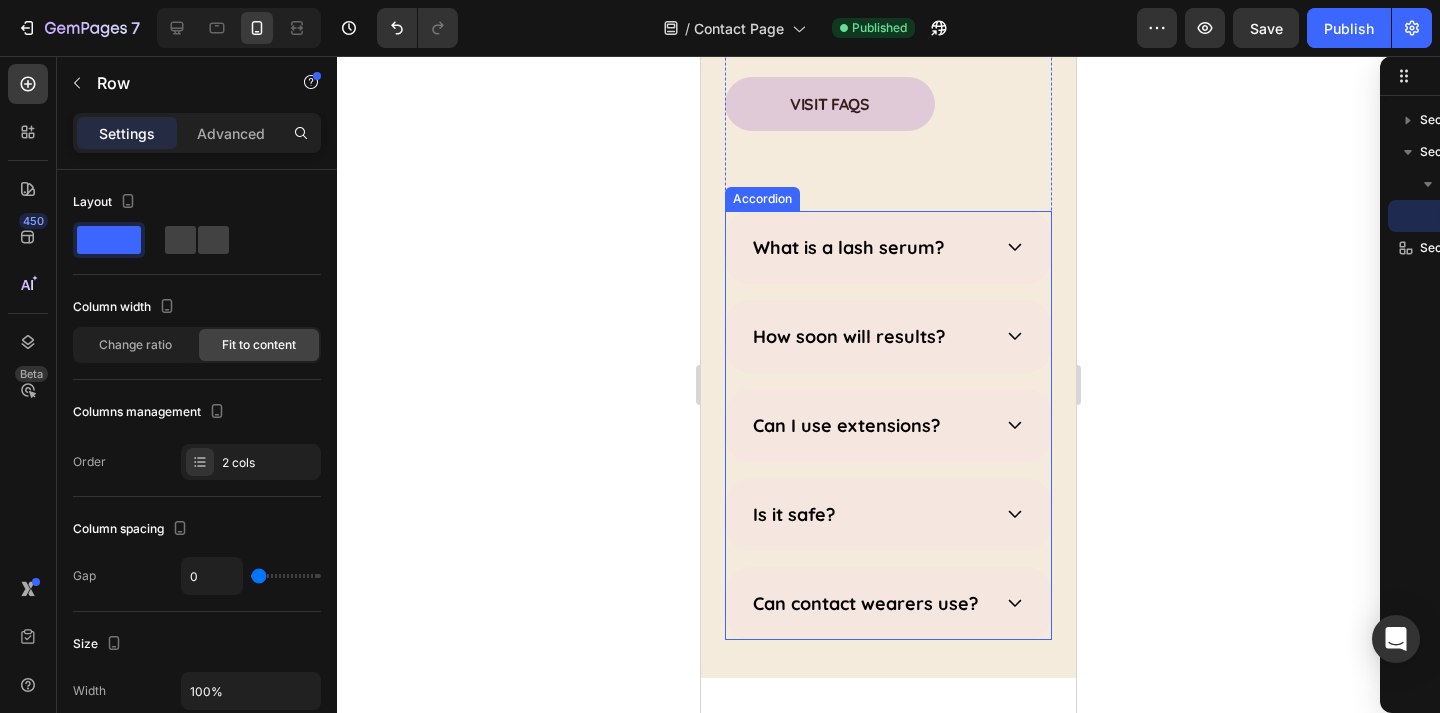 click 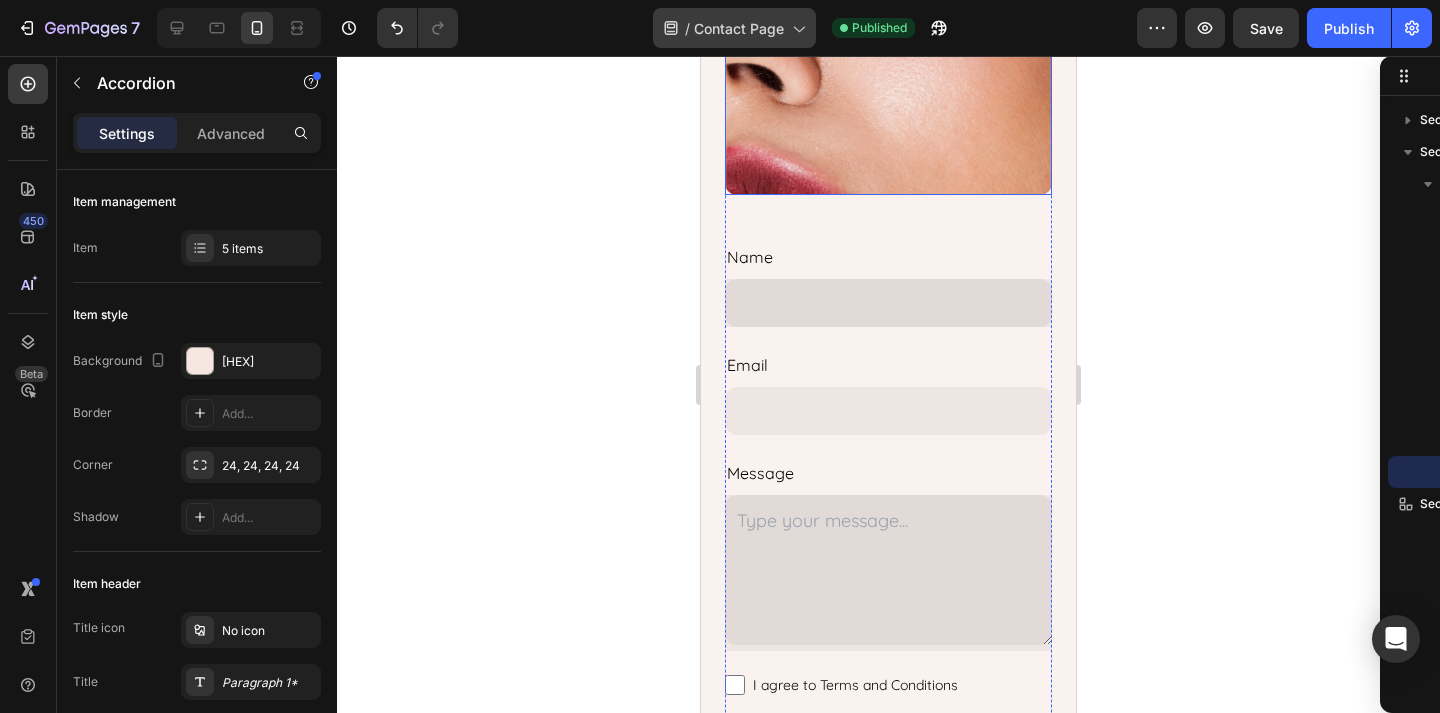 scroll, scrollTop: 470, scrollLeft: 0, axis: vertical 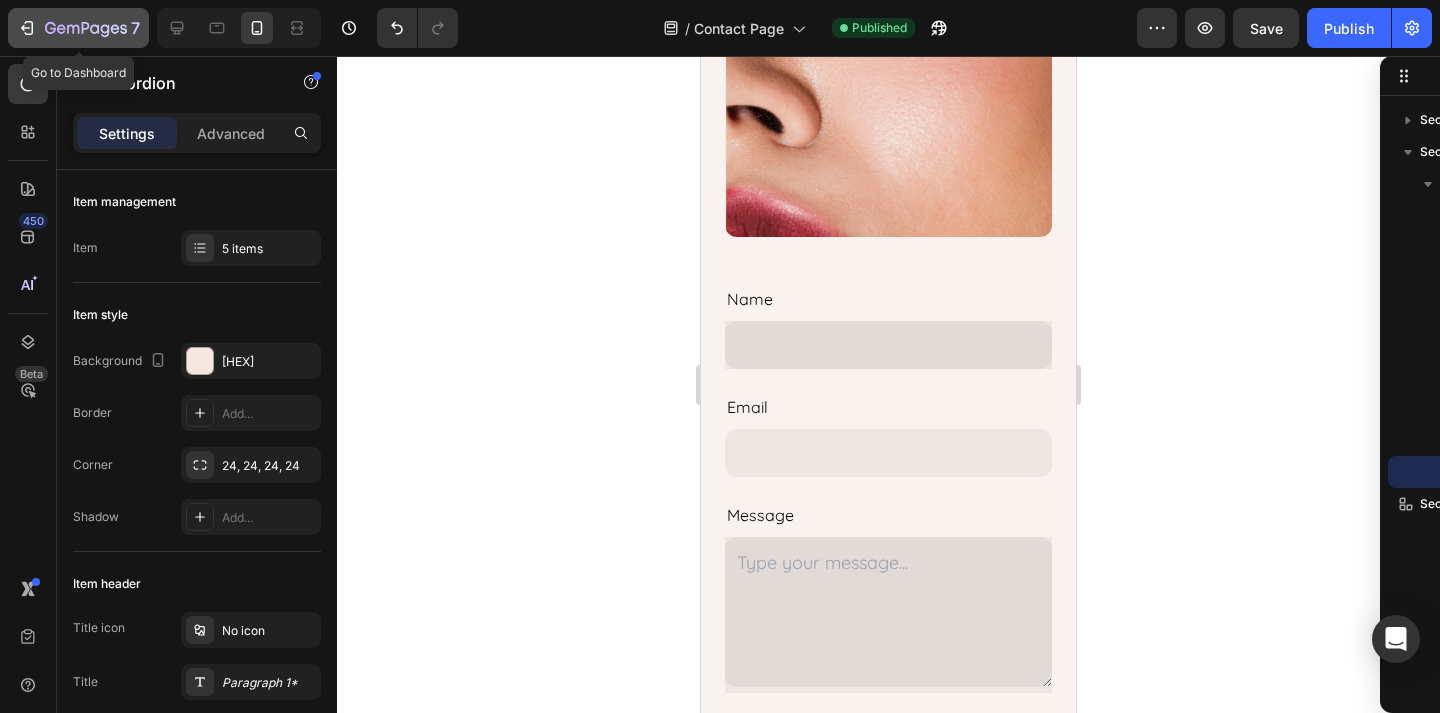 click 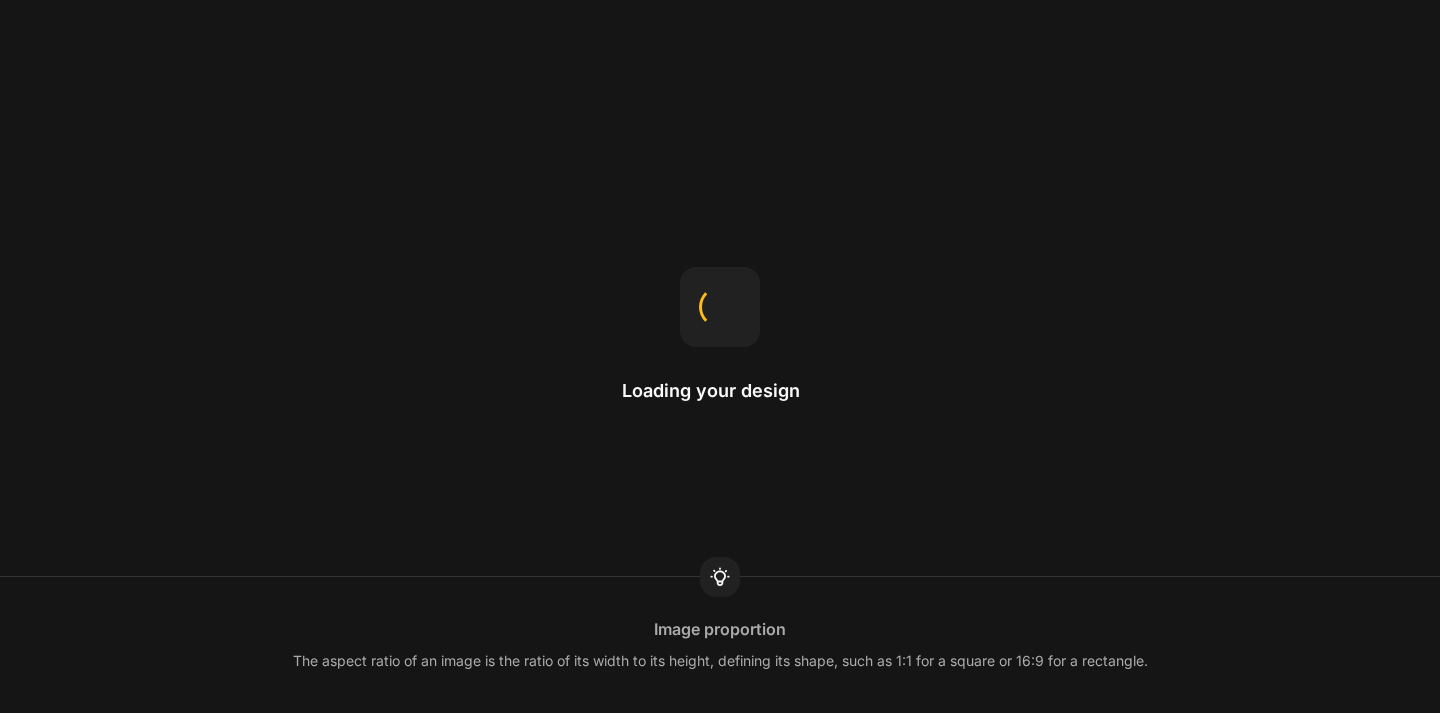 scroll, scrollTop: 0, scrollLeft: 0, axis: both 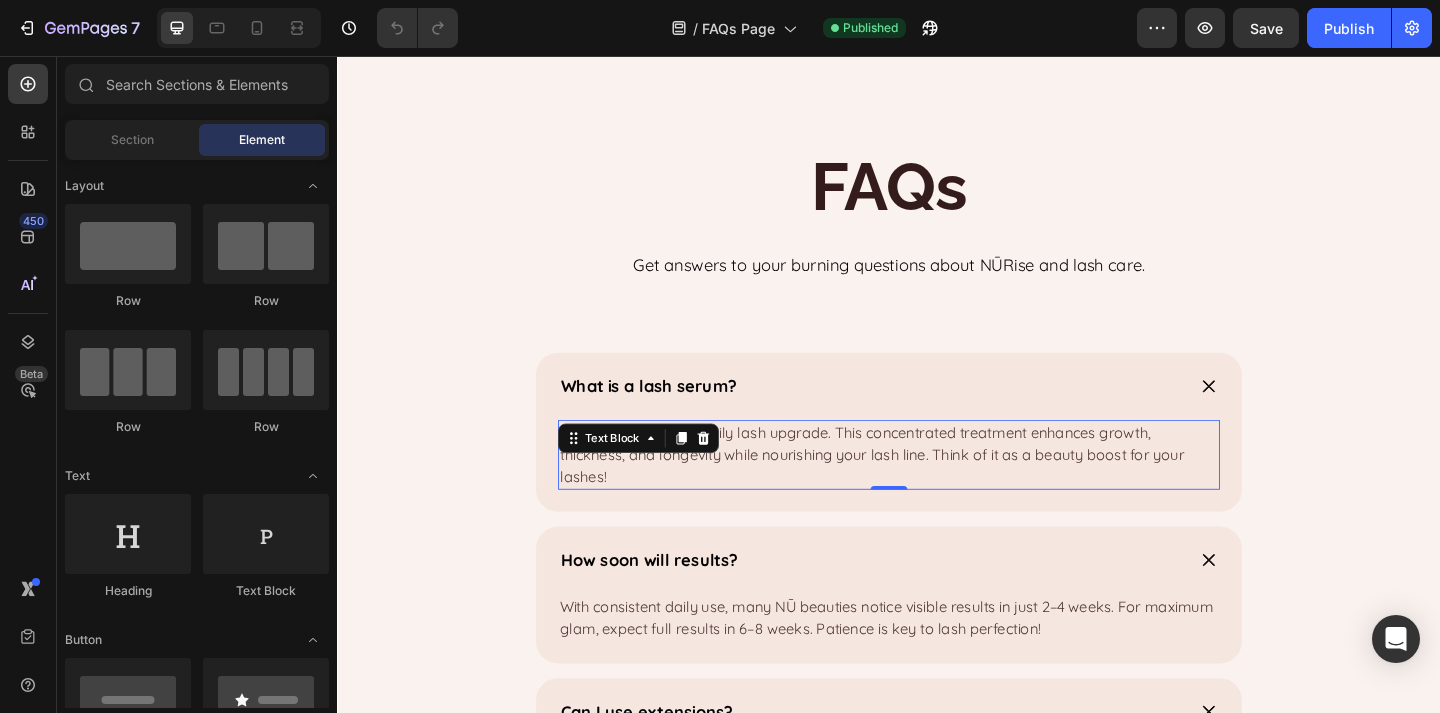 click on "A lash serum is your daily lash upgrade. This concentrated treatment enhances growth, thickness, and longevity while nourishing your lash line. Think of it as a beauty boost for your lashes!" at bounding box center [937, 490] 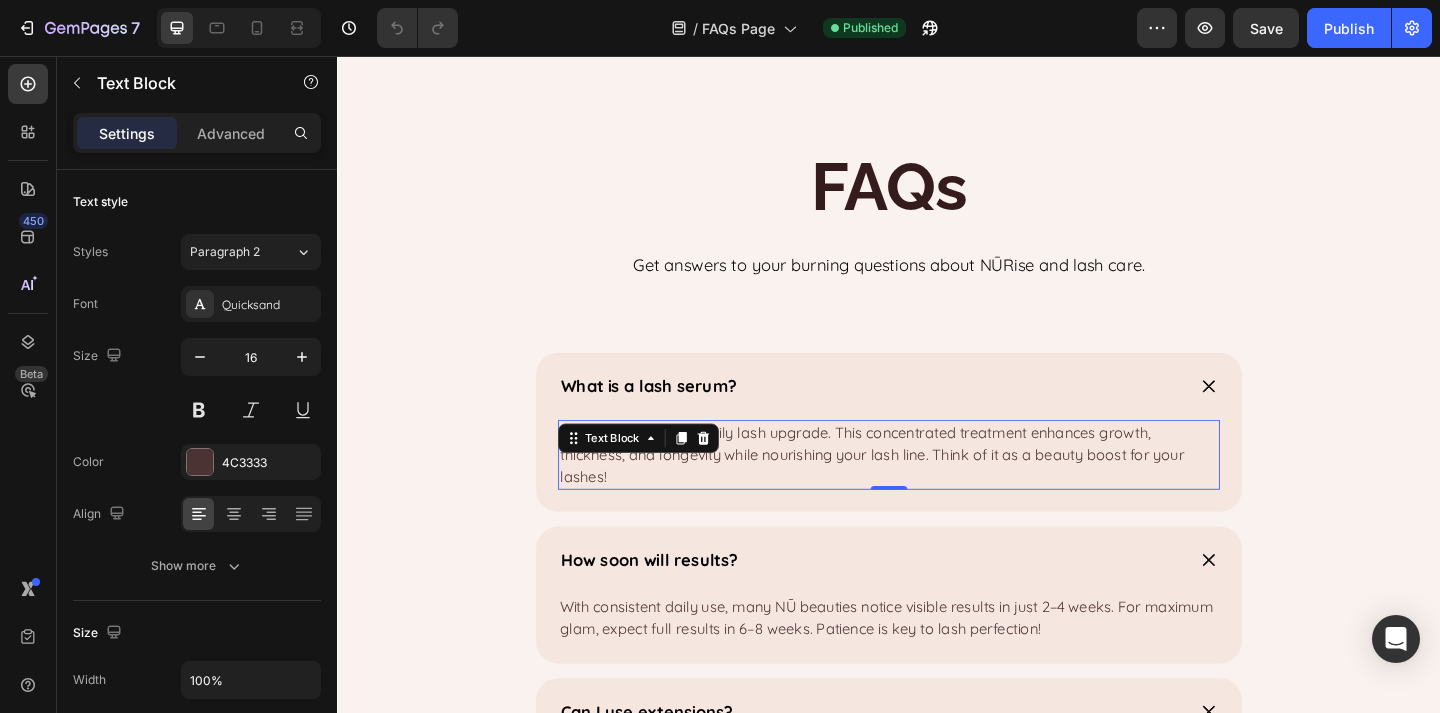 click on "A lash serum is your daily lash upgrade. This concentrated treatment enhances growth, thickness, and longevity while nourishing your lash line. Think of it as a beauty boost for your lashes!" at bounding box center [937, 490] 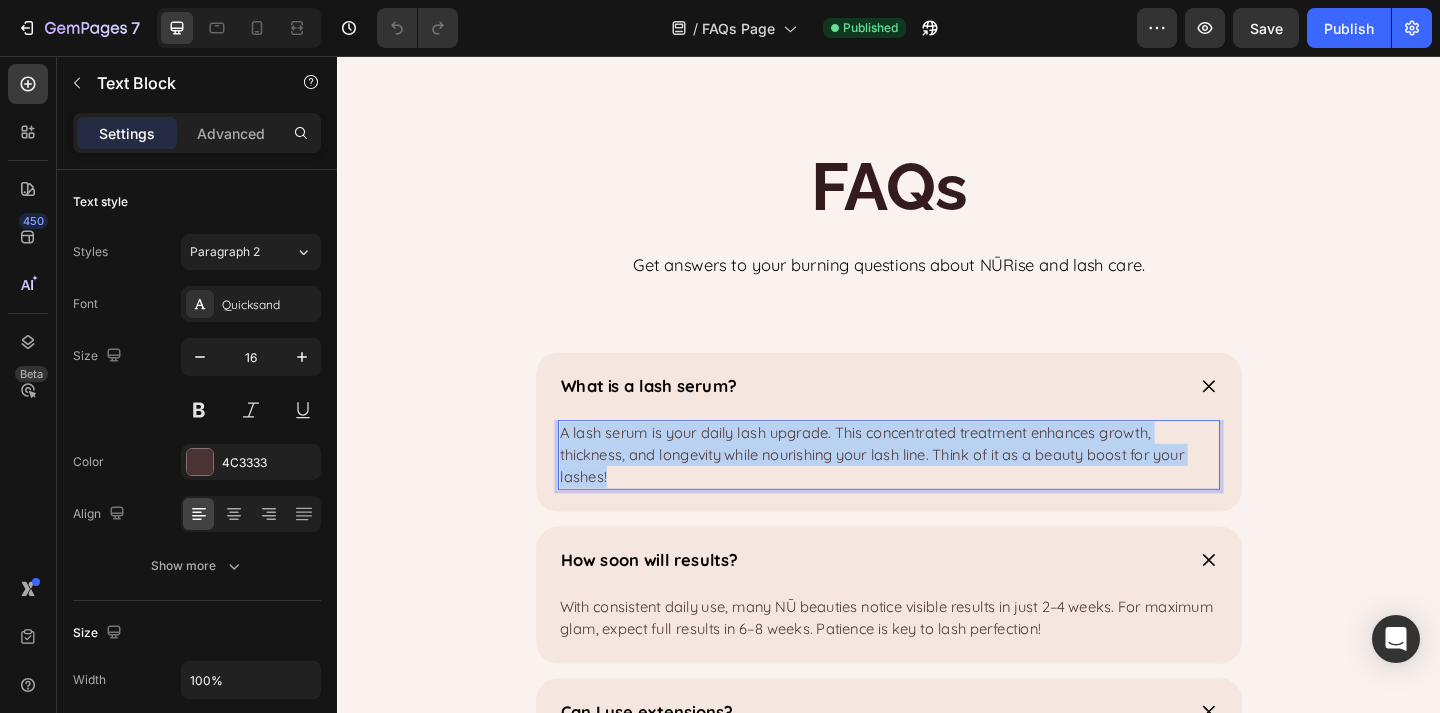 click on "A lash serum is your daily lash upgrade. This concentrated treatment enhances growth, thickness, and longevity while nourishing your lash line. Think of it as a beauty boost for your lashes!" at bounding box center [937, 490] 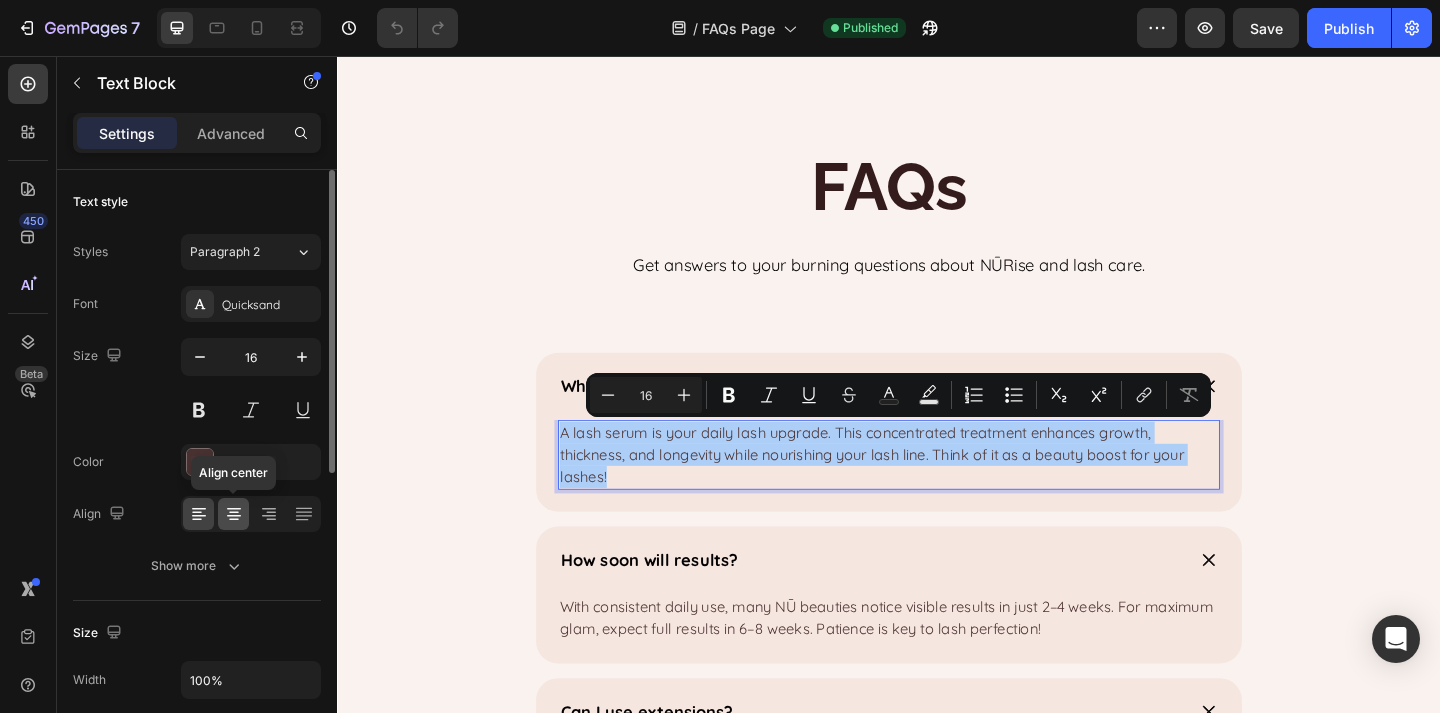 click 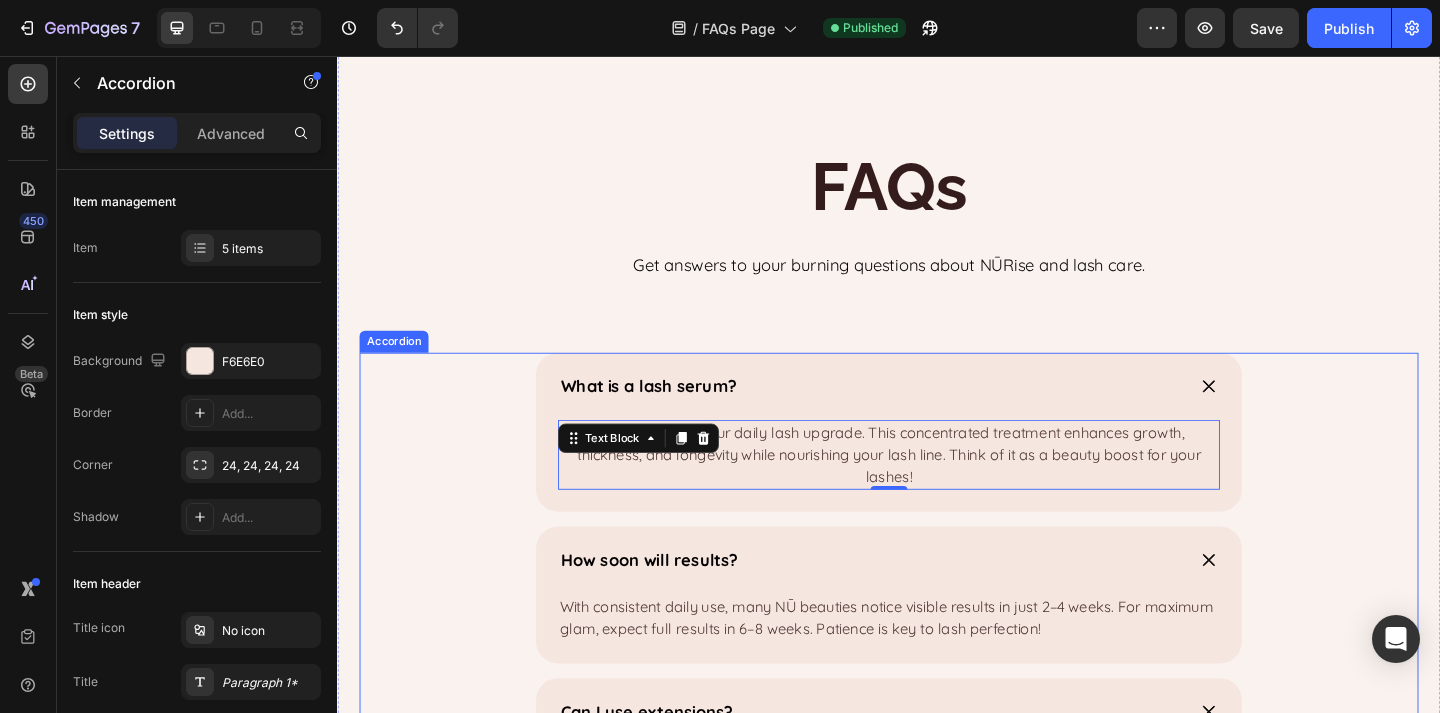 click on "What is a lash serum? A lash serum is your daily lash upgrade. This concentrated treatment enhances growth, thickness, and longevity while nourishing your lash line. Think of it as a beauty boost for your lashes! Text Block   0" at bounding box center (937, 465) 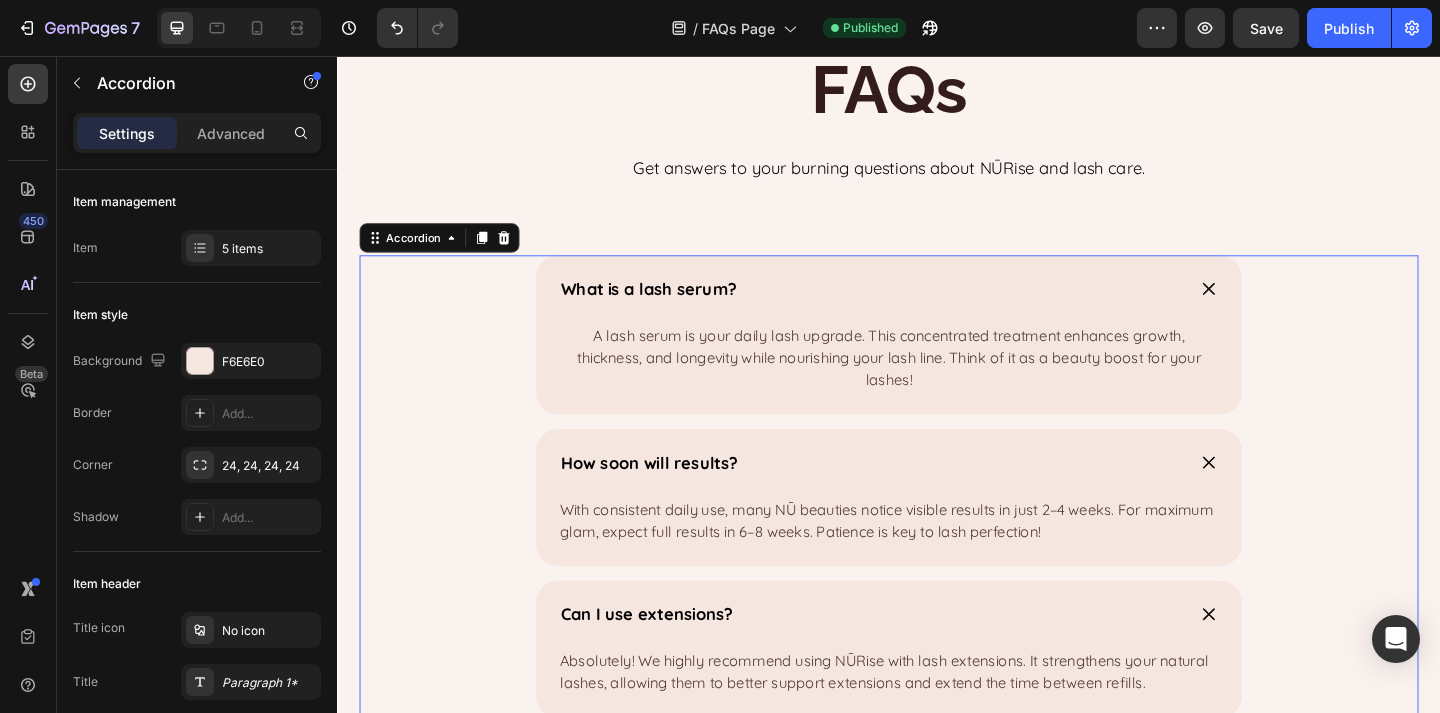 scroll, scrollTop: 280, scrollLeft: 0, axis: vertical 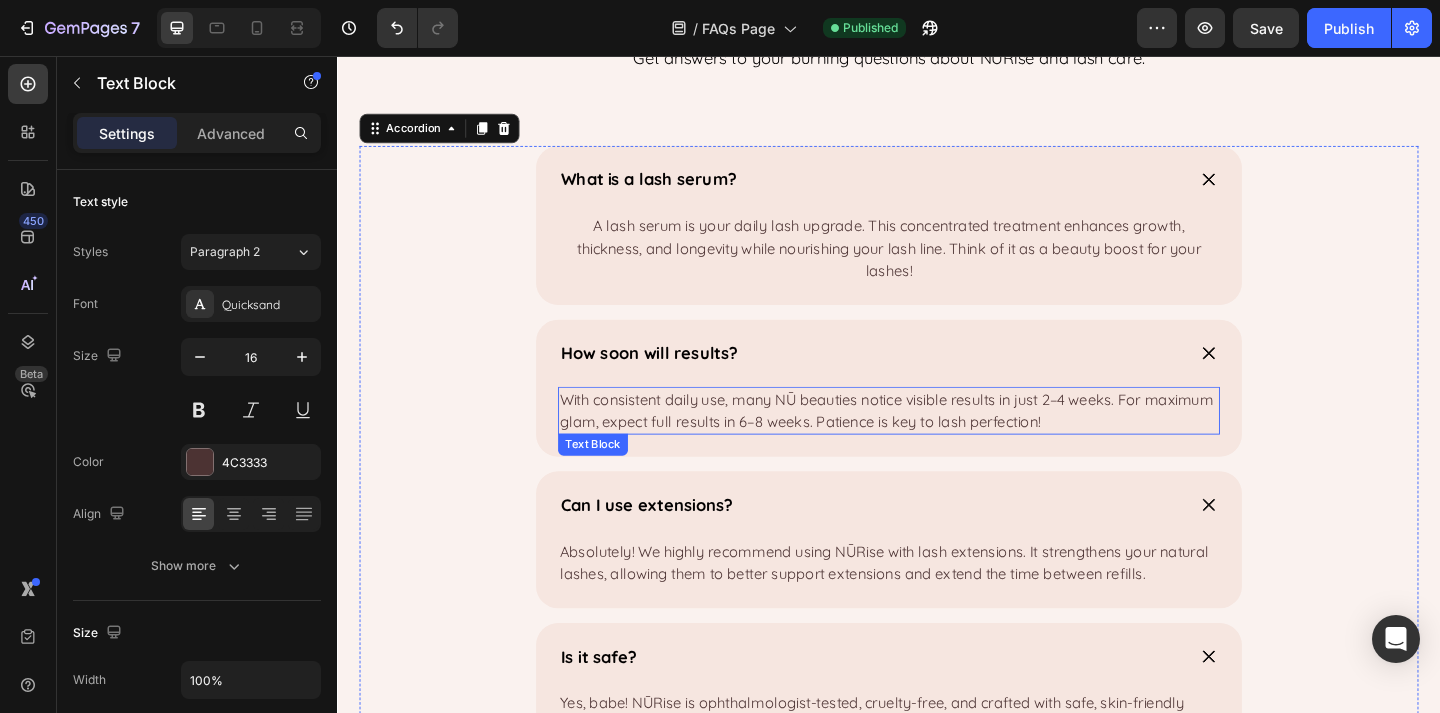 click on "With consistent daily use, many NŪ beauties notice visible results in just 2–4 weeks. For maximum glam, expect full results in 6–8 weeks. Patience is key to lash perfection!" at bounding box center [937, 442] 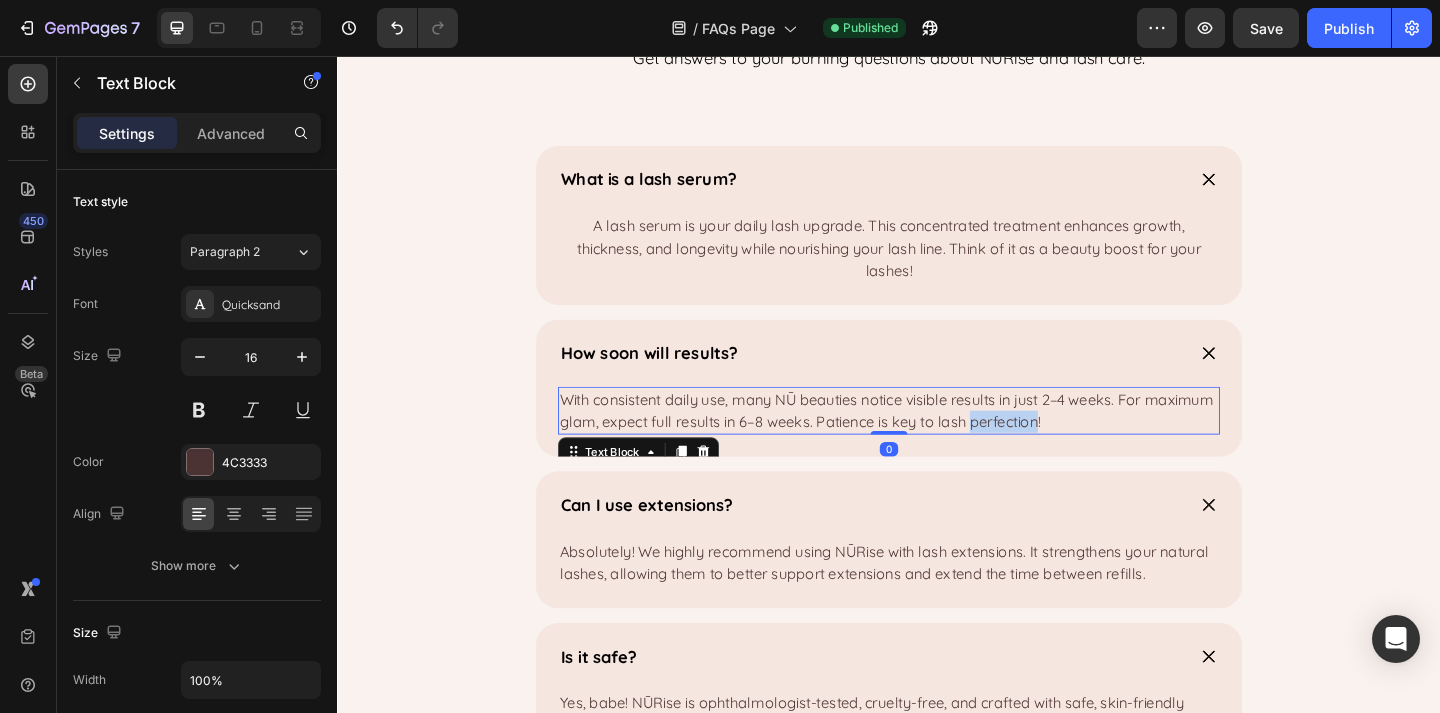 click on "With consistent daily use, many NŪ beauties notice visible results in just 2–4 weeks. For maximum glam, expect full results in 6–8 weeks. Patience is key to lash perfection!" at bounding box center [937, 442] 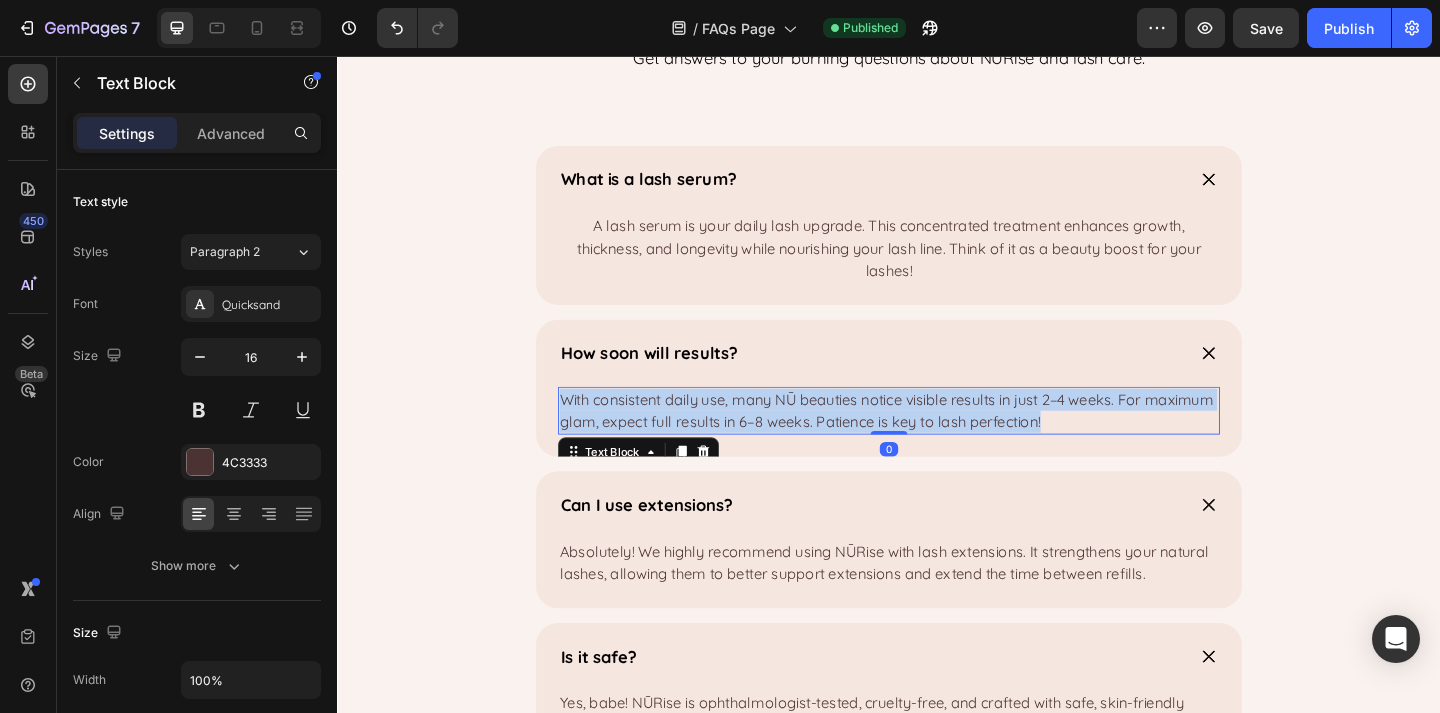 click on "With consistent daily use, many NŪ beauties notice visible results in just 2–4 weeks. For maximum glam, expect full results in 6–8 weeks. Patience is key to lash perfection!" at bounding box center (937, 442) 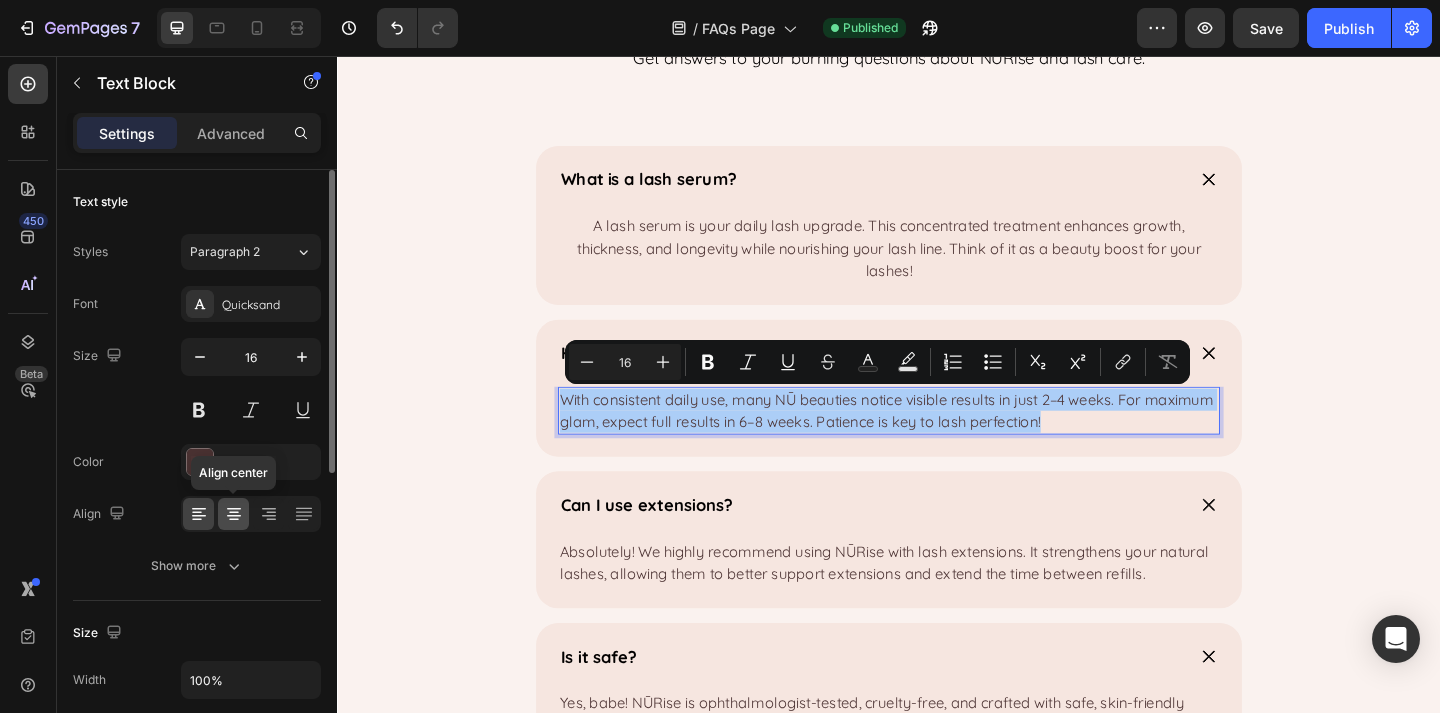click 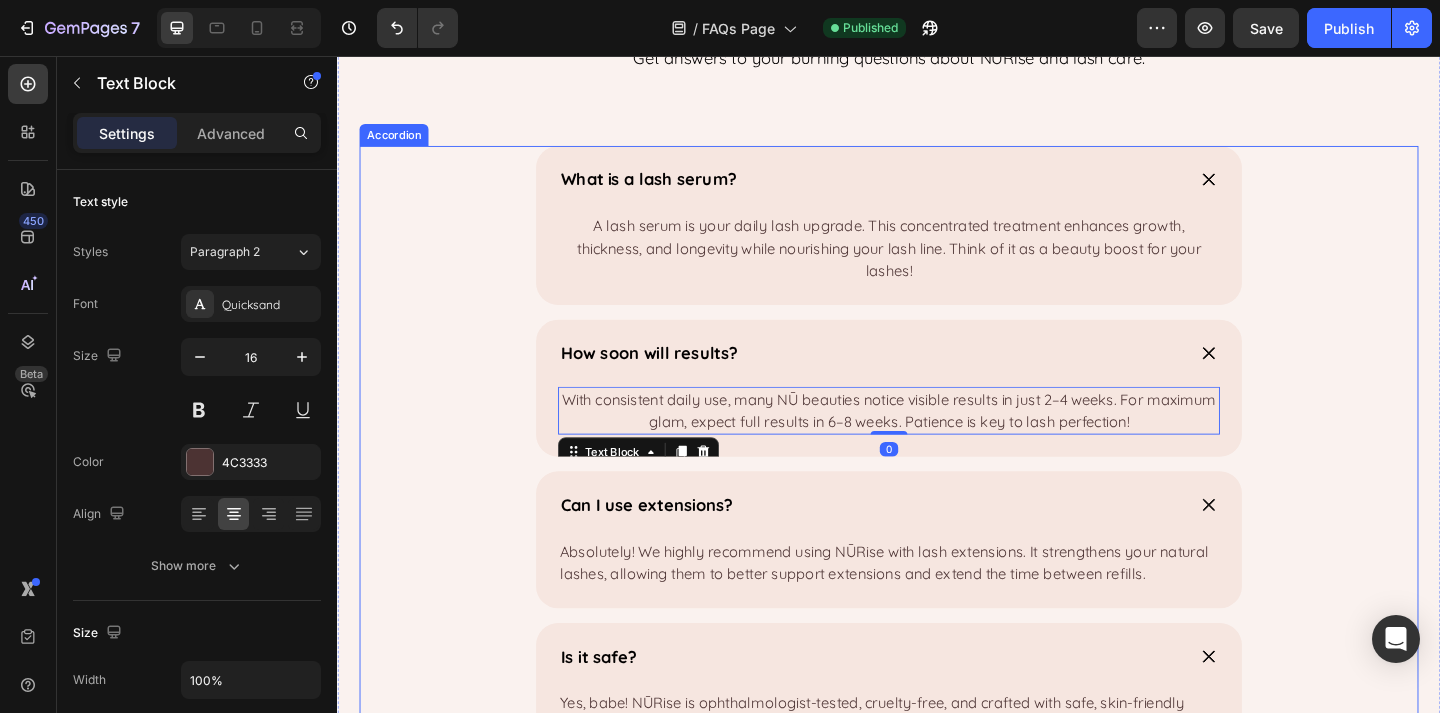 click on "Can I use extensions? Absolutely! We highly recommend using NŪRise with lash extensions. It strengthens your natural lashes, allowing them to better support extensions and extend the time between refills. Text Block" at bounding box center (937, 582) 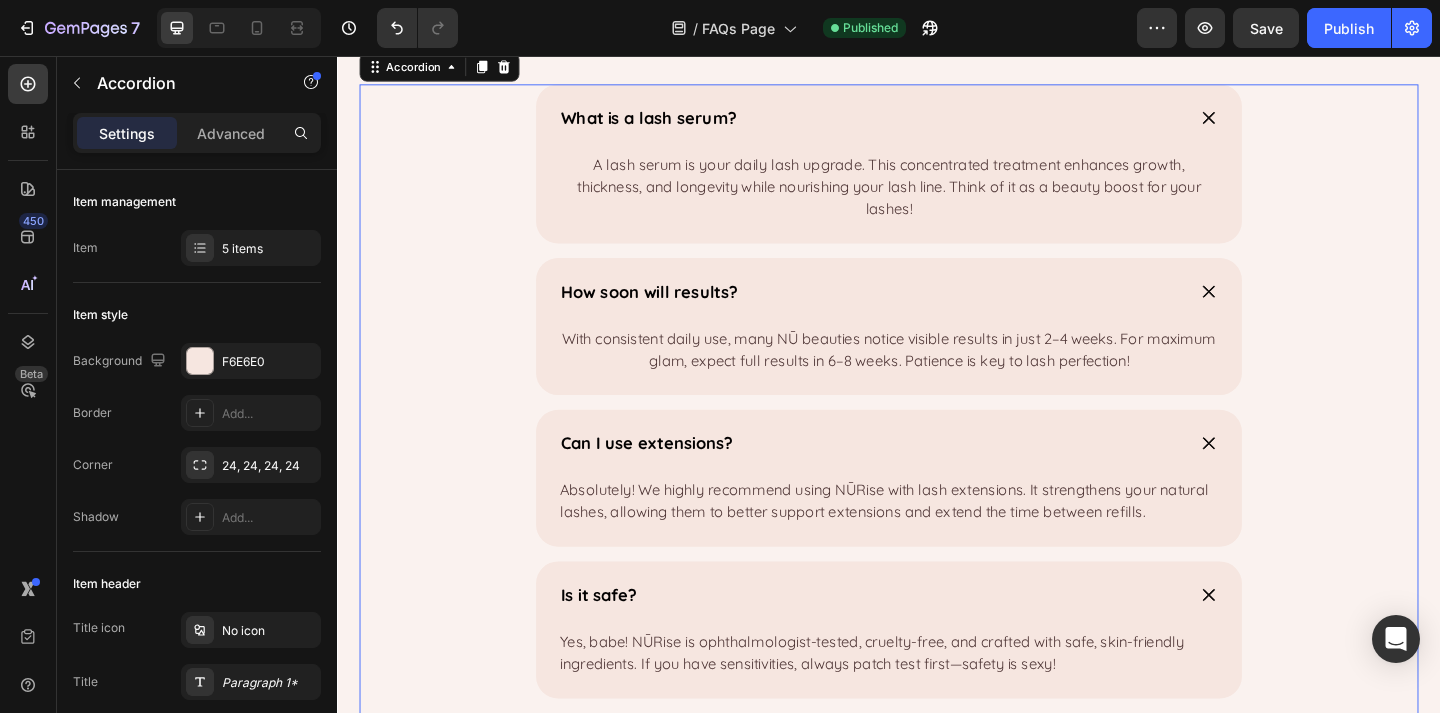 scroll, scrollTop: 464, scrollLeft: 0, axis: vertical 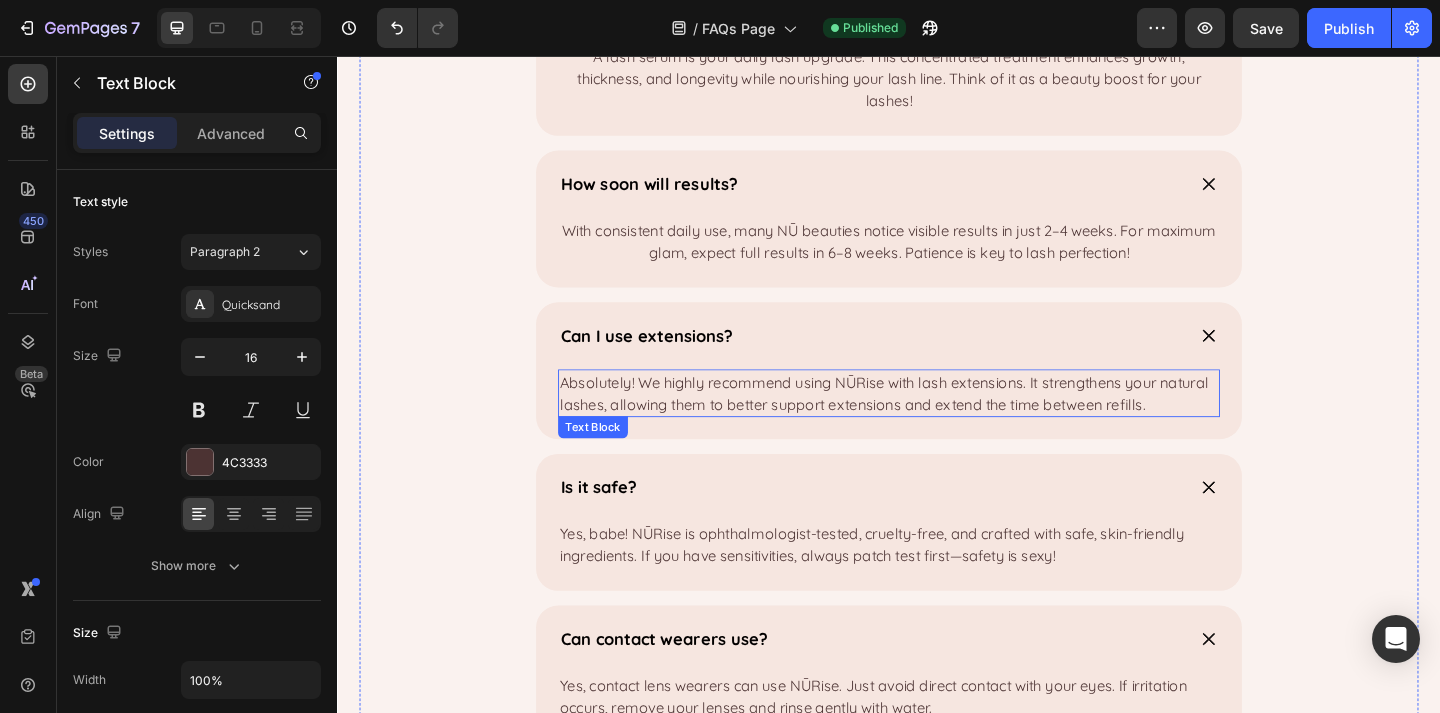 click on "Absolutely! We highly recommend using NŪRise with lash extensions. It strengthens your natural lashes, allowing them to better support extensions and extend the time between refills." at bounding box center [937, 423] 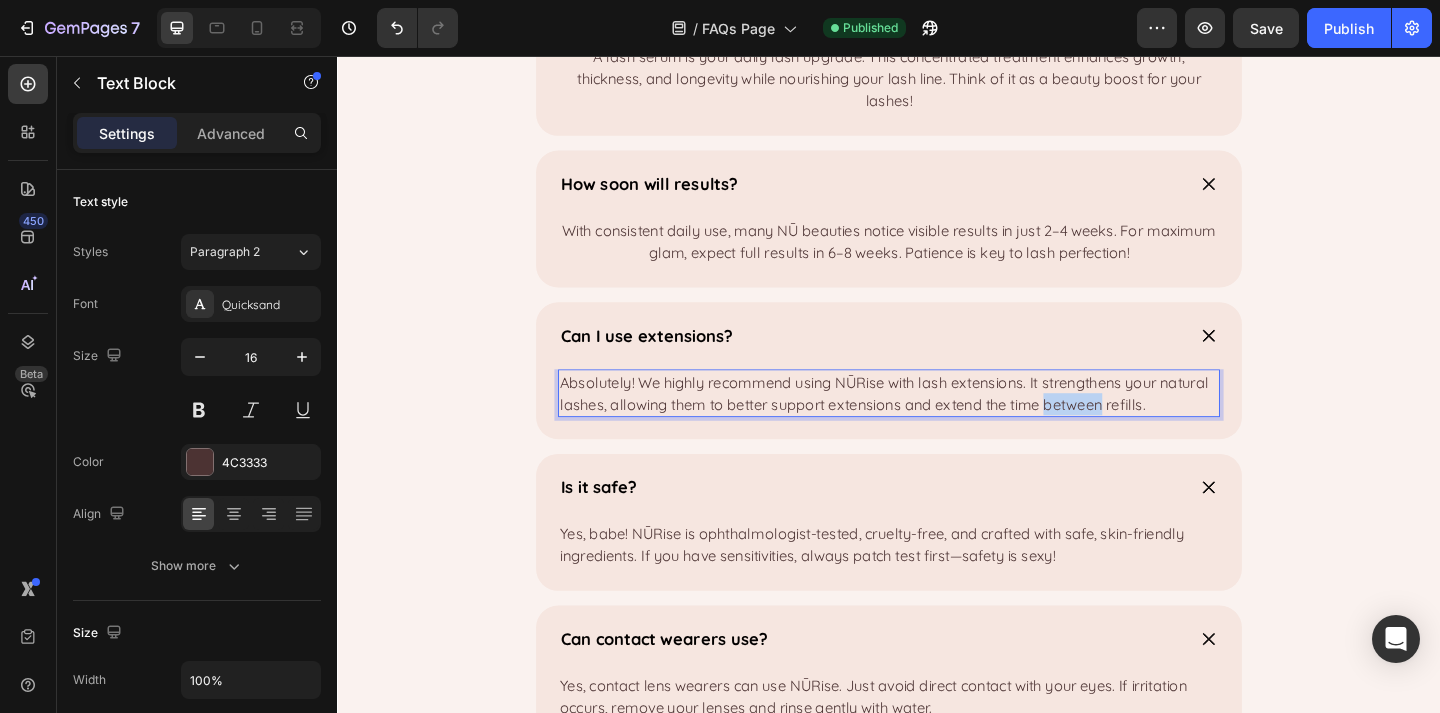click on "Absolutely! We highly recommend using NŪRise with lash extensions. It strengthens your natural lashes, allowing them to better support extensions and extend the time between refills." at bounding box center [937, 423] 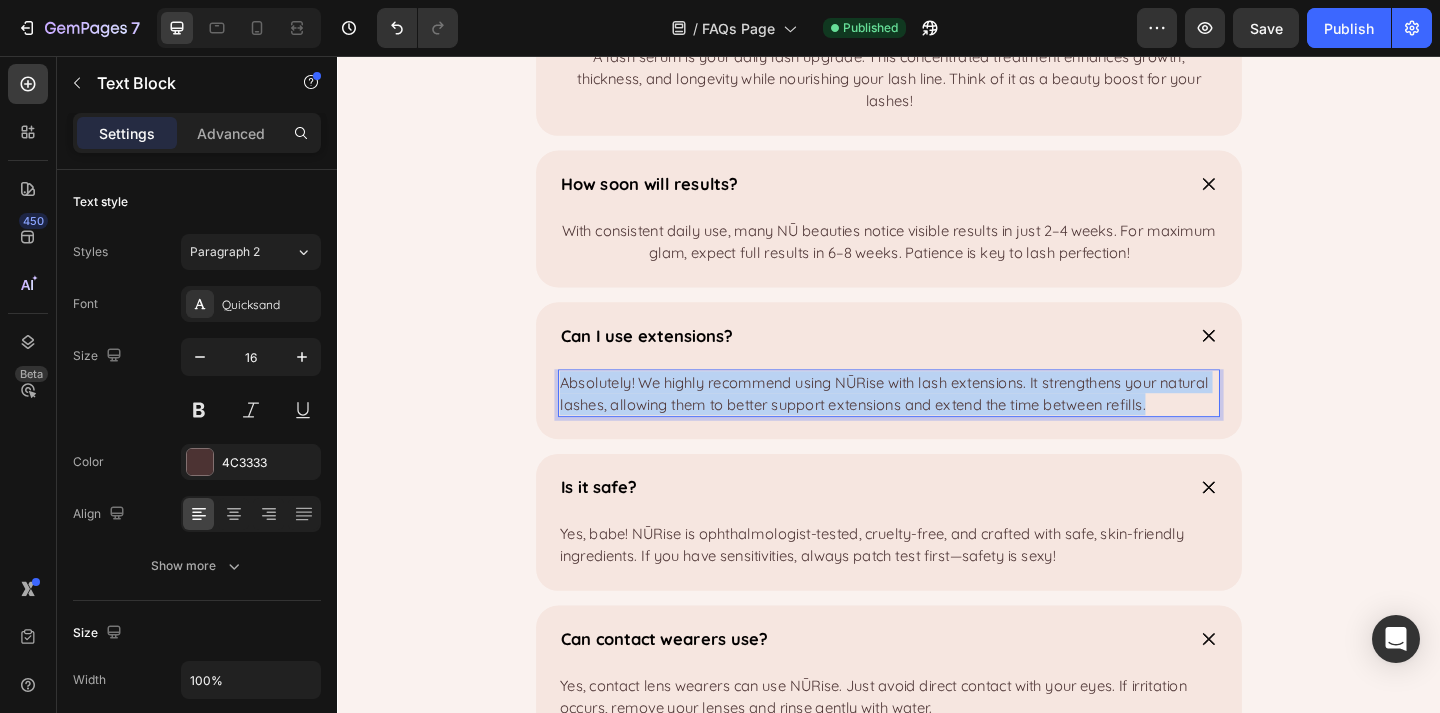 click on "Absolutely! We highly recommend using NŪRise with lash extensions. It strengthens your natural lashes, allowing them to better support extensions and extend the time between refills." at bounding box center (937, 423) 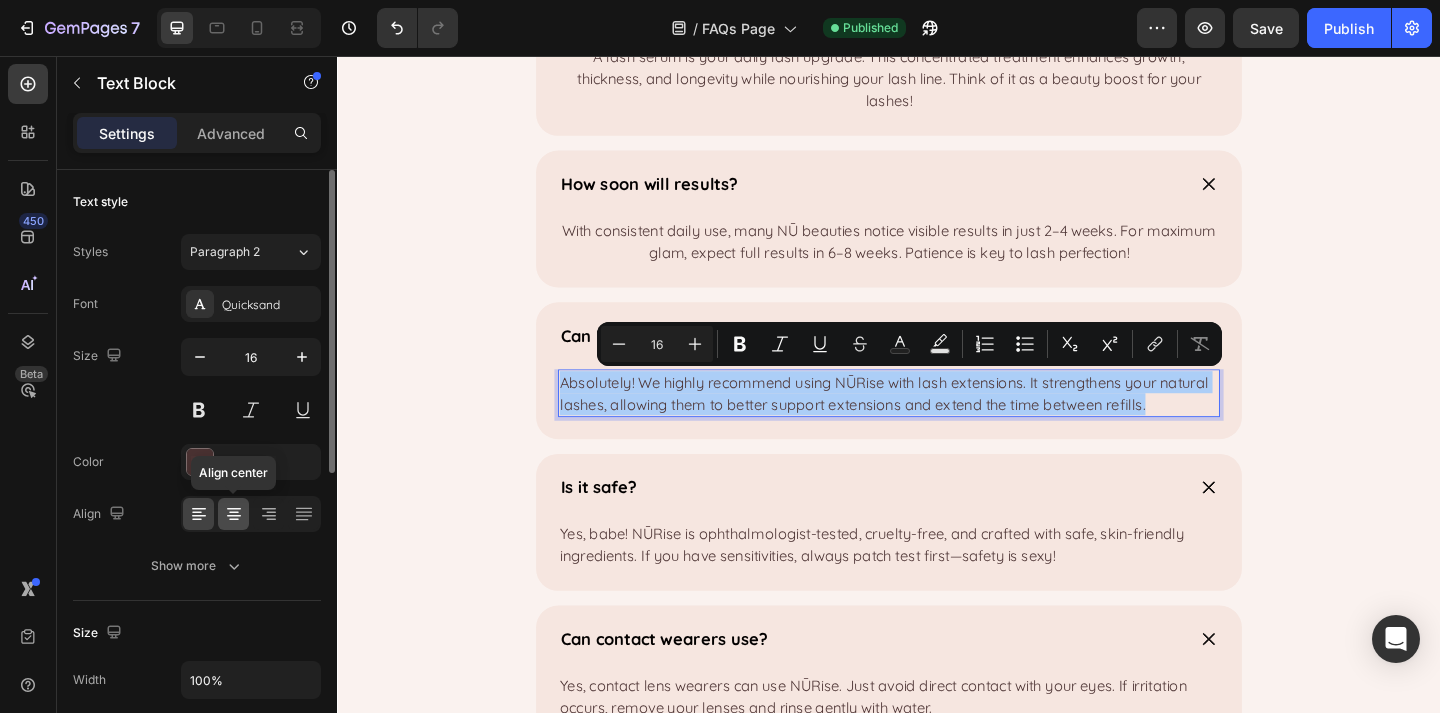 click 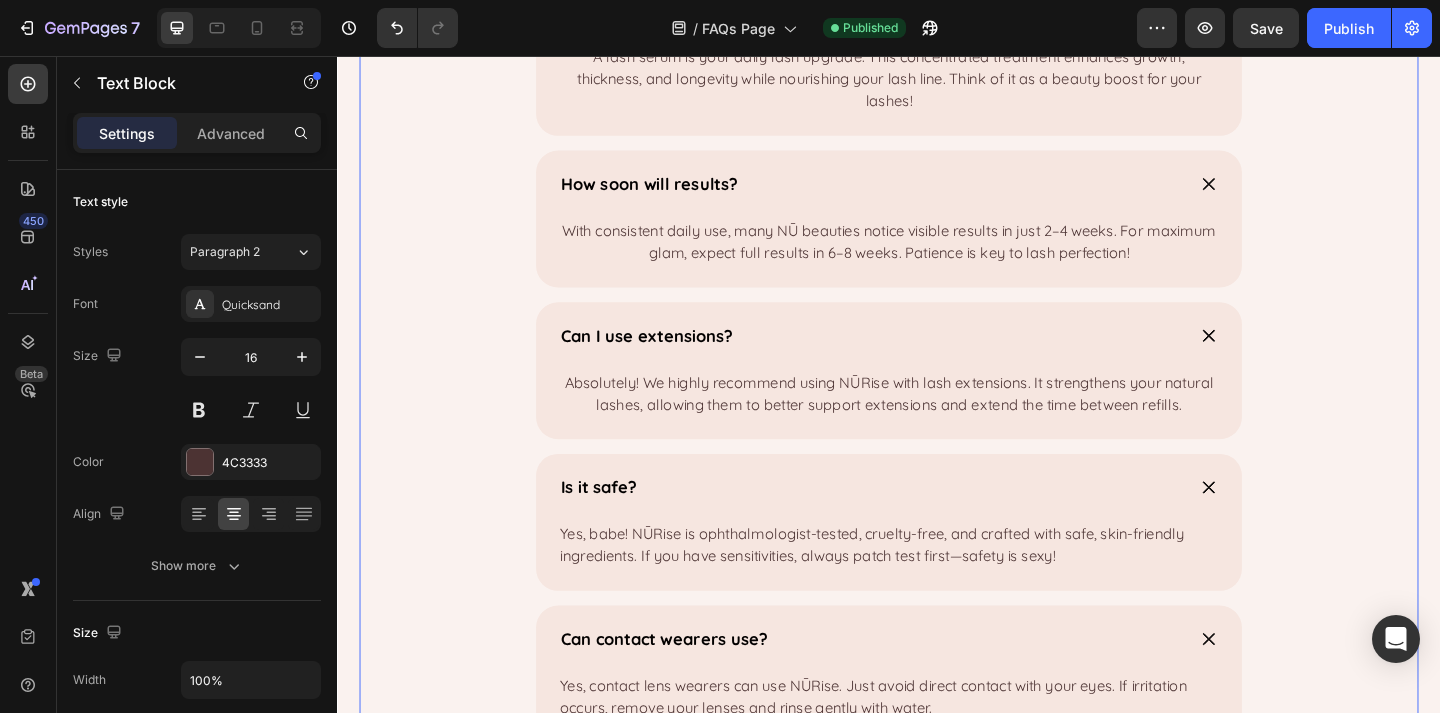 click on "Can I use extensions? Absolutely! We highly recommend using NŪRise with lash extensions. It strengthens your natural lashes, allowing them to better support extensions and extend the time between refills. Text Block" at bounding box center [937, 398] 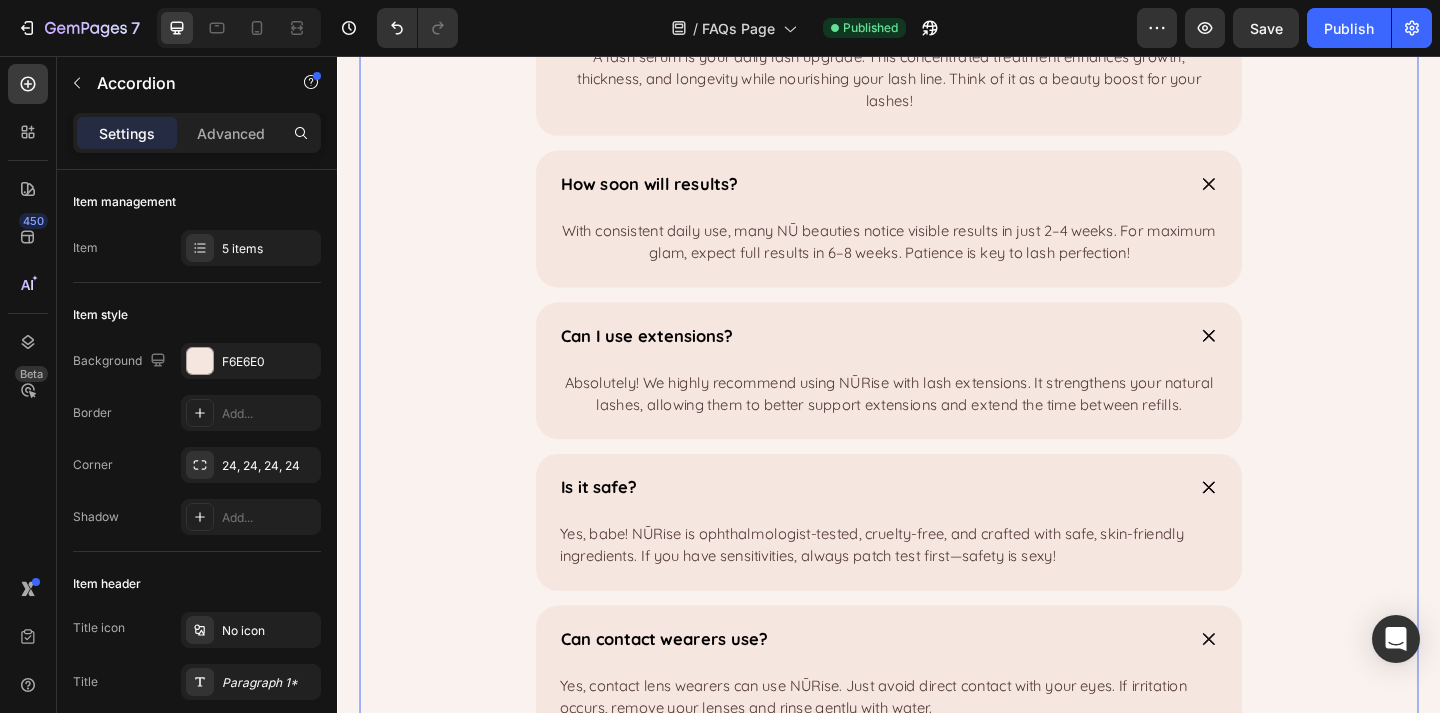 scroll, scrollTop: 569, scrollLeft: 0, axis: vertical 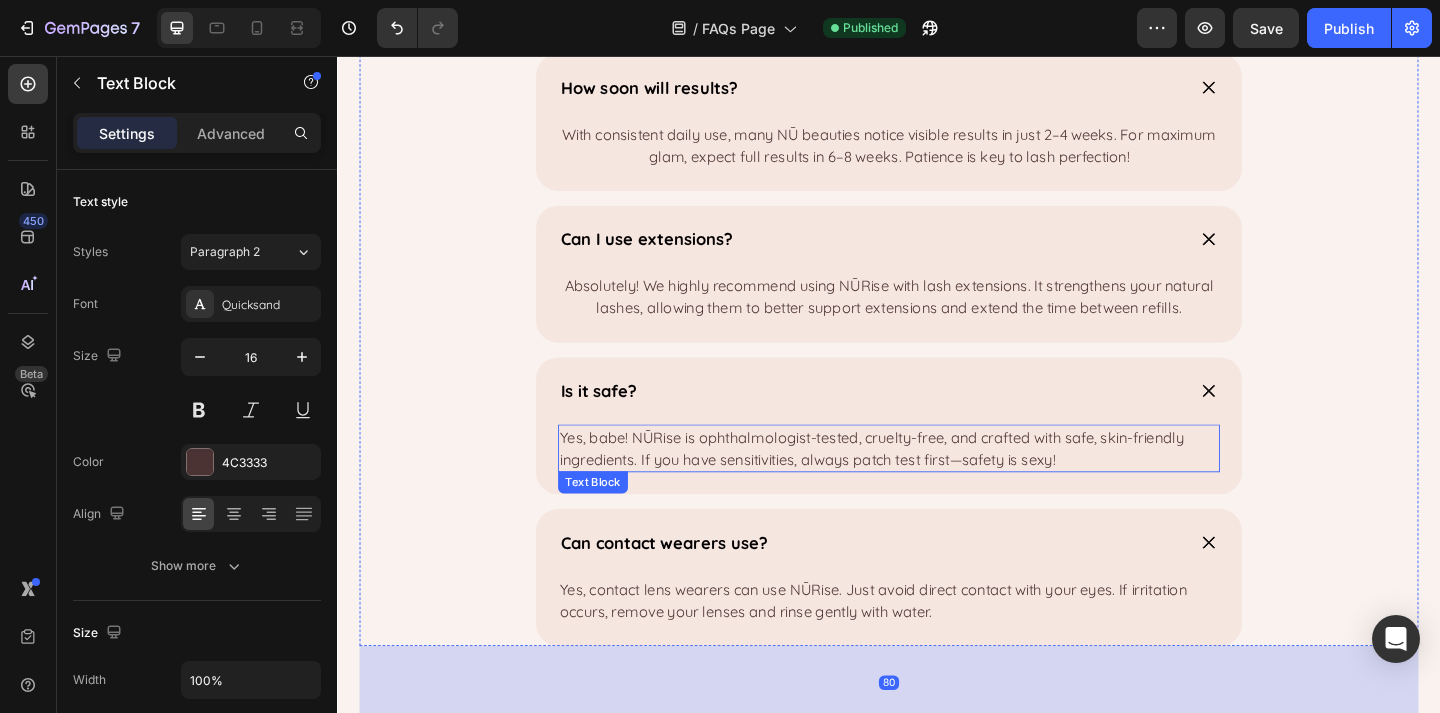 click on "Yes, babe! NŪRise is ophthalmologist-tested, cruelty-free, and crafted with safe, skin-friendly ingredients. If you have sensitivities, always patch test first—safety is sexy!" at bounding box center [937, 483] 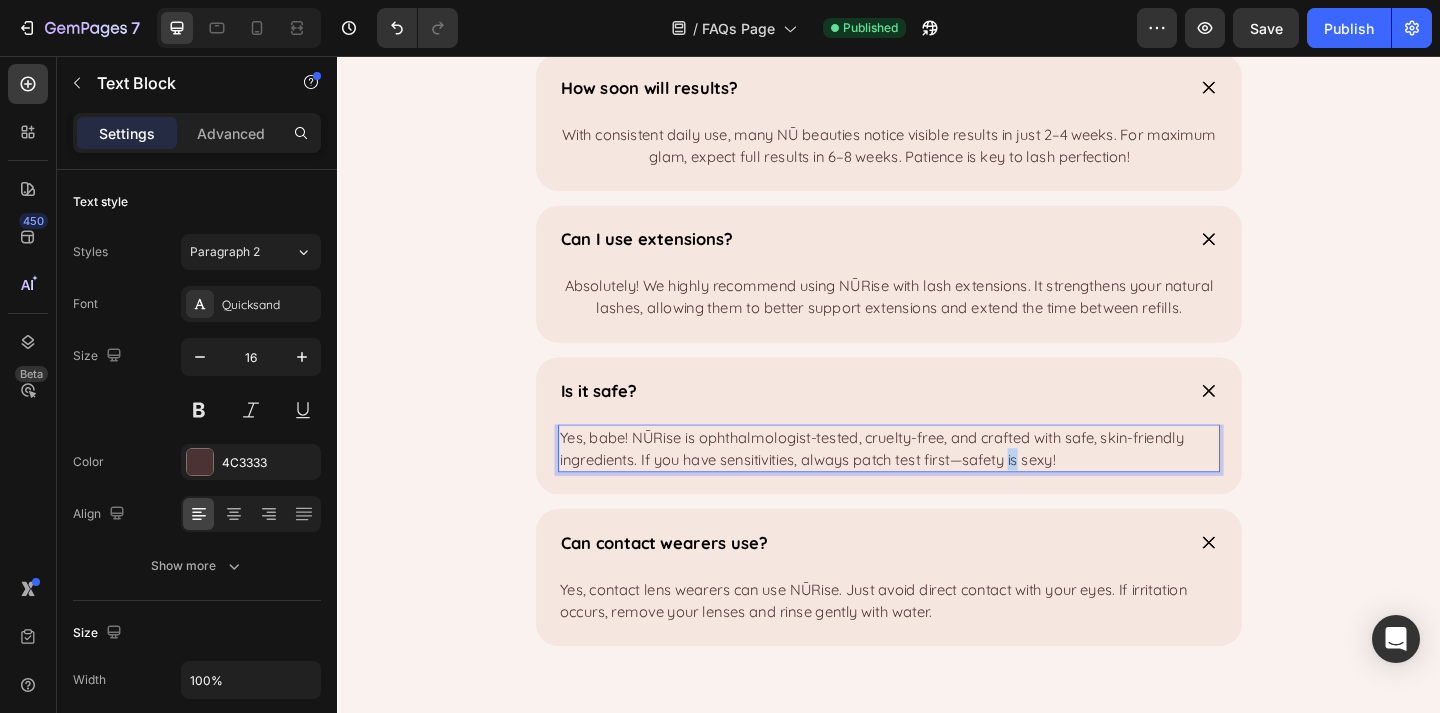 click on "Yes, babe! NŪRise is ophthalmologist-tested, cruelty-free, and crafted with safe, skin-friendly ingredients. If you have sensitivities, always patch test first—safety is sexy!" at bounding box center (937, 483) 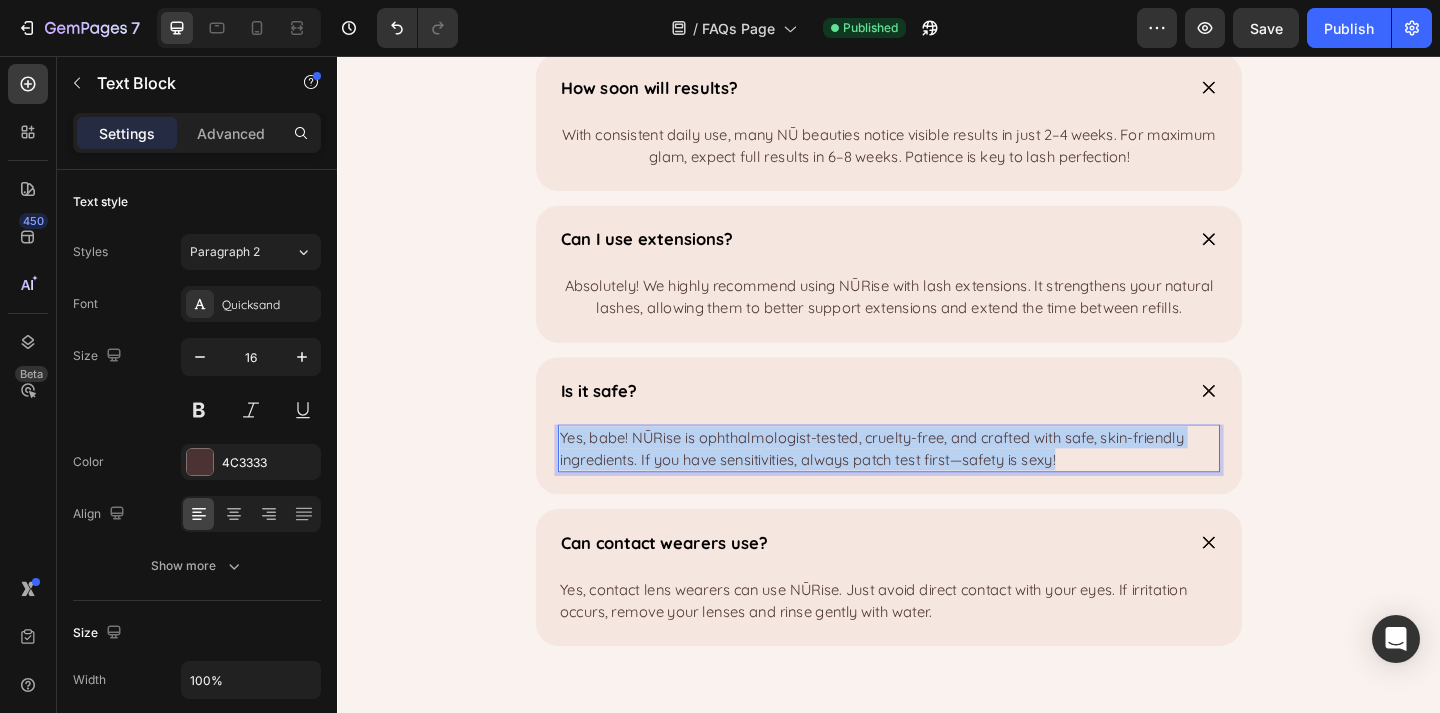 click on "Yes, babe! NŪRise is ophthalmologist-tested, cruelty-free, and crafted with safe, skin-friendly ingredients. If you have sensitivities, always patch test first—safety is sexy!" at bounding box center (937, 483) 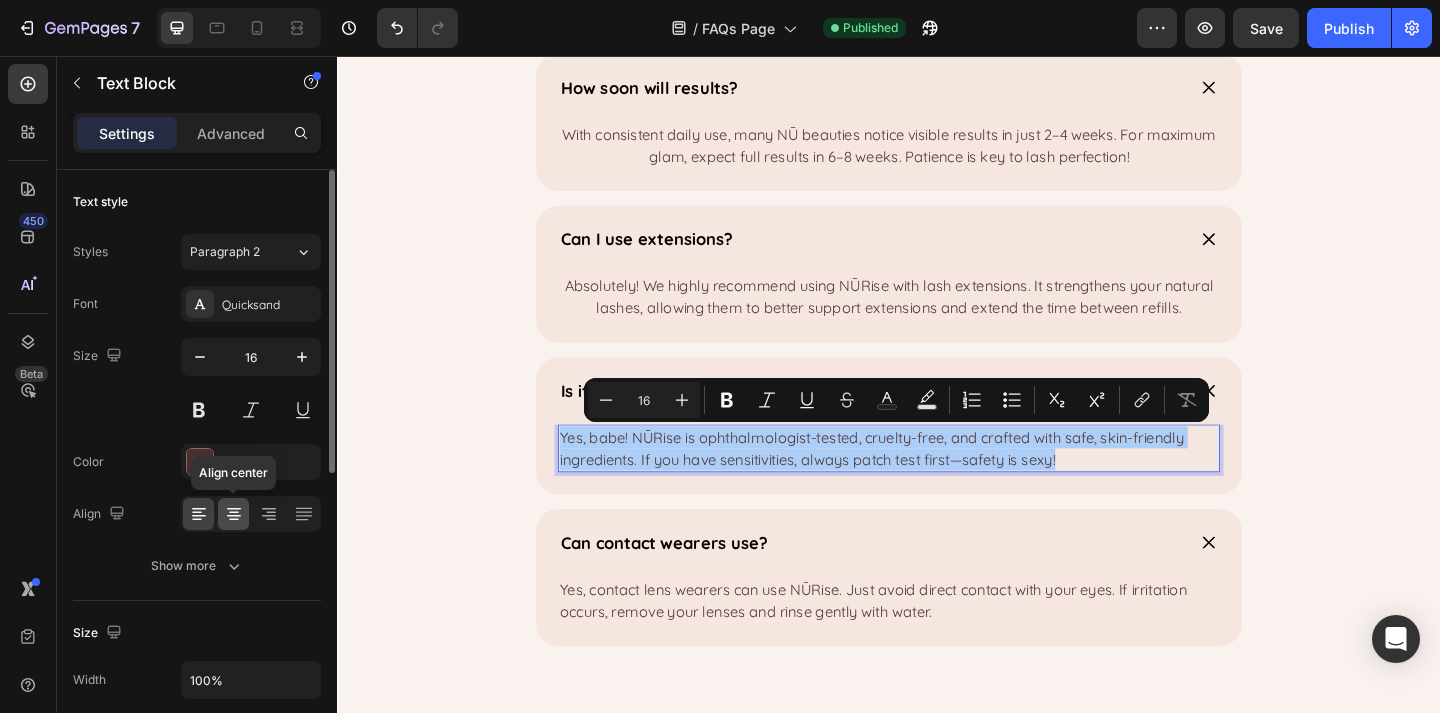 click 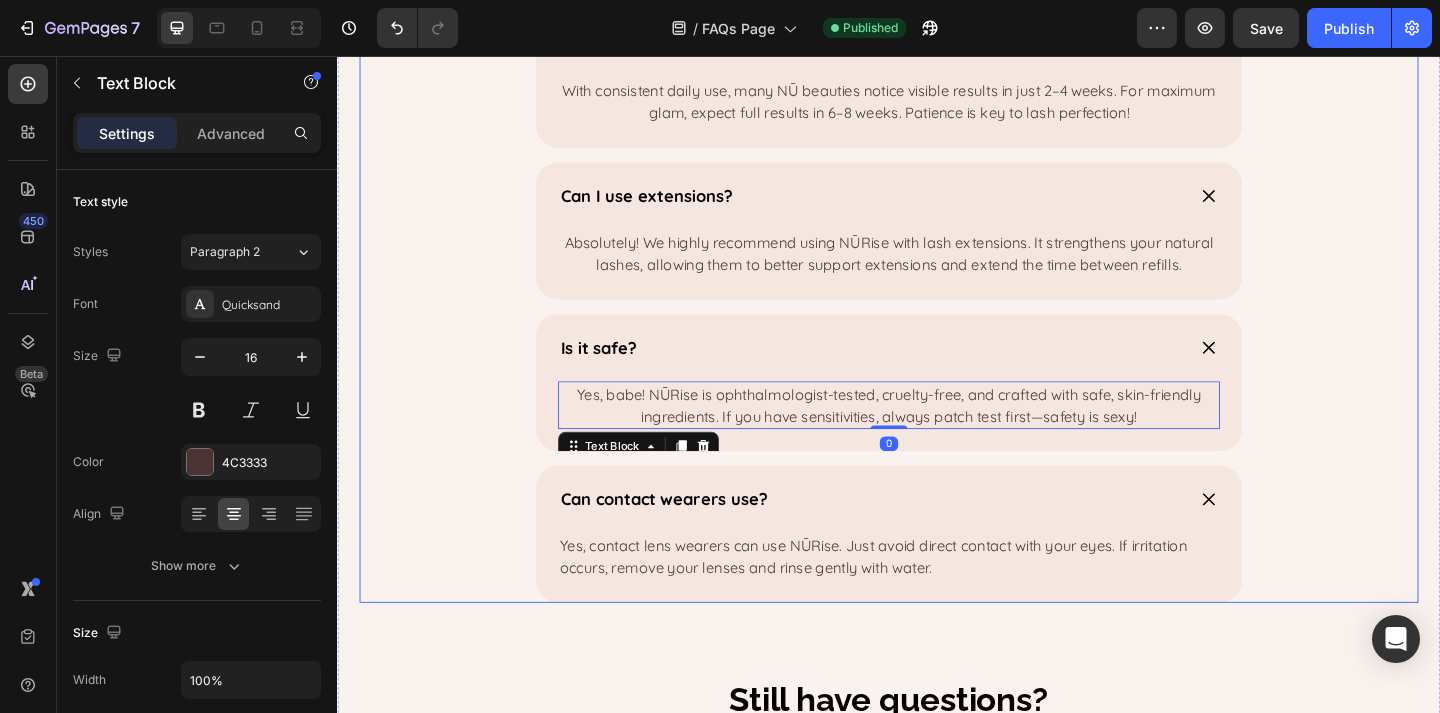 scroll, scrollTop: 665, scrollLeft: 0, axis: vertical 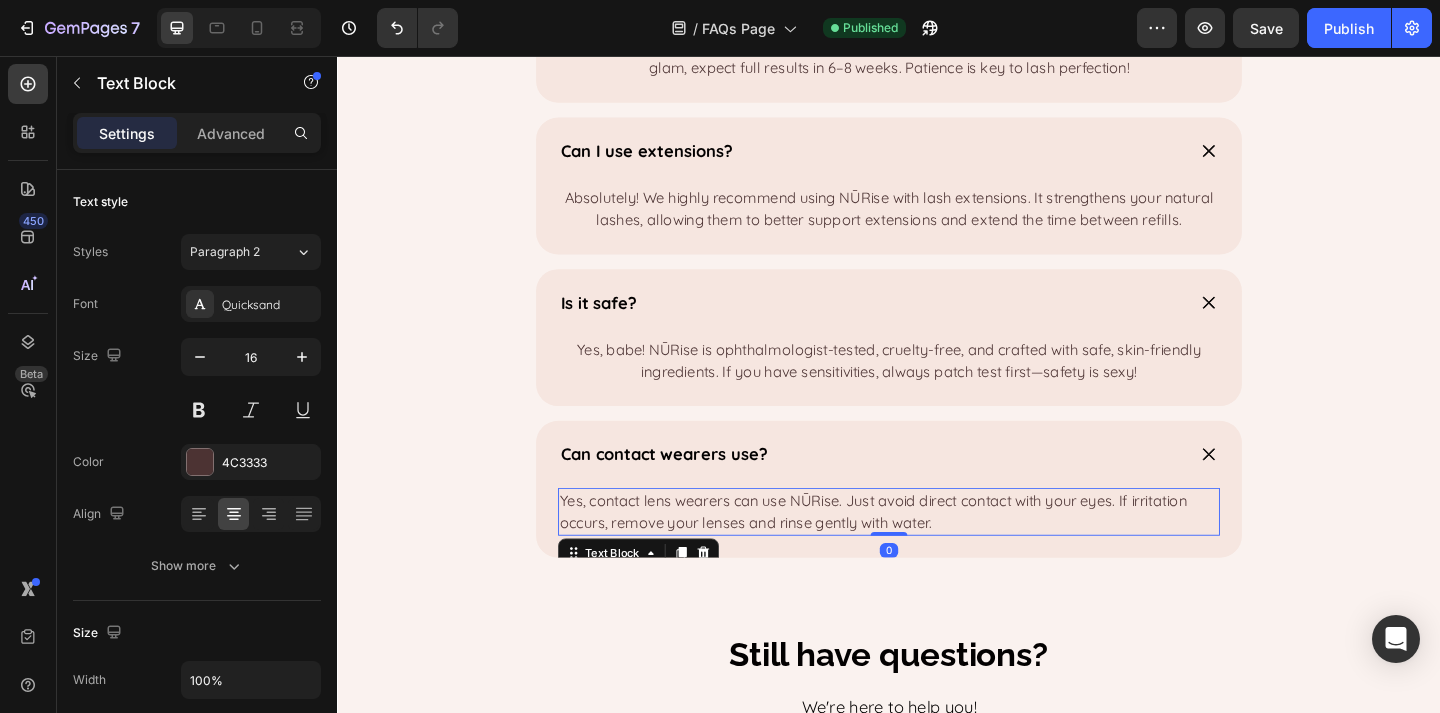 click on "Yes, contact lens wearers can use NŪRise. Just avoid direct contact with your eyes. If irritation occurs, remove your lenses and rinse gently with water." at bounding box center [937, 552] 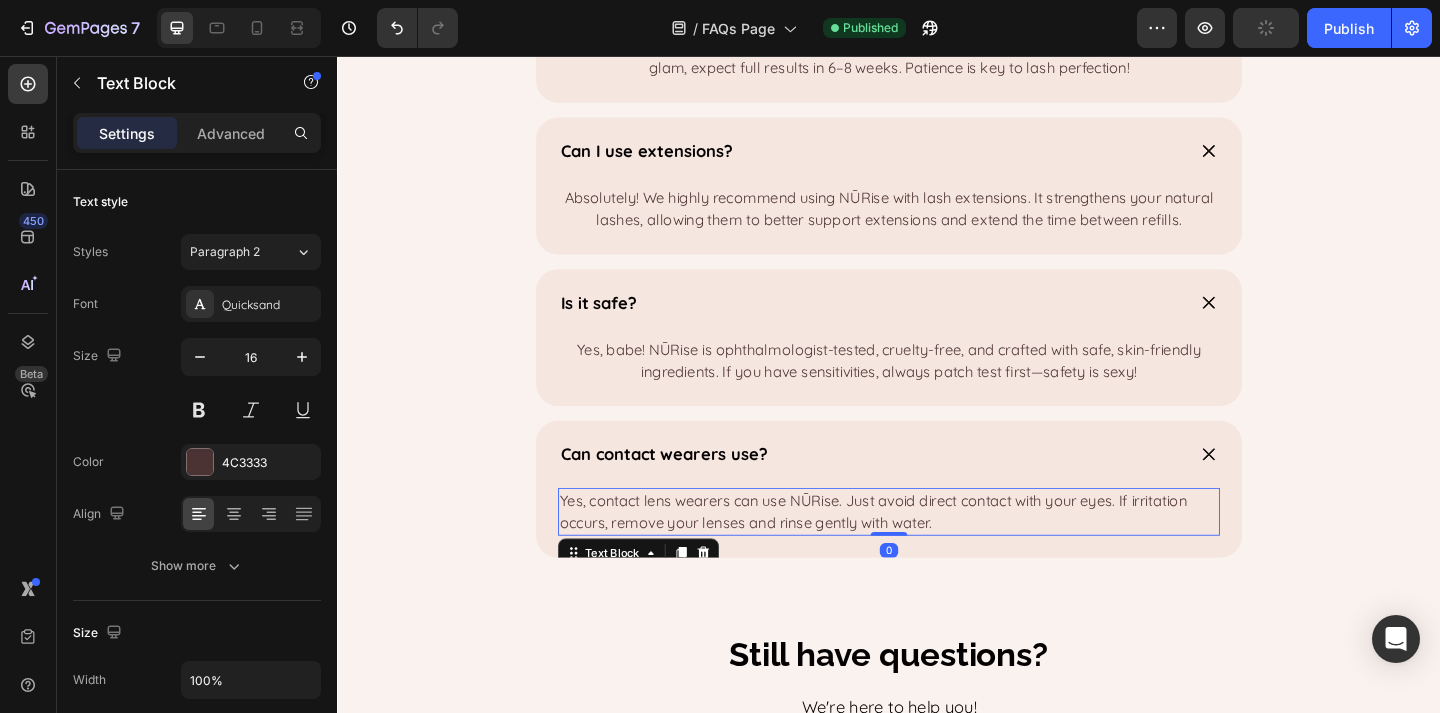 click on "Yes, contact lens wearers can use NŪRise. Just avoid direct contact with your eyes. If irritation occurs, remove your lenses and rinse gently with water." at bounding box center [937, 552] 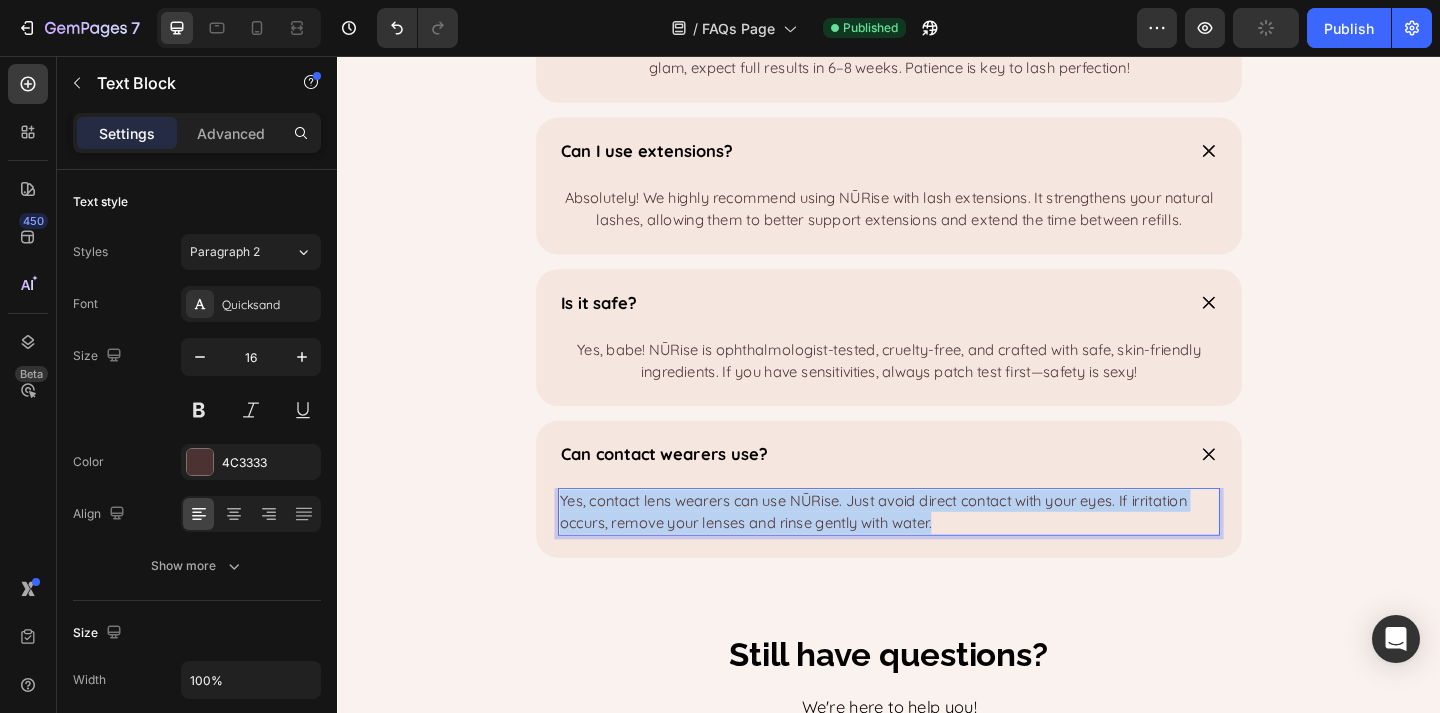 click on "Yes, contact lens wearers can use NŪRise. Just avoid direct contact with your eyes. If irritation occurs, remove your lenses and rinse gently with water." at bounding box center [937, 552] 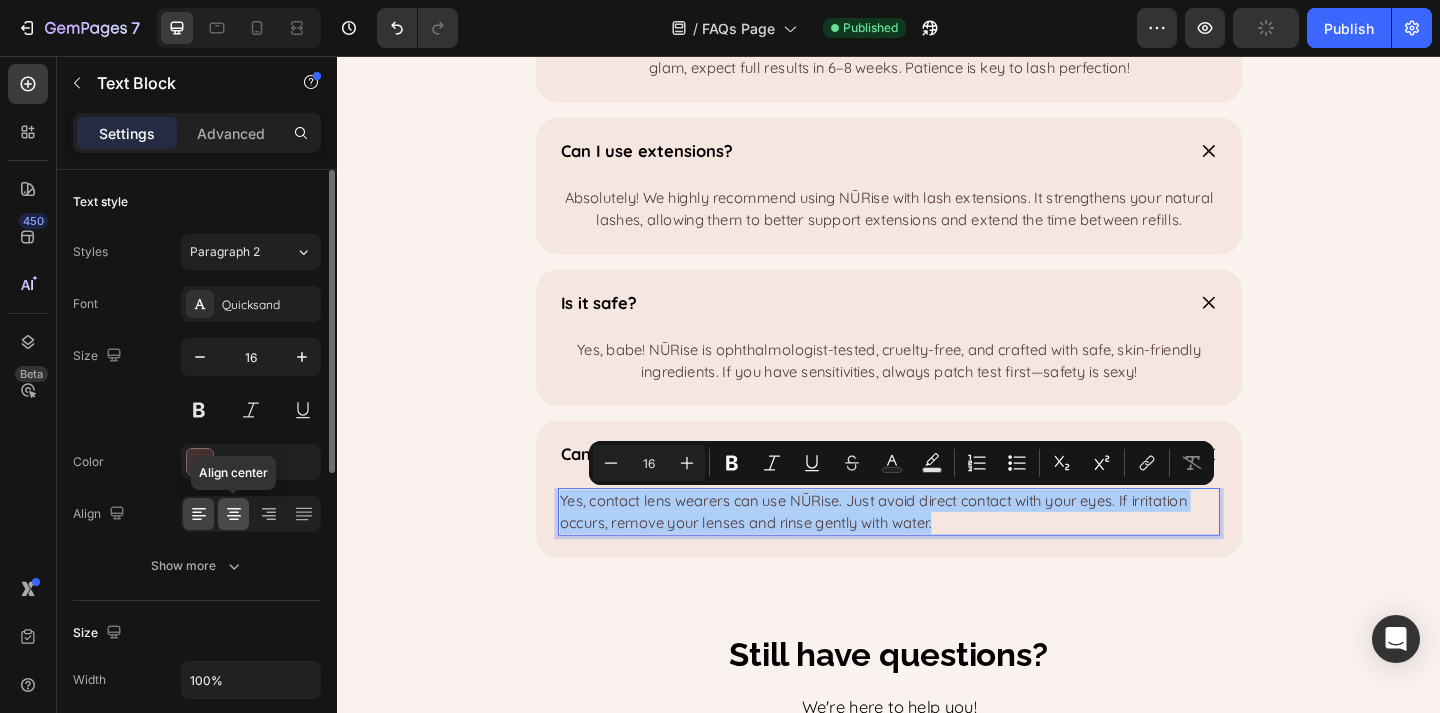 click 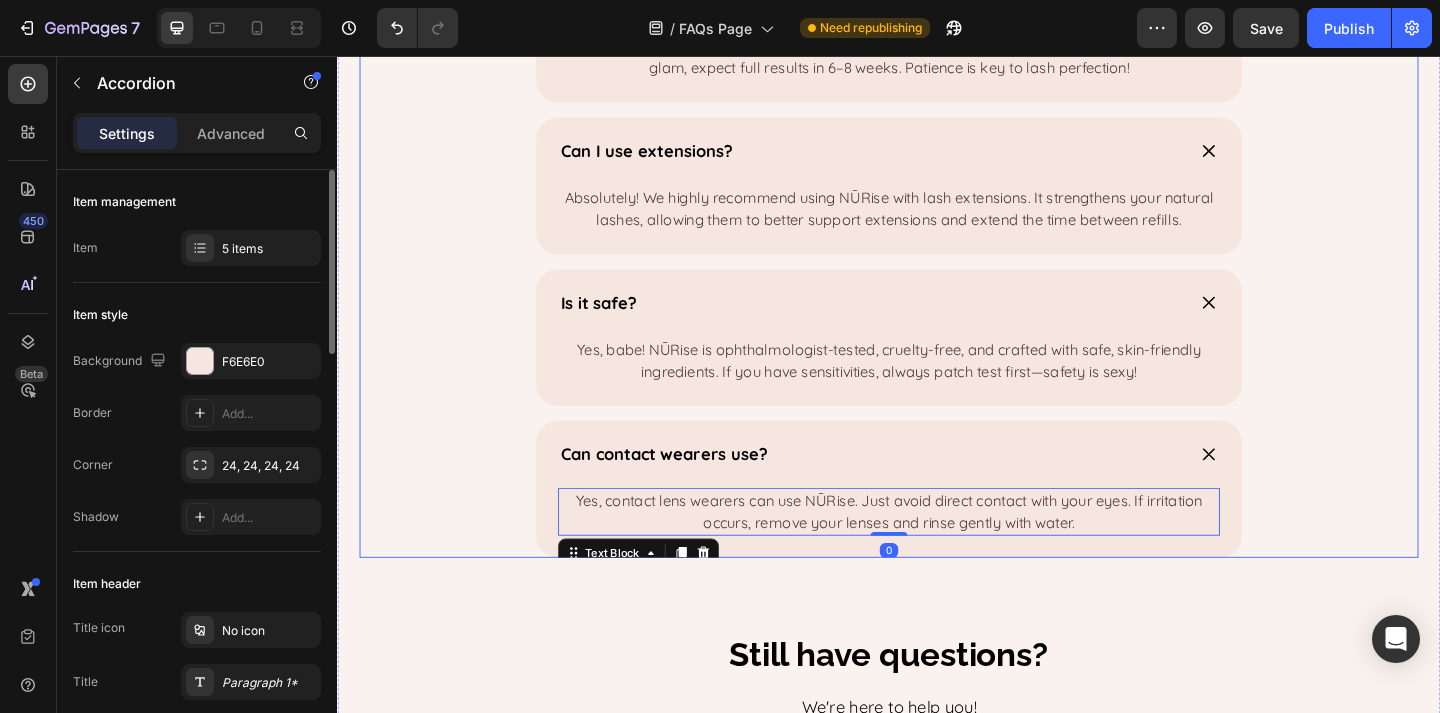 click on "Can contact wearers use? Yes, contact lens wearers can use NŪRise. Just avoid direct contact with your eyes. If irritation occurs, remove your lenses and rinse gently with water. Text Block   0" at bounding box center (937, 527) 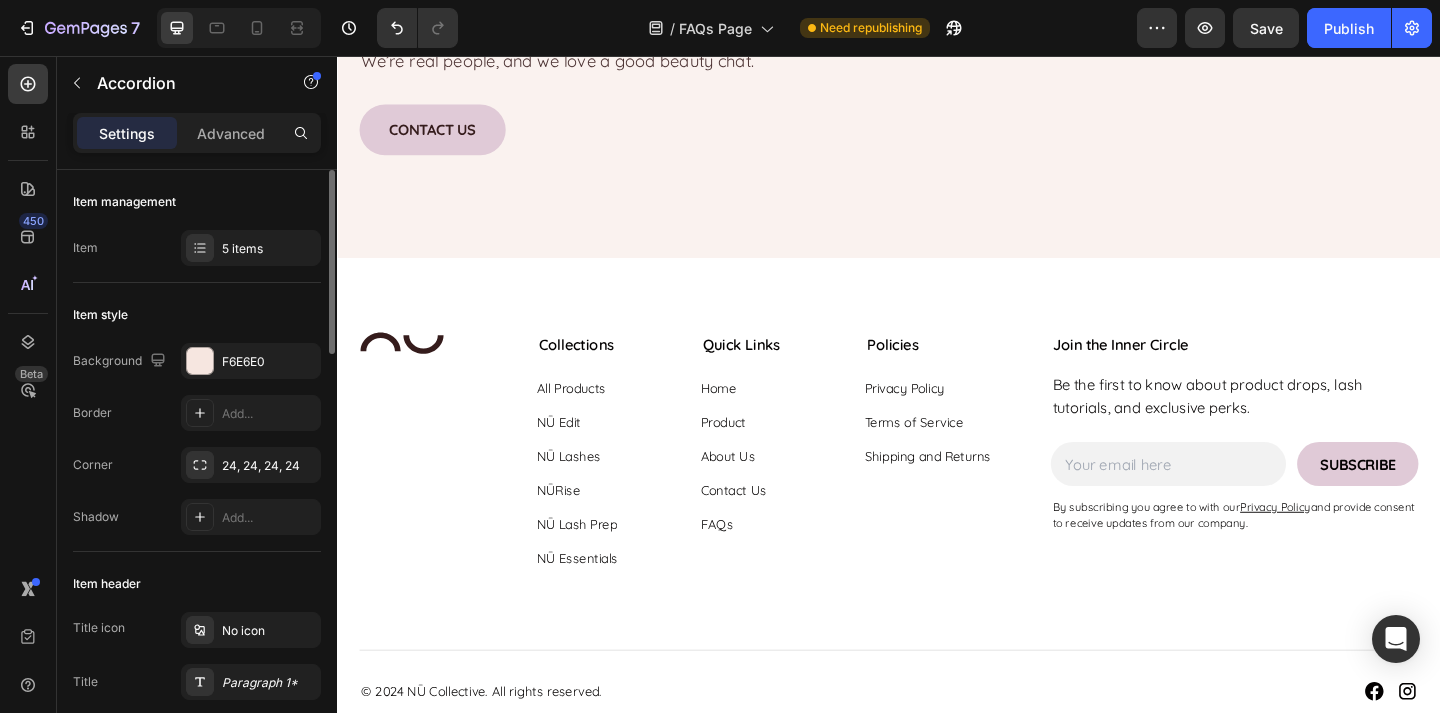 scroll, scrollTop: 2025, scrollLeft: 0, axis: vertical 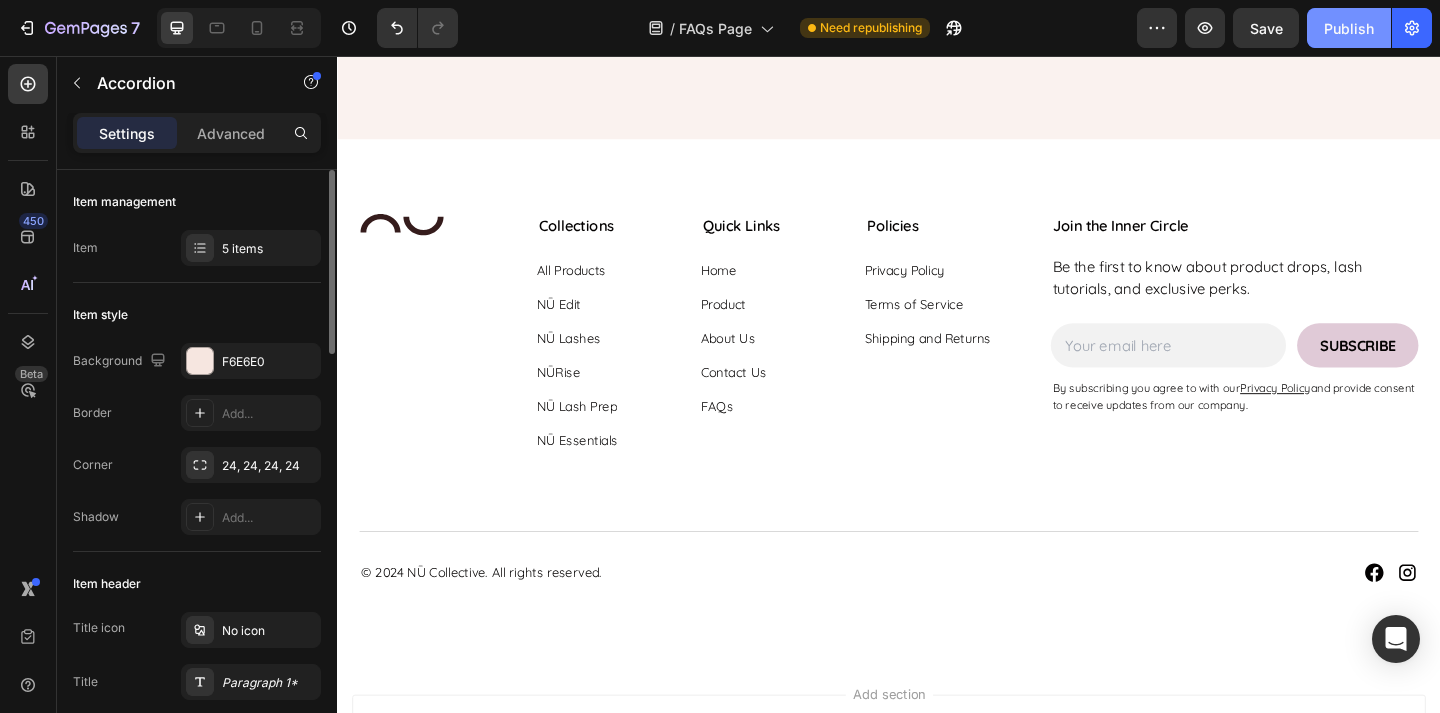 click on "Publish" at bounding box center (1349, 28) 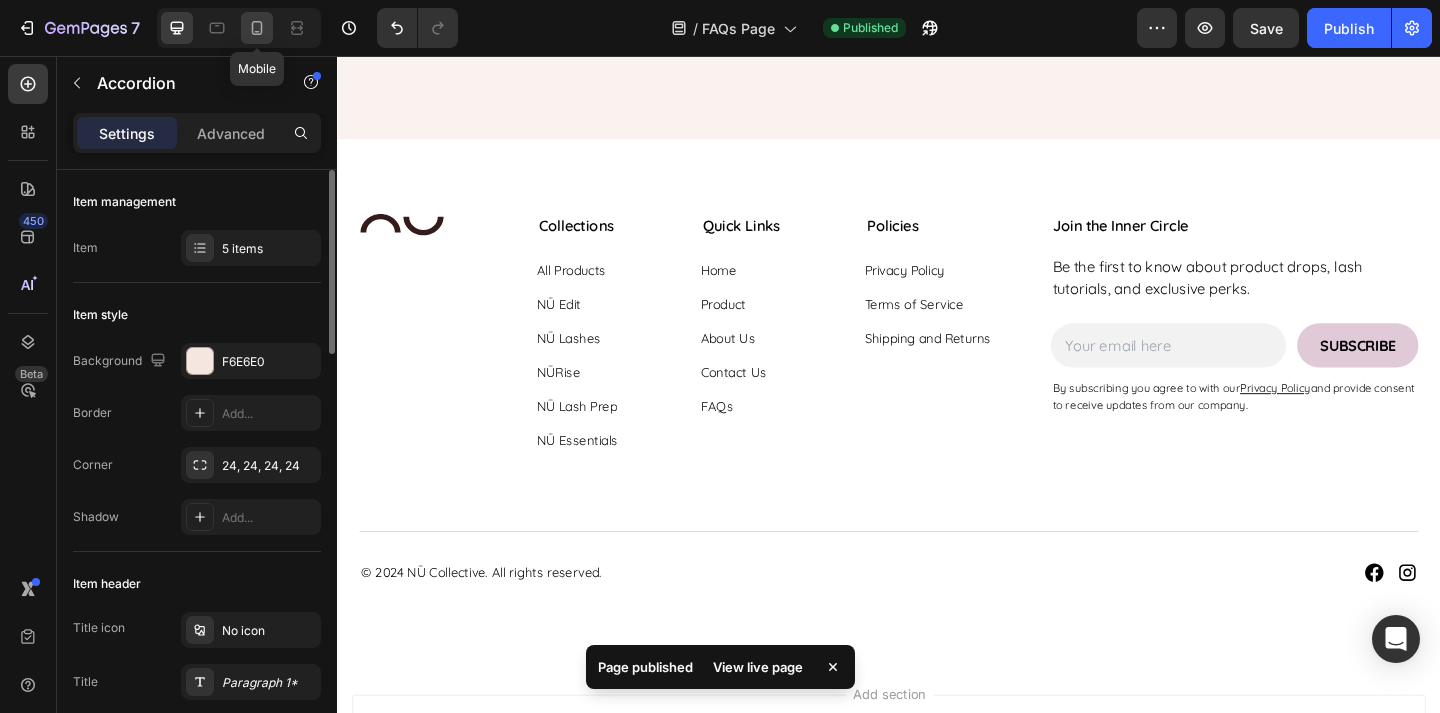 click 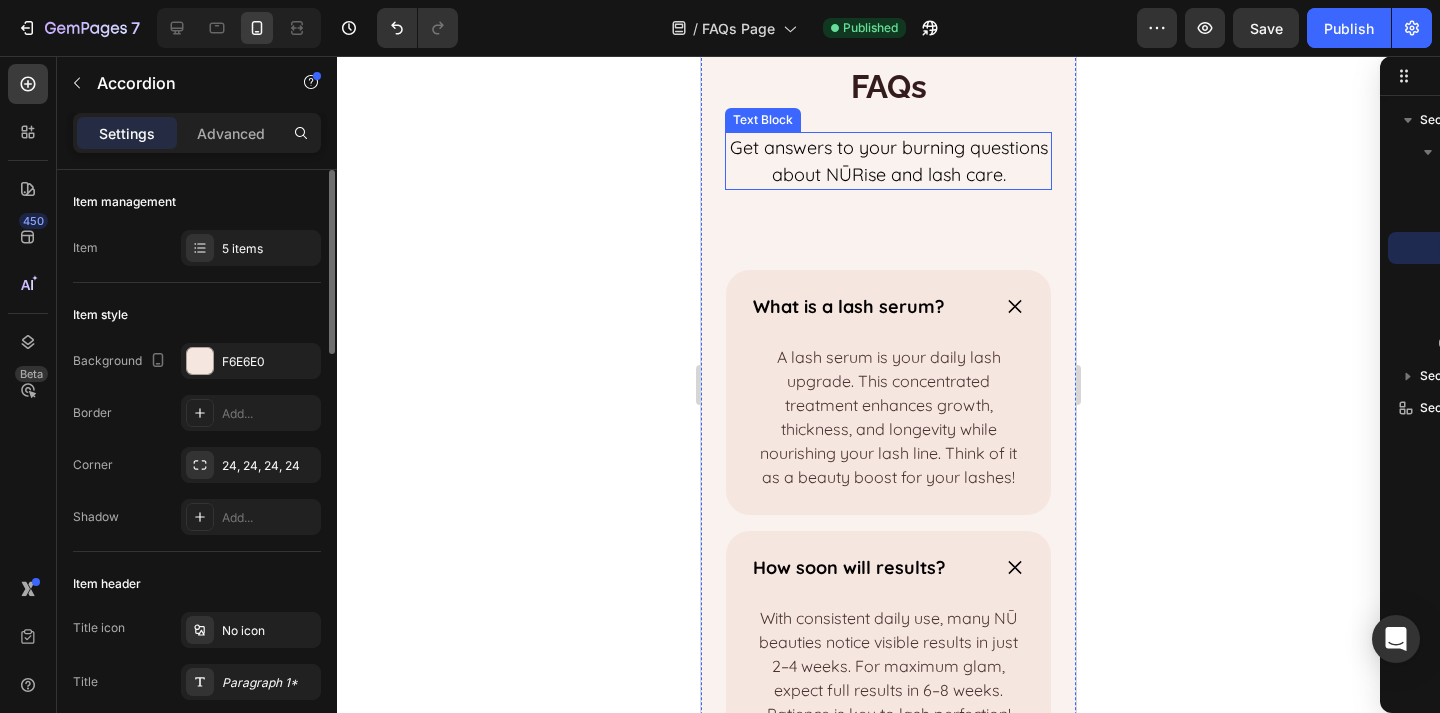 scroll, scrollTop: 88, scrollLeft: 0, axis: vertical 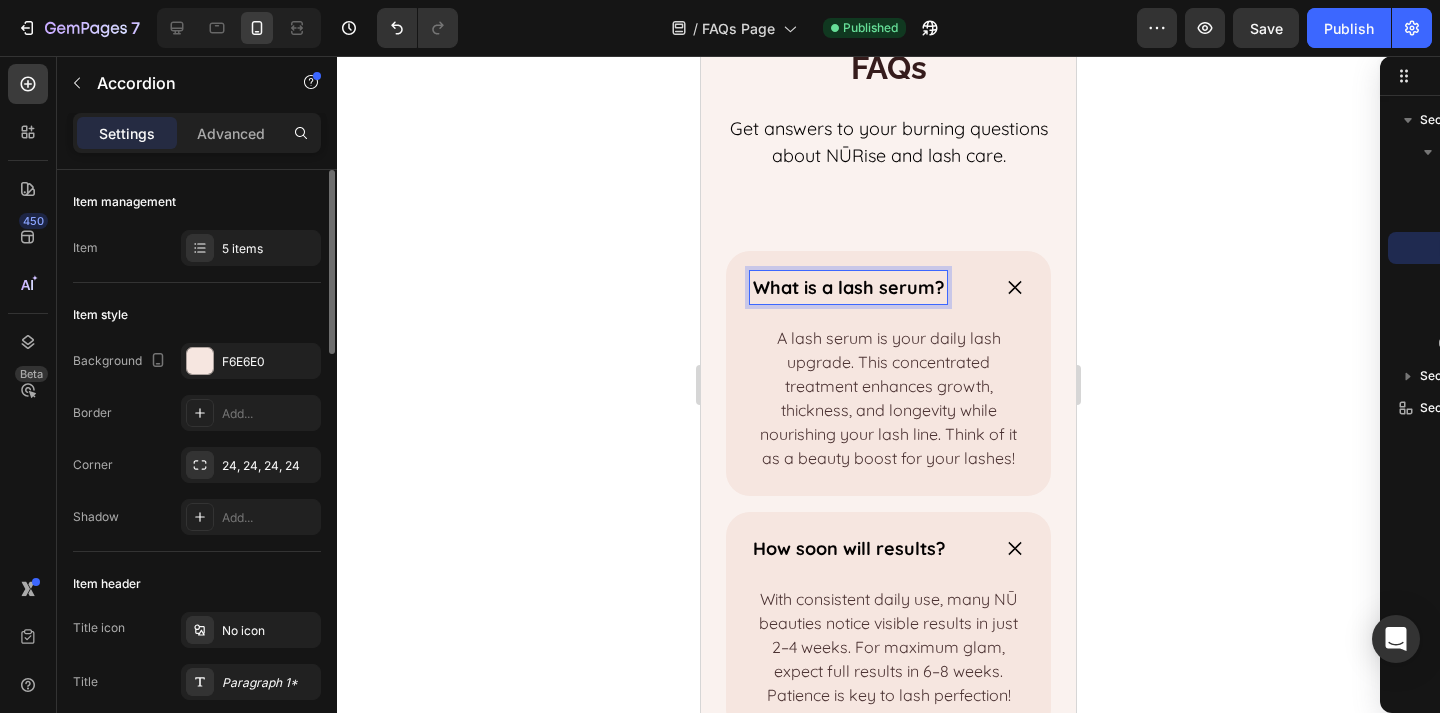 click on "What is a lash serum?" at bounding box center (848, 287) 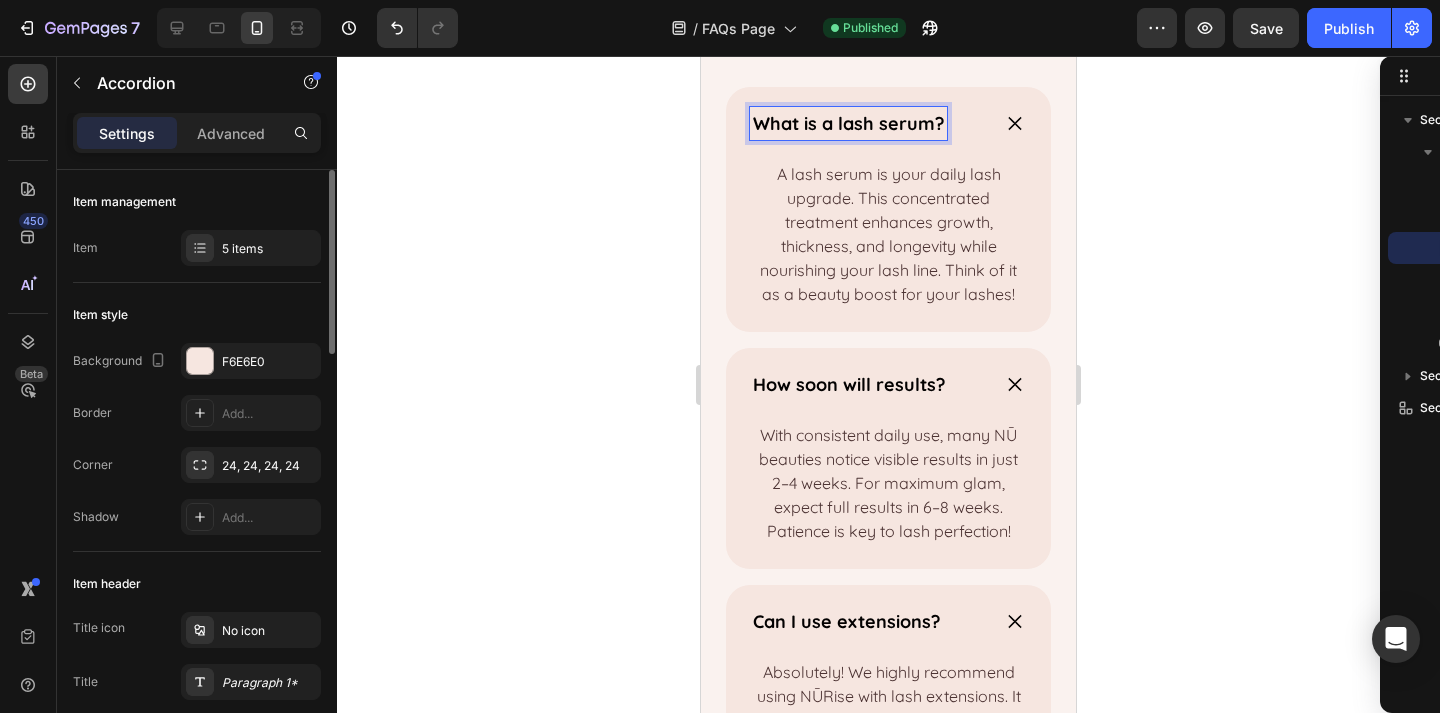 scroll, scrollTop: 303, scrollLeft: 0, axis: vertical 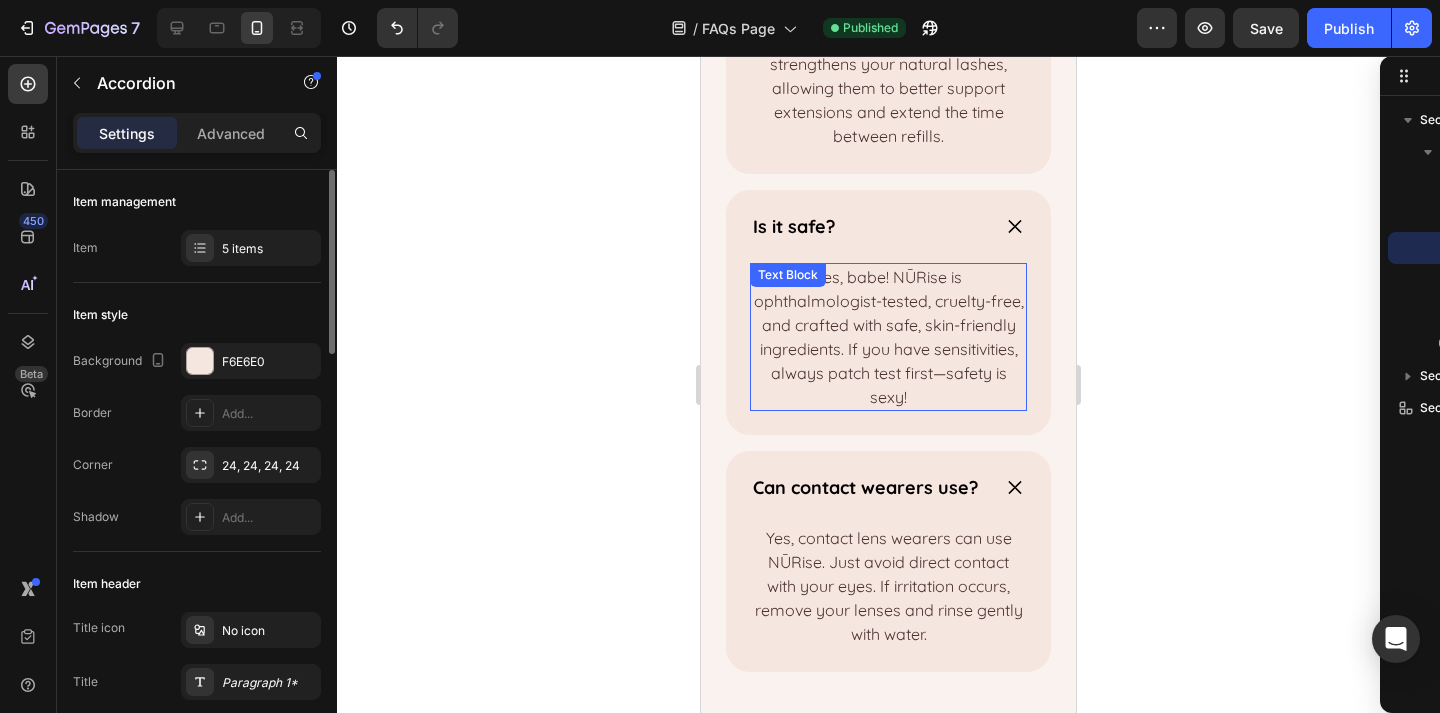 click 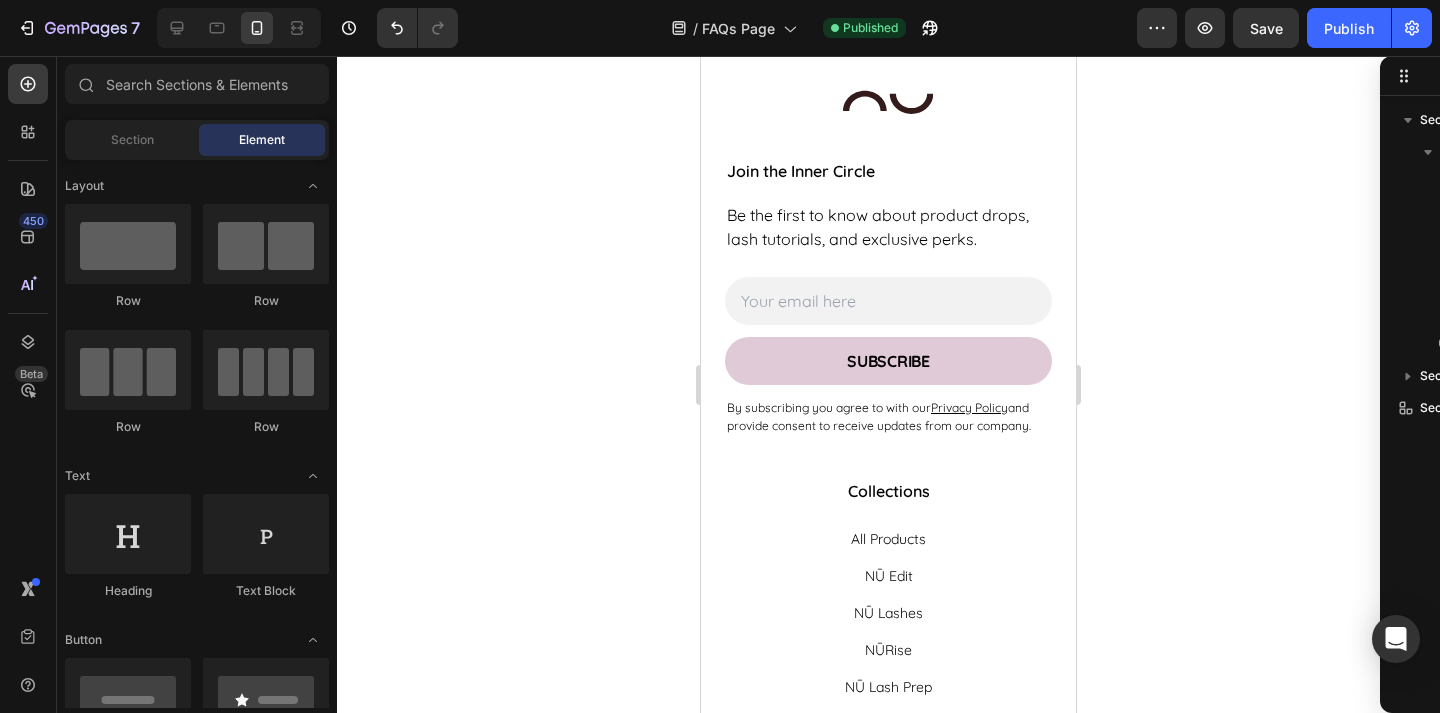 scroll, scrollTop: 2902, scrollLeft: 0, axis: vertical 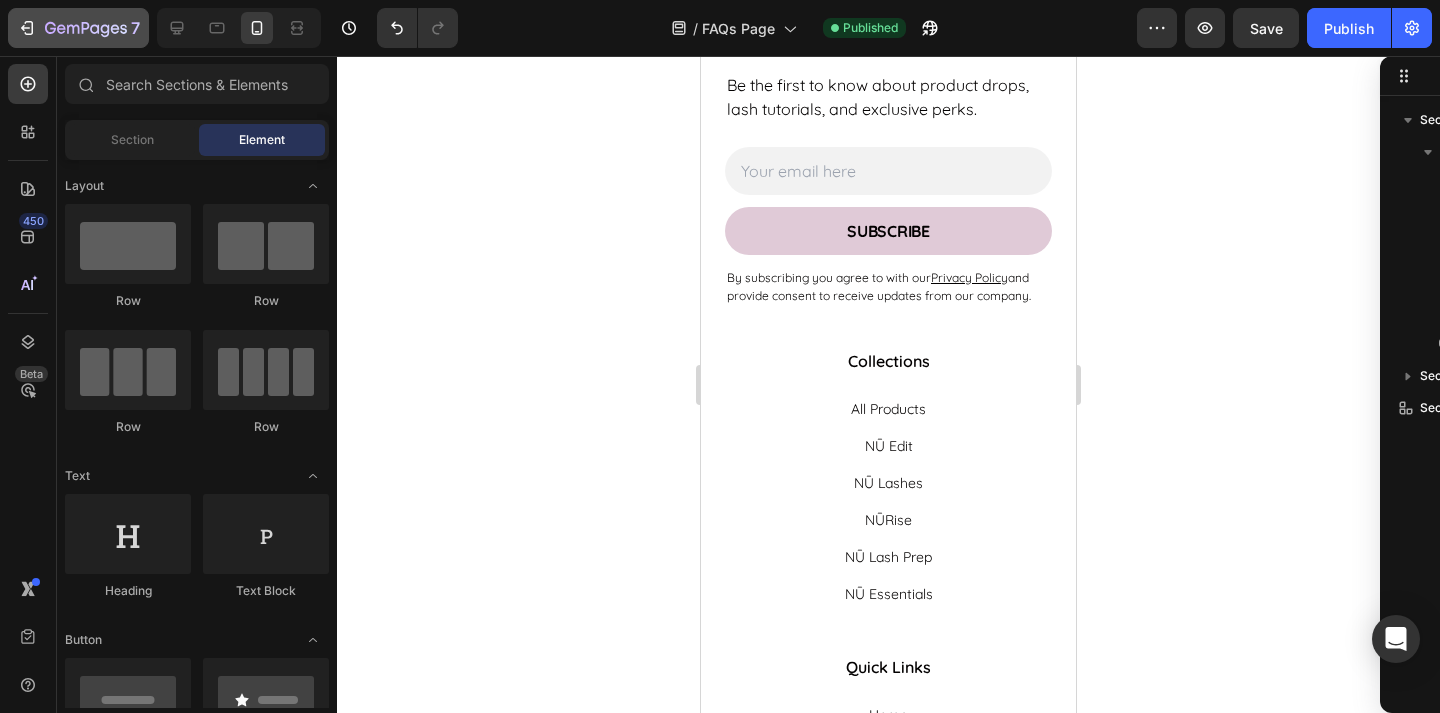 click on "7" 